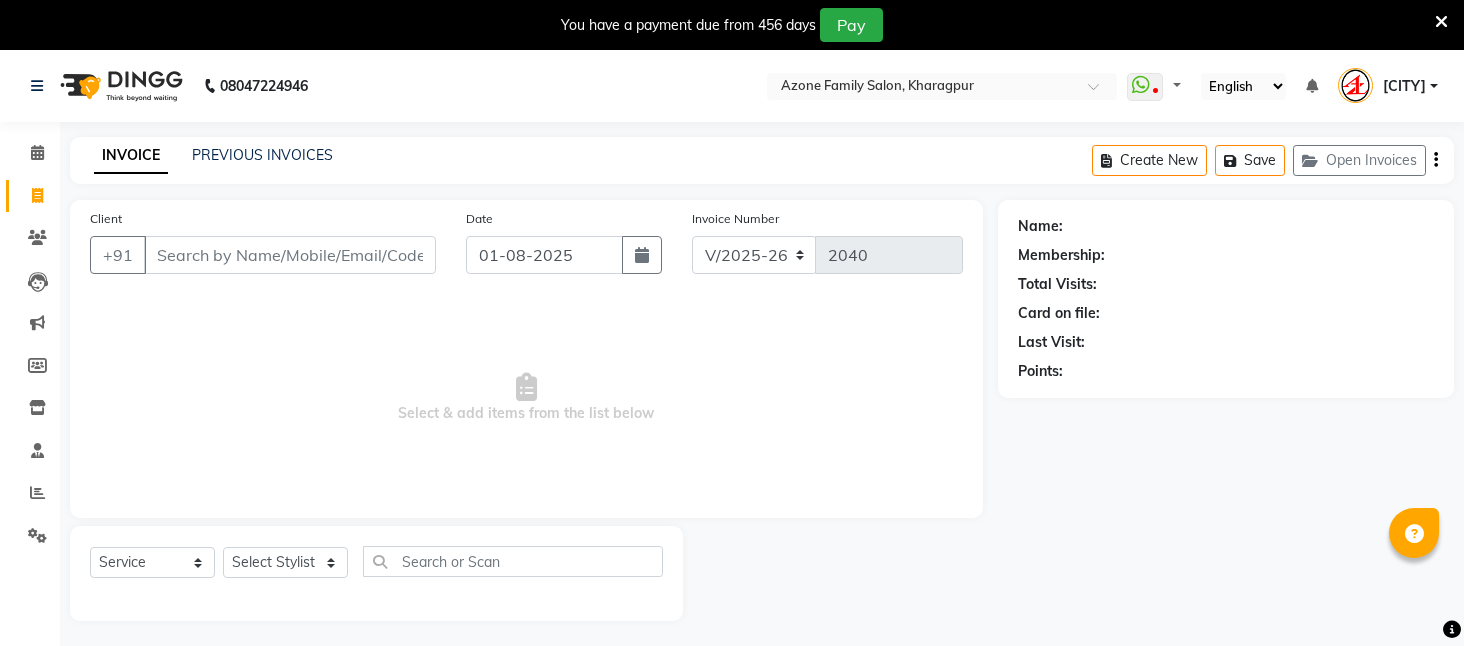 select on "4296" 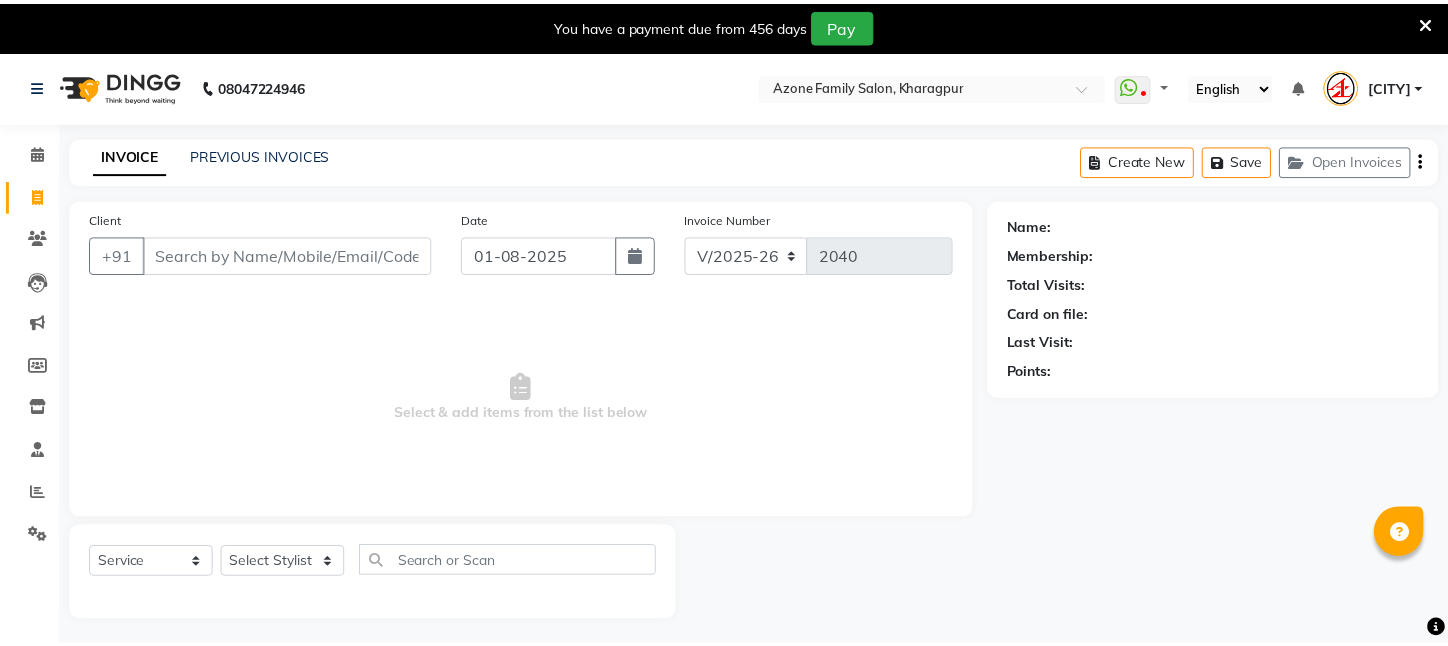 scroll, scrollTop: 0, scrollLeft: 0, axis: both 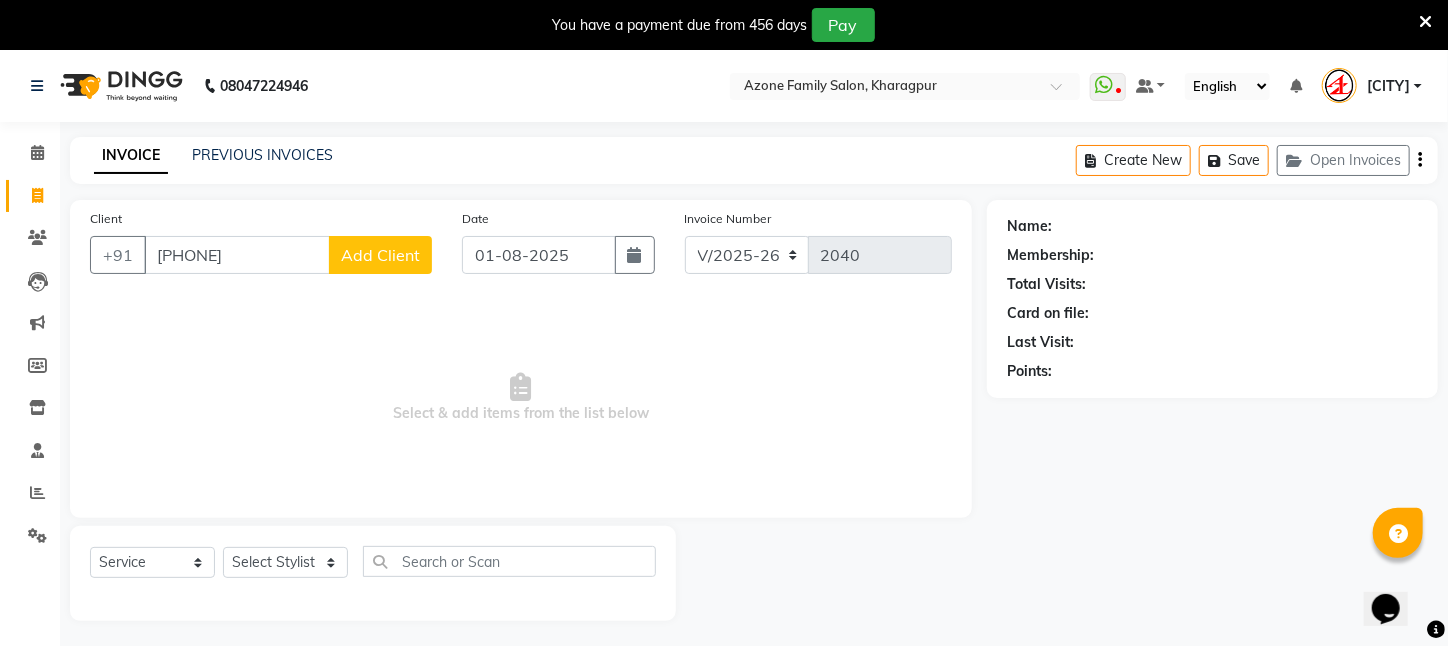 type on "[PHONE]" 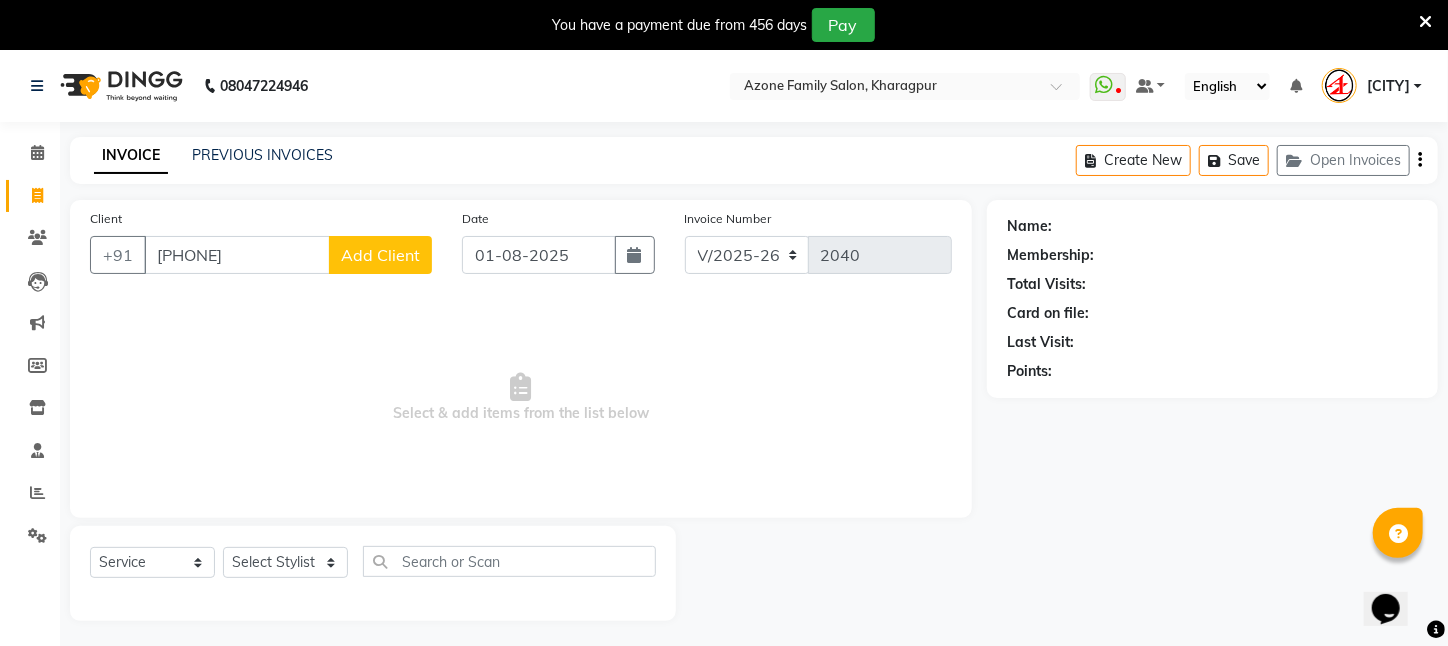 click on "Add Client" 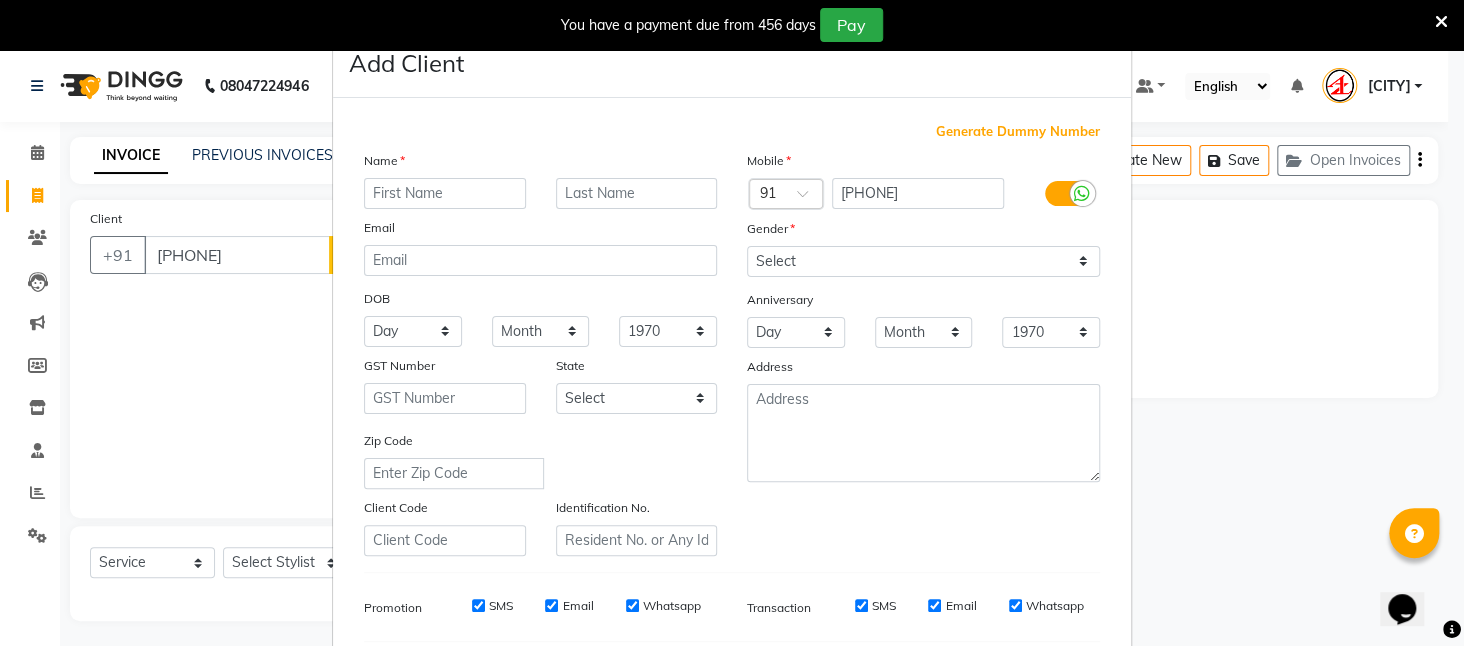 click at bounding box center (445, 193) 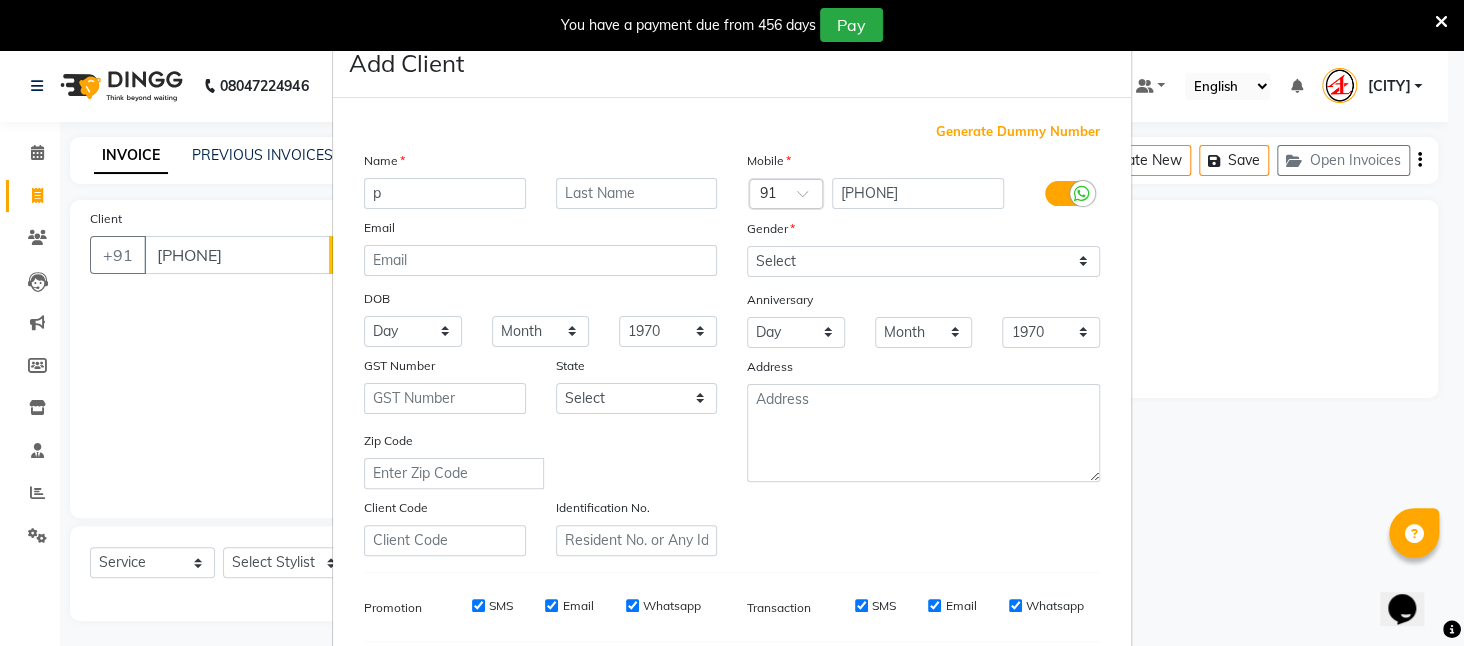 type on "p" 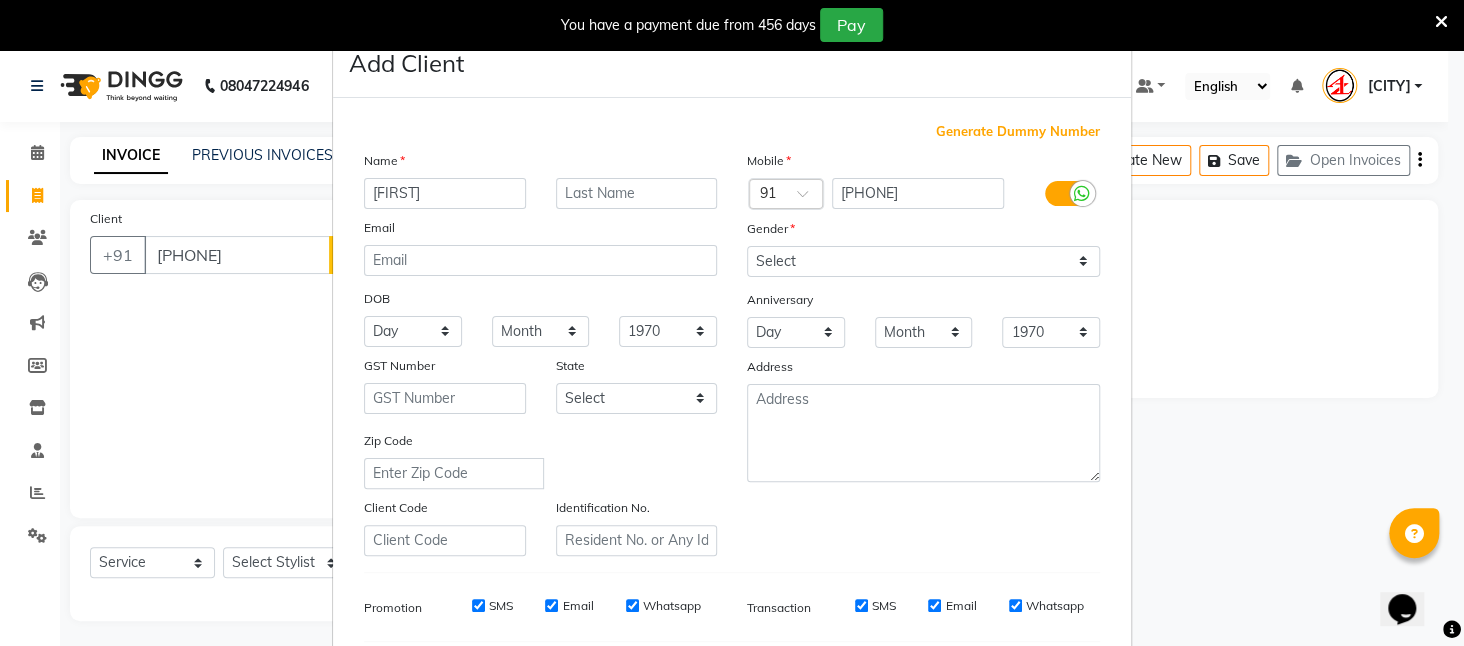 type on "[FIRST]" 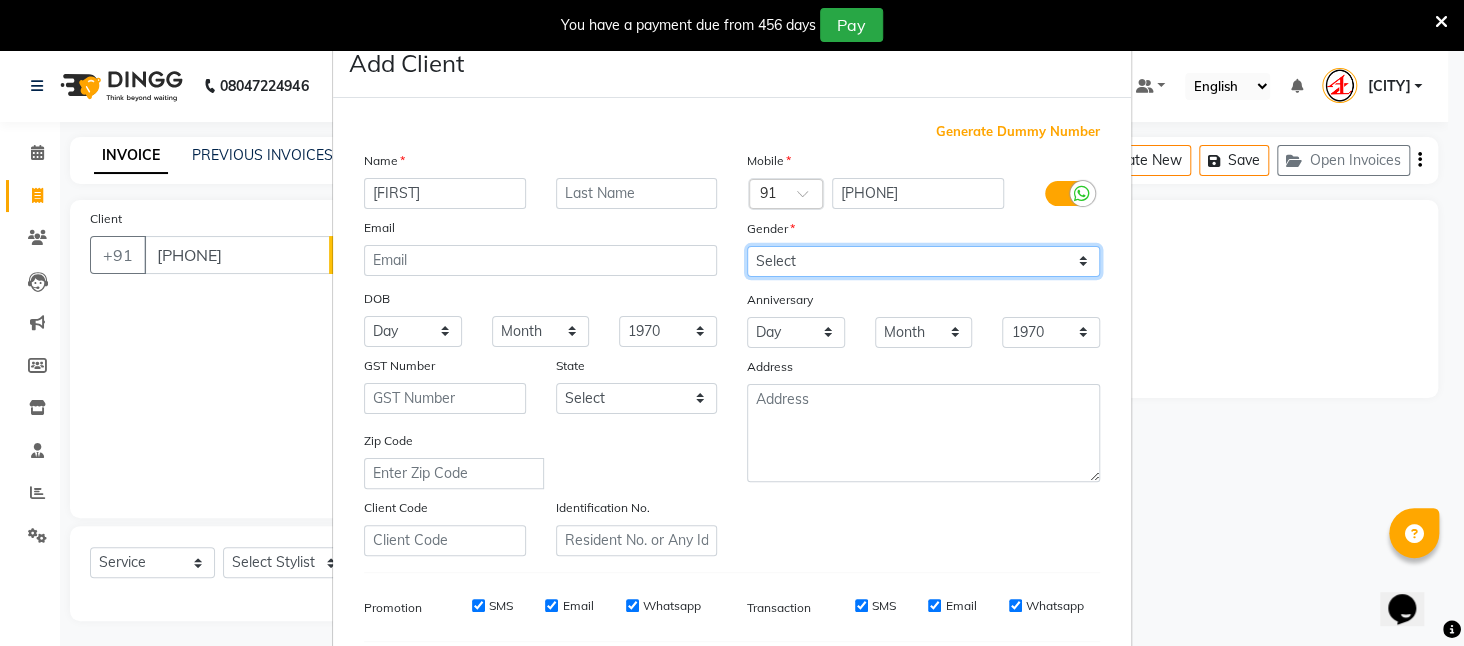 click on "Select Male Female Other Prefer Not To Say" at bounding box center [923, 261] 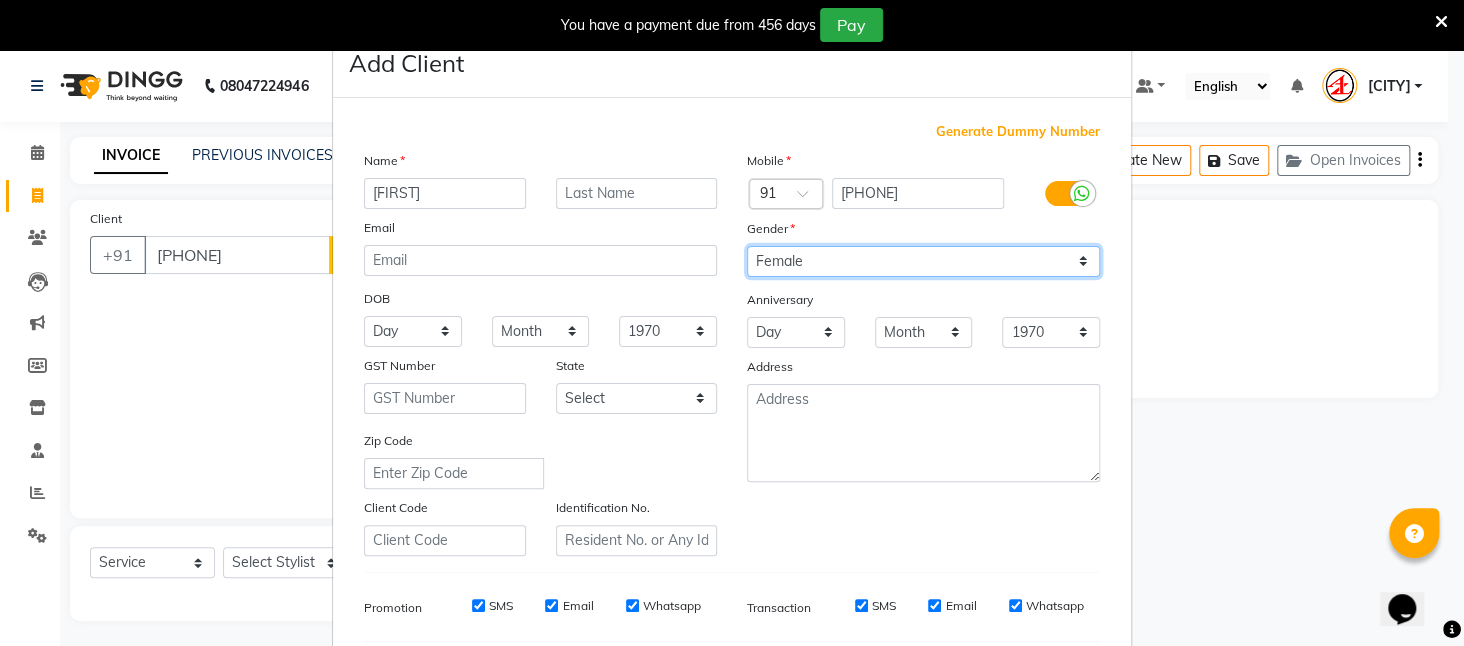 click on "Select Male Female Other Prefer Not To Say" at bounding box center [923, 261] 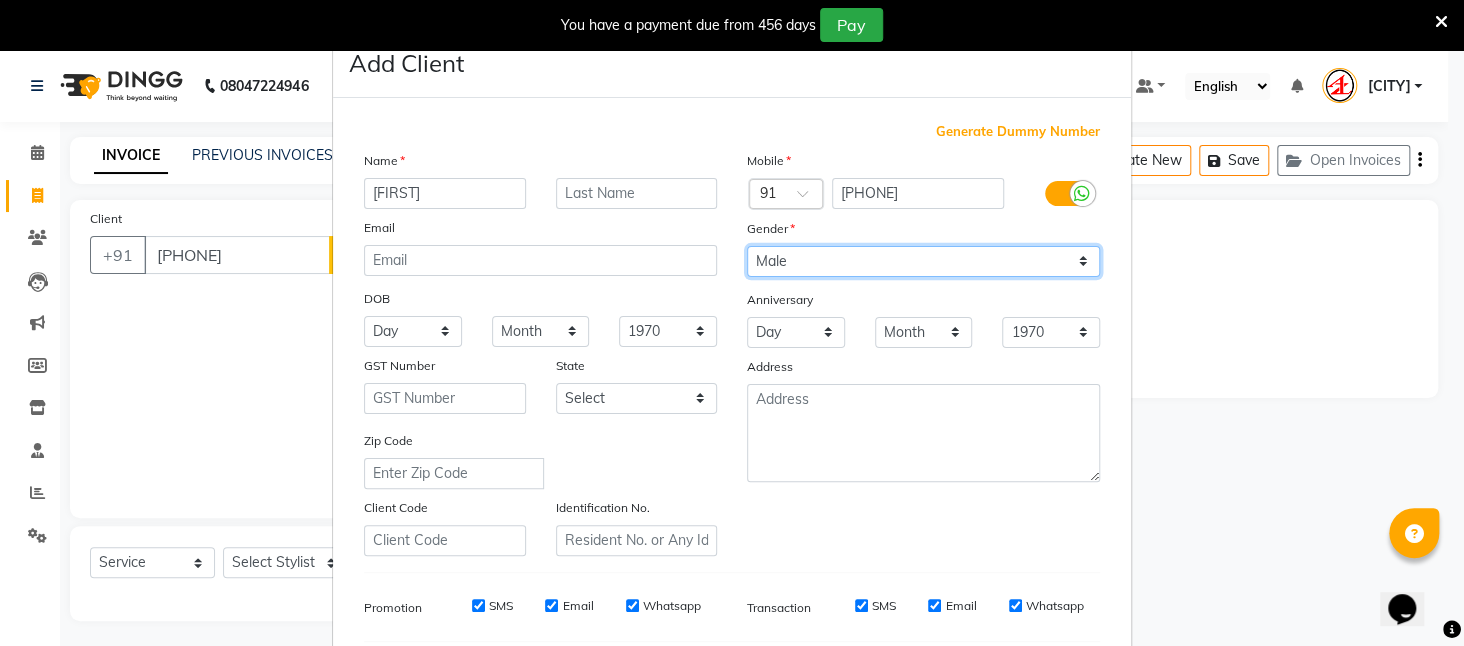 click on "Select Male Female Other Prefer Not To Say" at bounding box center [923, 261] 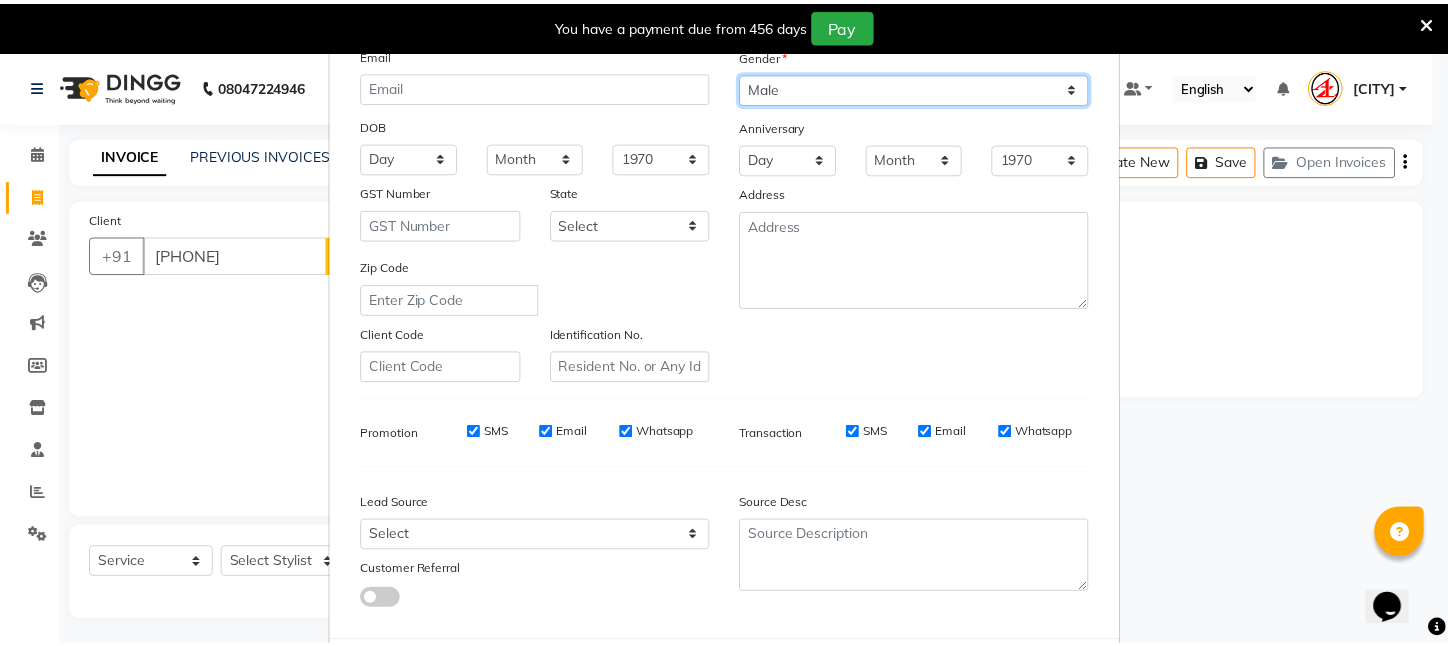 scroll, scrollTop: 277, scrollLeft: 0, axis: vertical 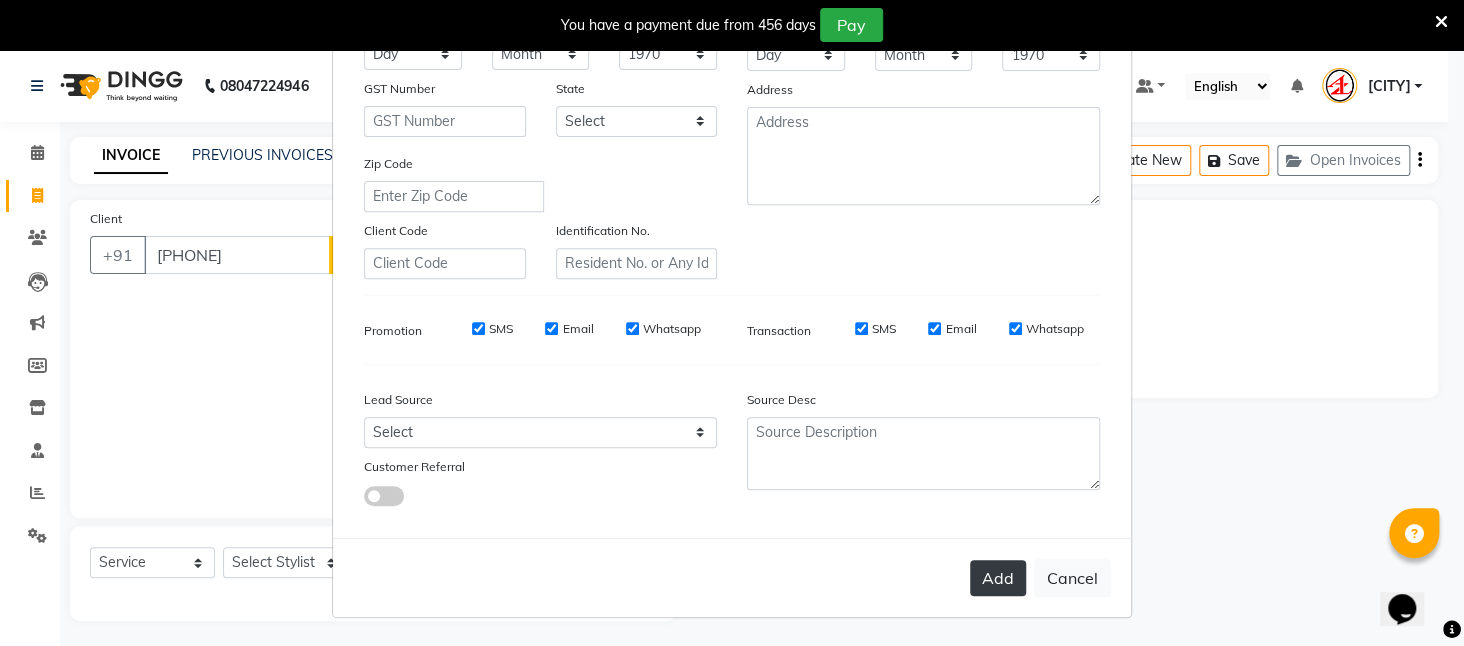 click on "Add" at bounding box center [998, 578] 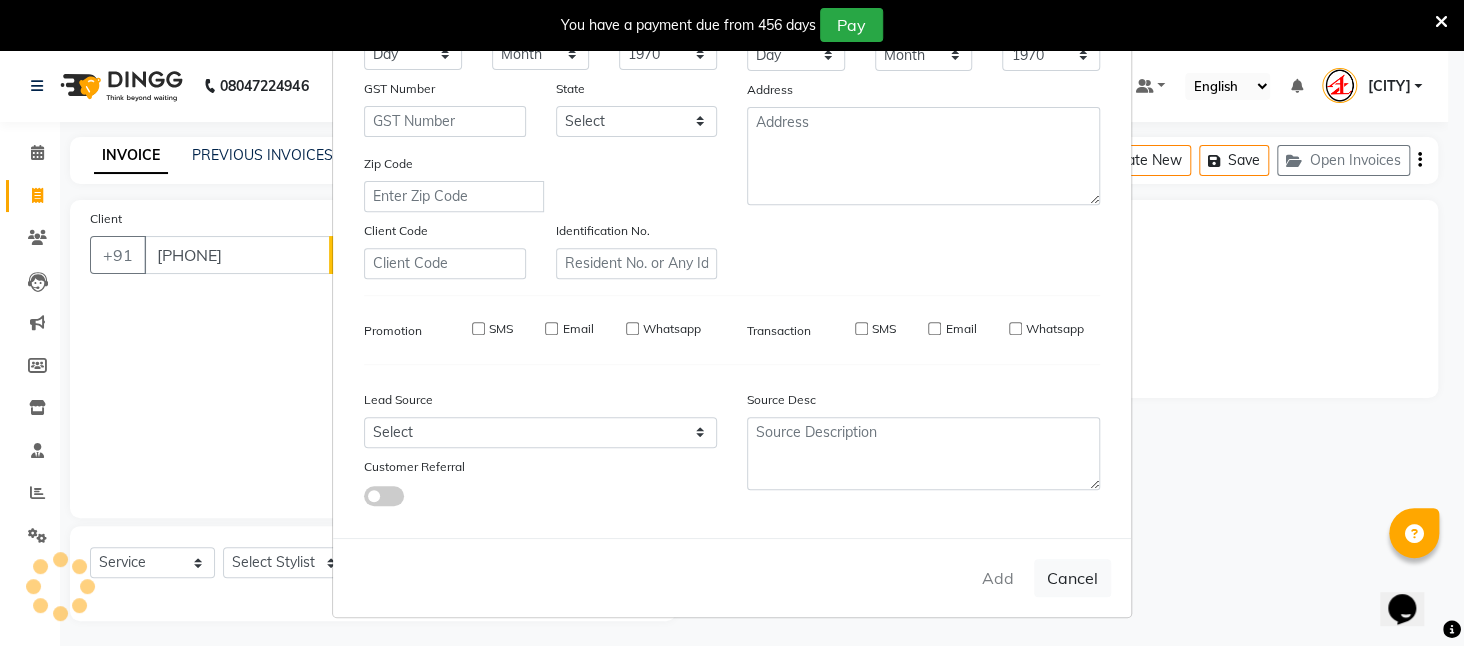 type 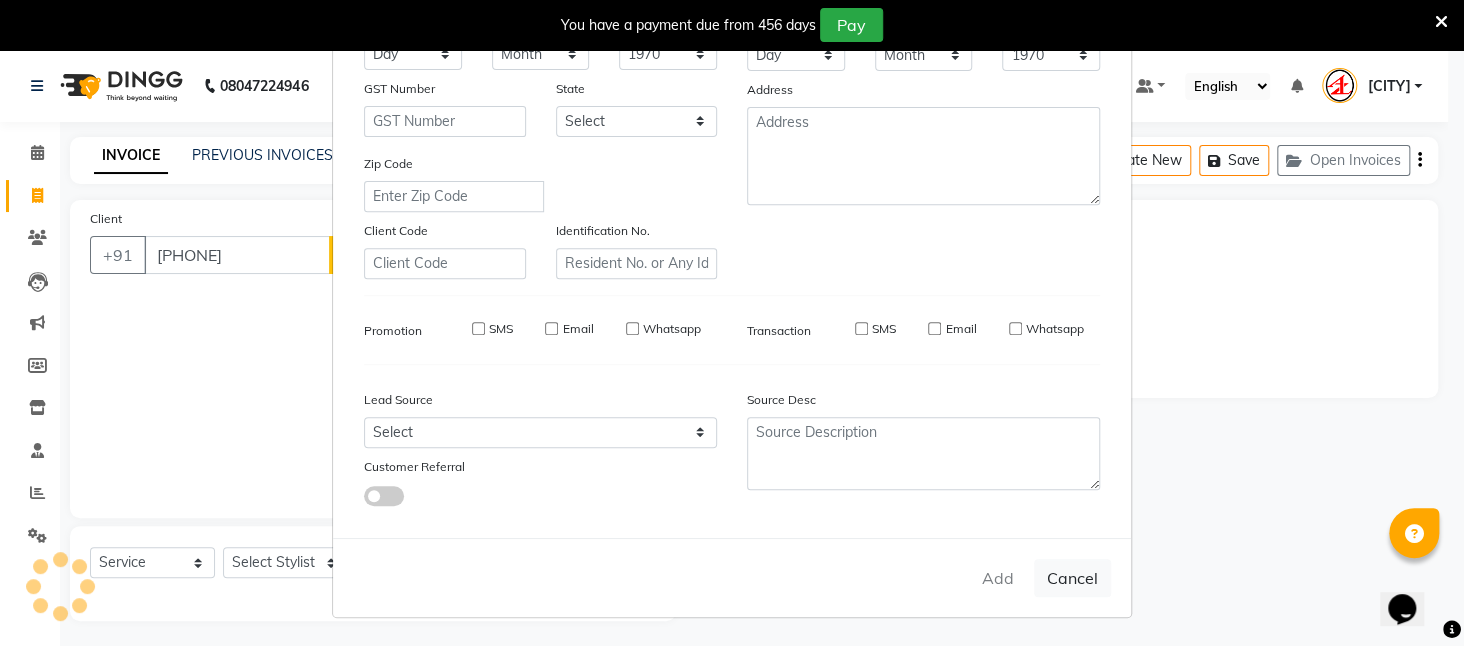 select 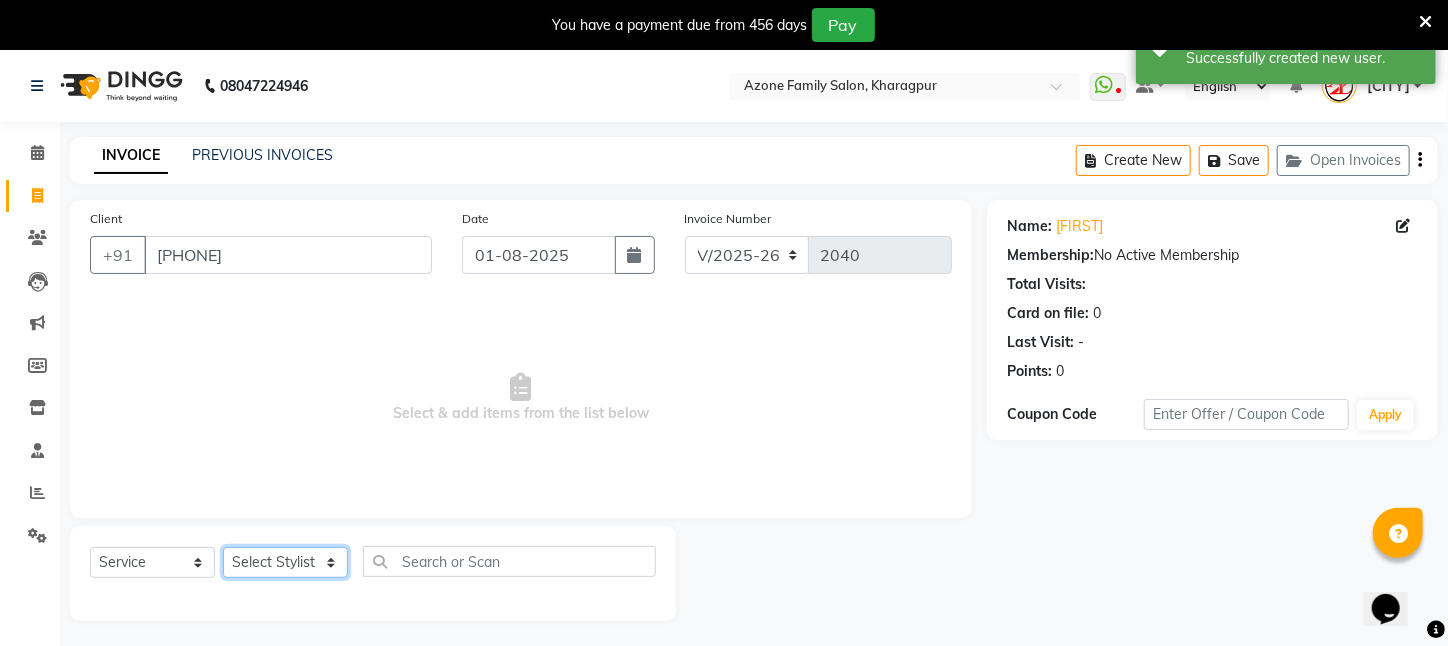 drag, startPoint x: 310, startPoint y: 560, endPoint x: 297, endPoint y: 552, distance: 15.264338 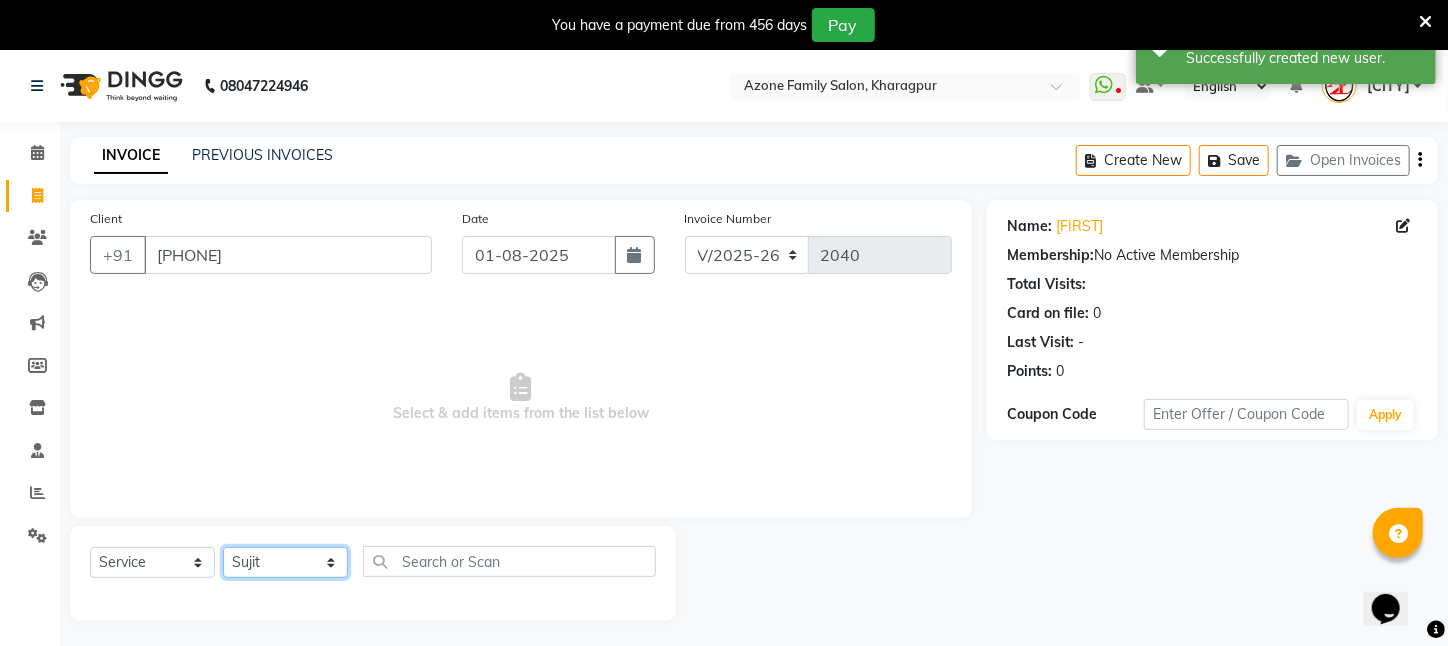click on "Select Stylist [NAME] [LAST]  ARPITA DEEPIKA IMRAAN Injamam KESHAV [CITY] Mahadev Pal Manisha MOUMITA NEHA Rahim Ruma SAIMA Shibani Sujit Suman TINKU Venu" 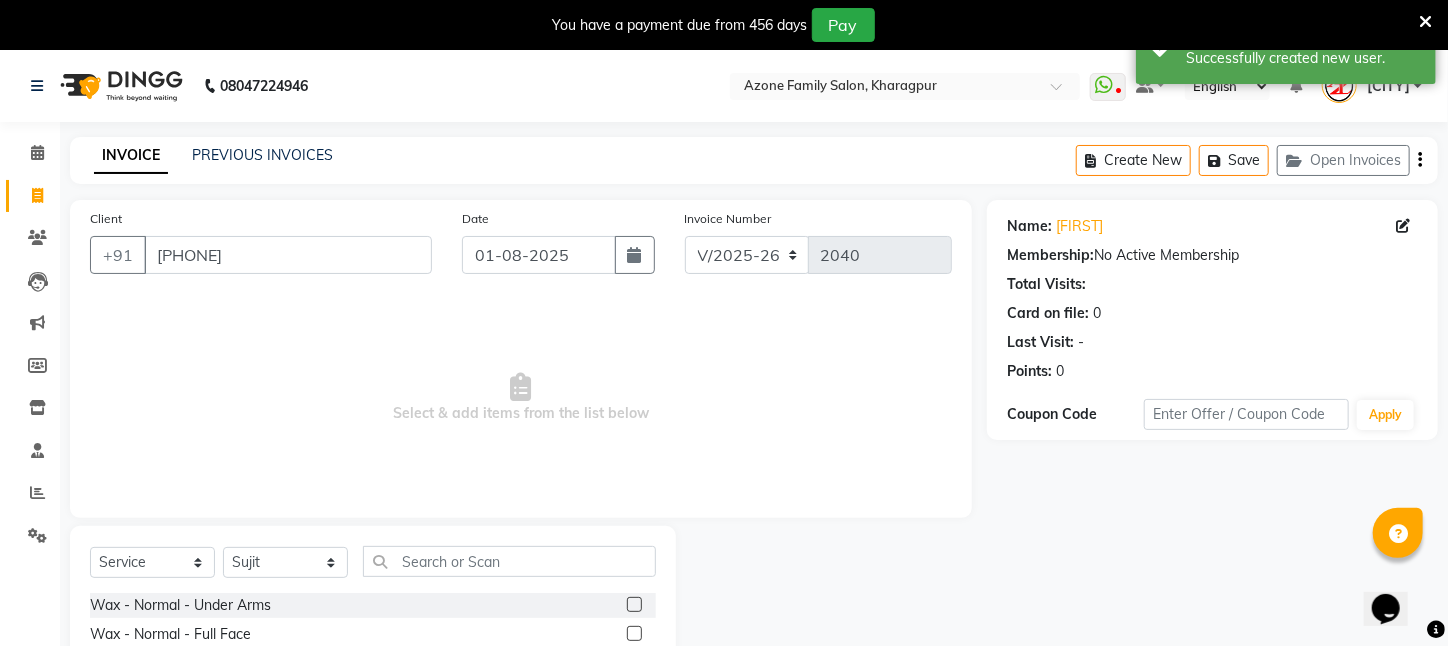 click on "Select  Service  Product  Membership  Package Voucher Prepaid Gift Card  Select Stylist [NAME] [LAST]  ARPITA DEEPIKA IMRAAN Injamam KESHAV [CITY] Mahadev Pal Manisha MOUMITA NEHA Rahim Ruma SAIMA Shibani Sujit Suman TINKU Venu Wax - Normal    -   Under Arms  Wax - Normal    -   Full Face  Wax - Normal    -   Half Hand  Wax - Normal    -   Half Leg  Wax - Normal    -   Front Stomach  Wax - Normal    -   Back Side  Wax - Normal    -   Full Hand  Wax - Normal    -   Full Leg  Wax - Normal    -   Brazilian Wax  Wax - Normal    -   Full Body Wax  Mole Remove  HEAD MASSAGE   DERMA SAGE LOTUS FACIAL  THRENDING MALE CHIN  THREDING MALE CHIK  SPELTEN HAIR CUT WOMEN  ICE CREAM PADICURE   ICE CREAM MANICURE  cv anti angine facial  SEA BUTTER TREATMENT  spelteen cut   CV PIGMENTATION BRIGHTENING FACIAL  MALE FULL BODY TRIMING  HAIR SPA COMBO OFFER  FACIAL COMBO OFFER  FACE MASSAGE COMBO OFFER  CLEANUP OFFER  CHIN WOMEN WAX  Body hair remoVE  HAIR WIG SERVICE CUTTING  HALF HAND DE TAN   CV FACE MASSAGE  LOWER LIP WAX" 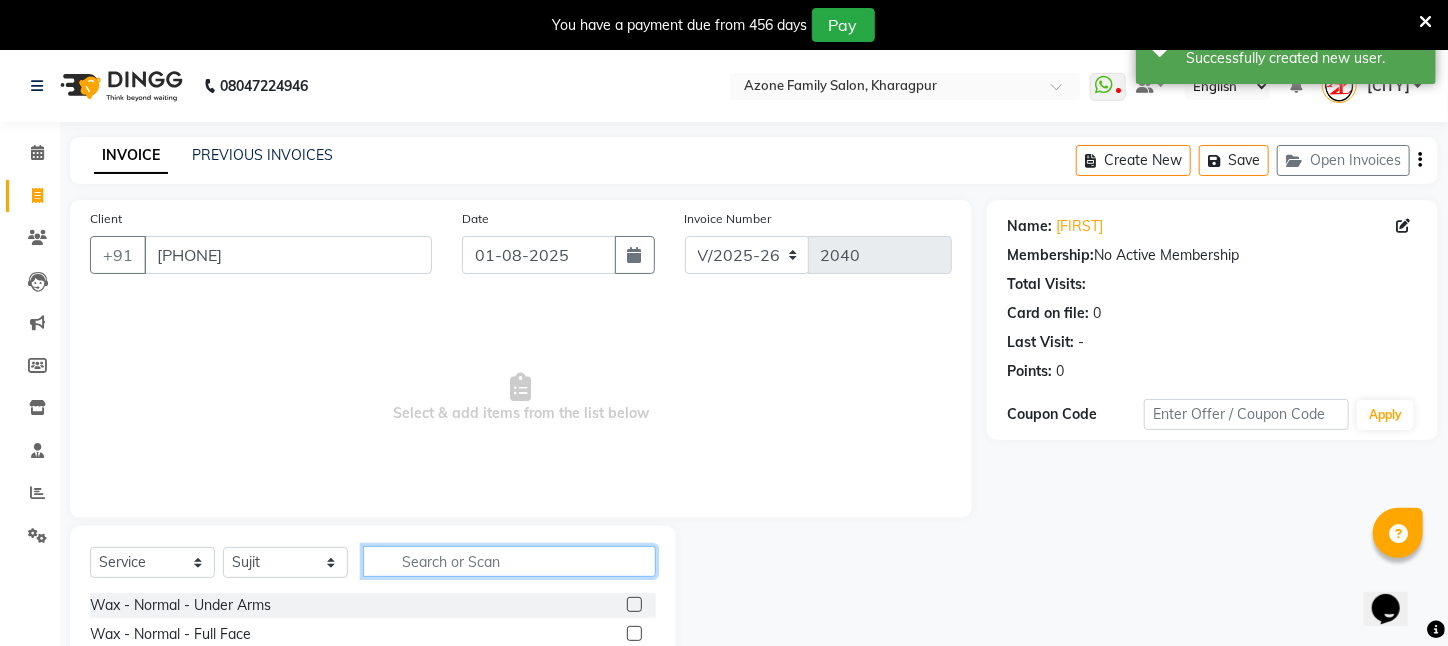 click 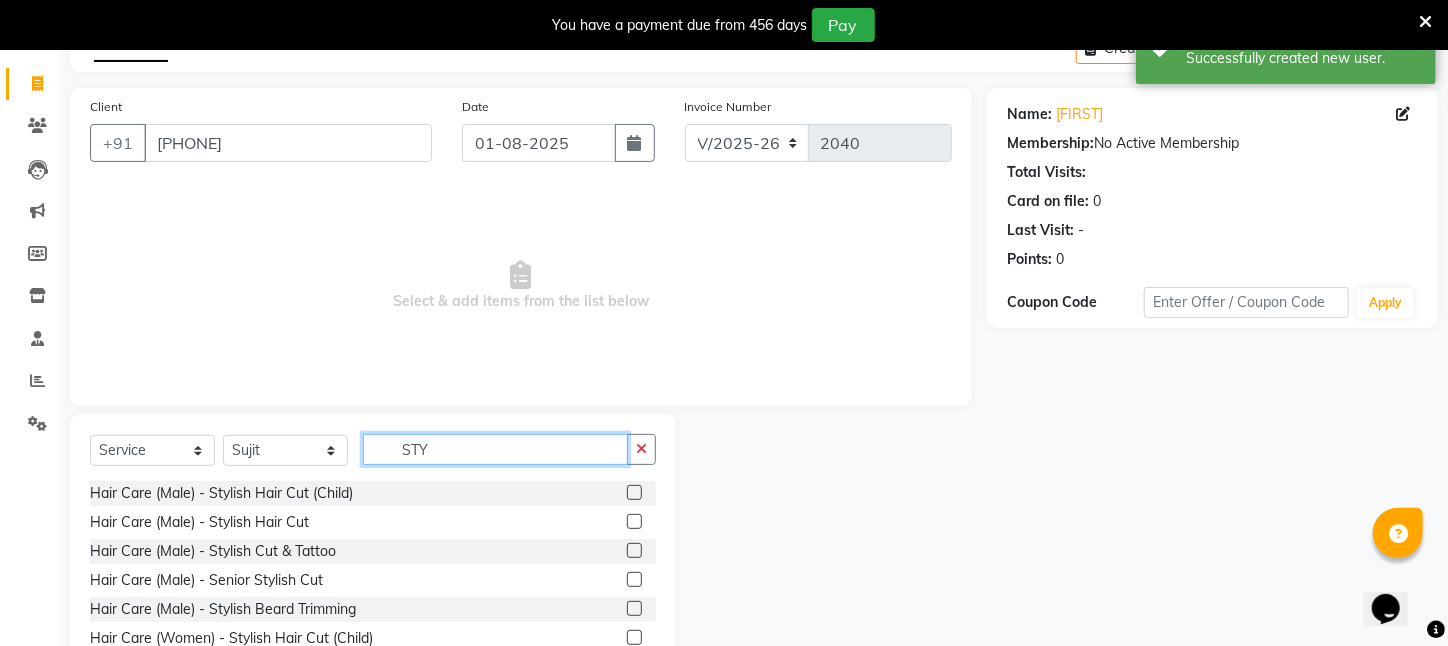 scroll, scrollTop: 204, scrollLeft: 0, axis: vertical 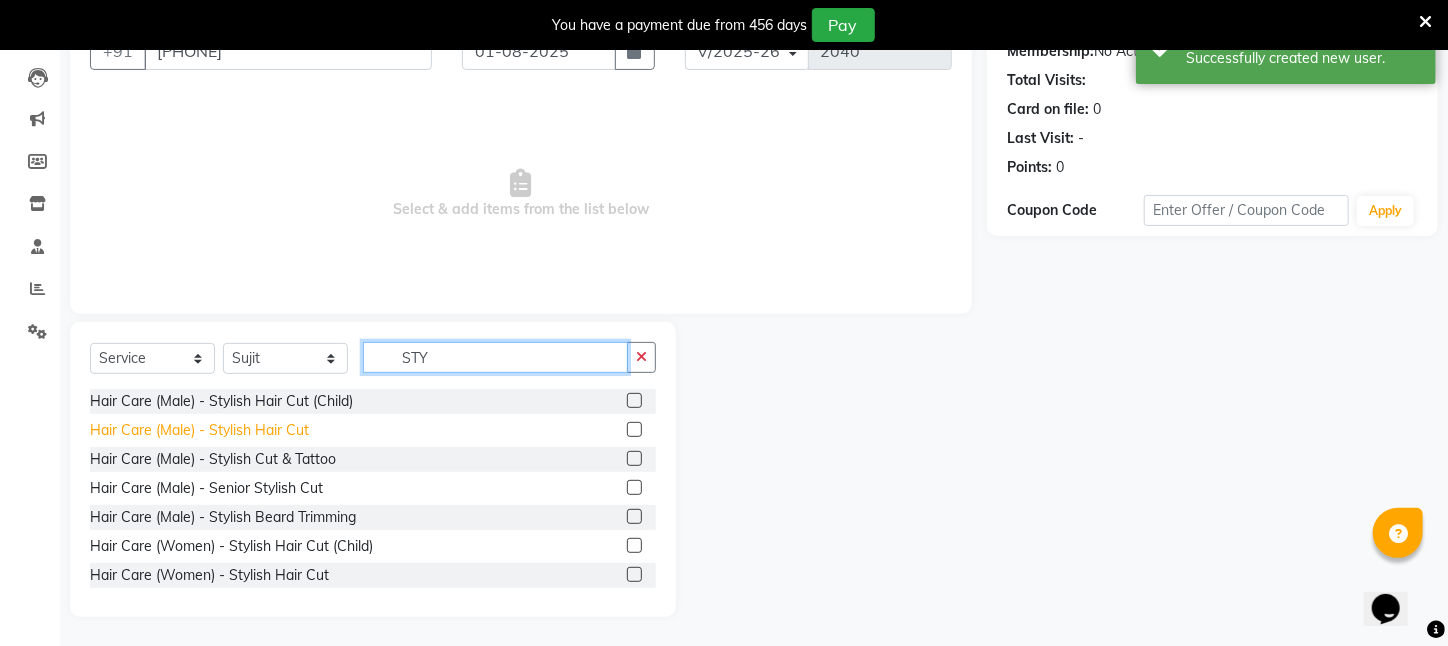 type on "STY" 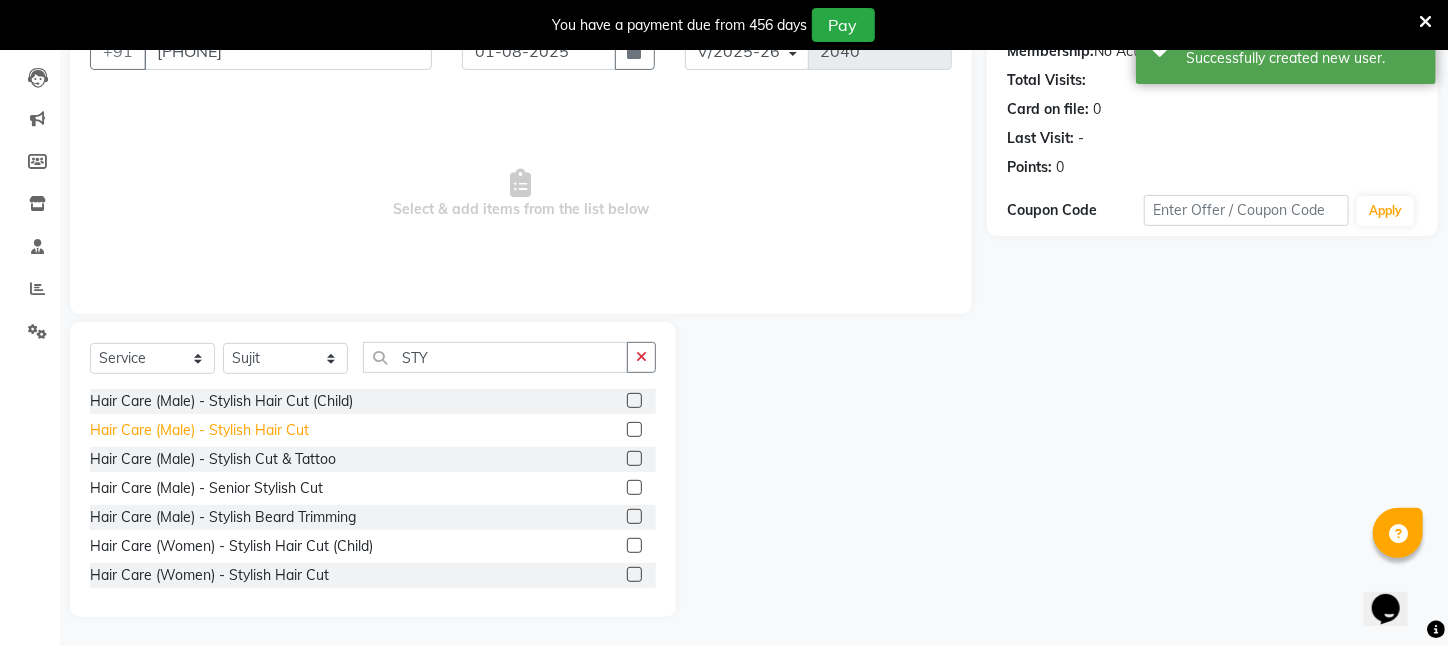 click on "Hair Care (Male)   -   Stylish Hair Cut" 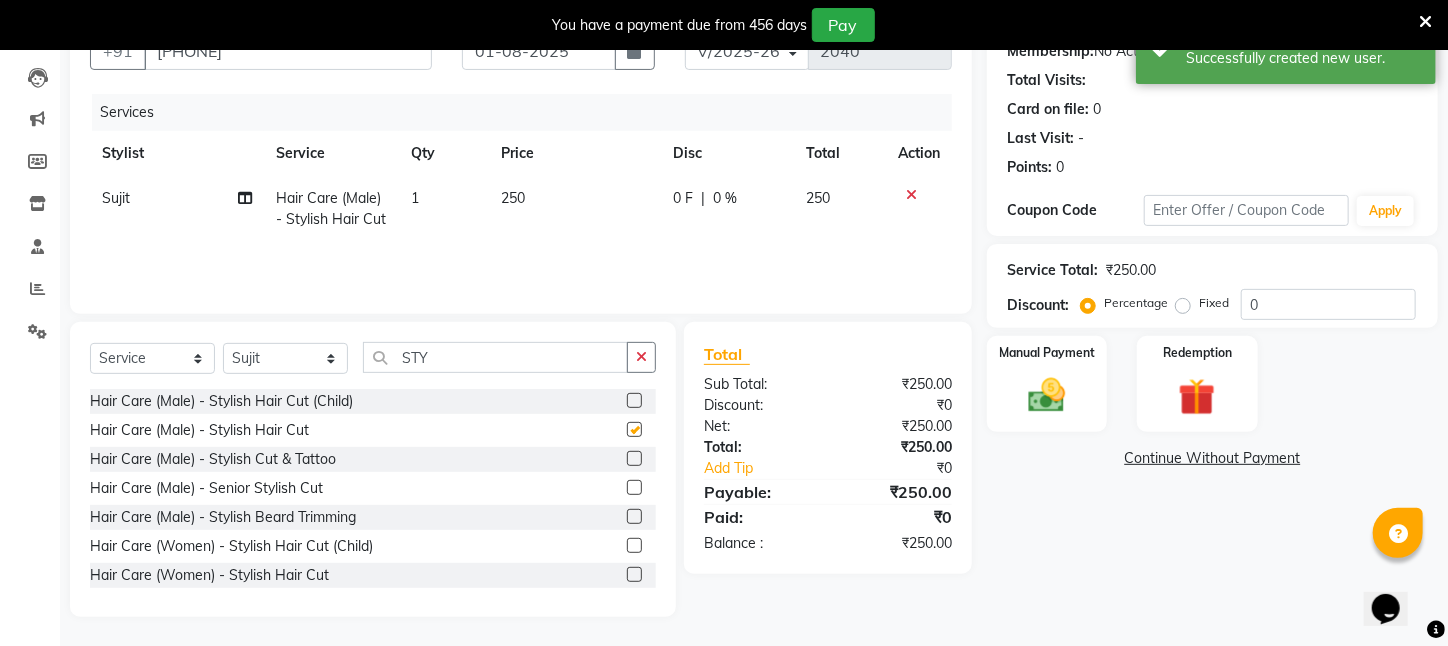 checkbox on "false" 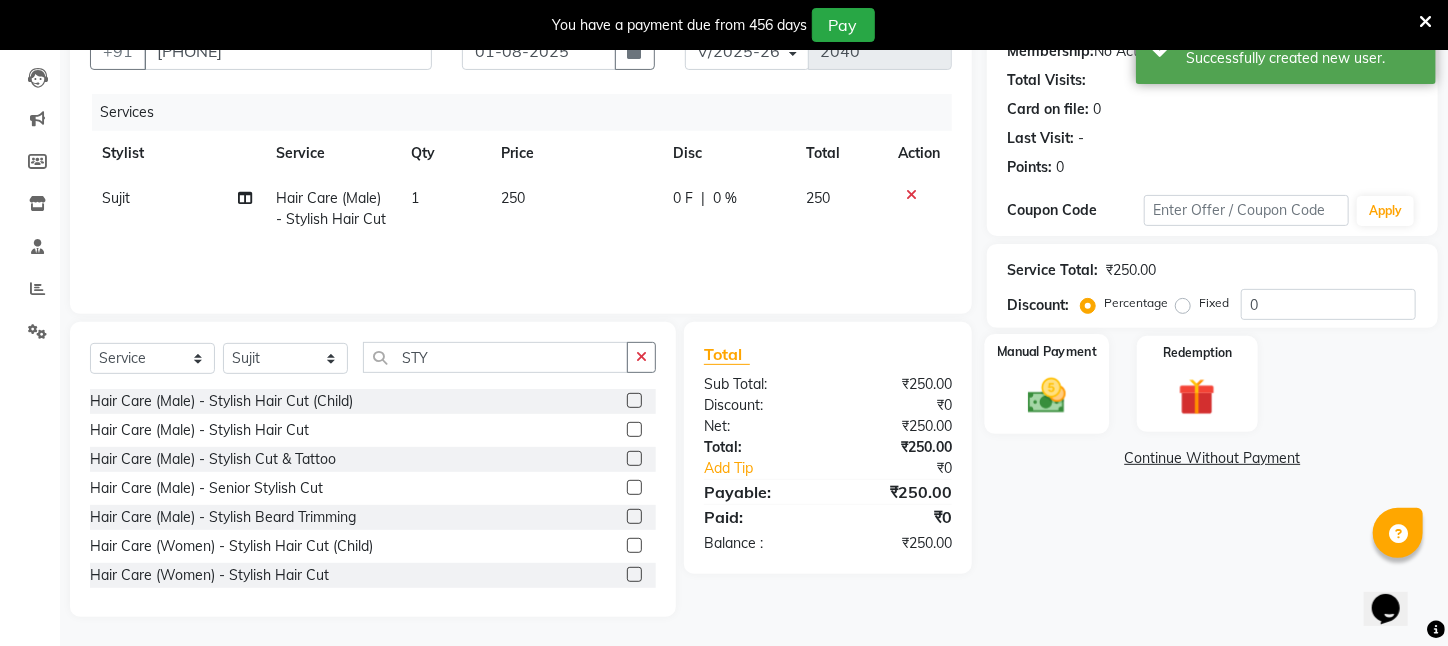 click on "Manual Payment" 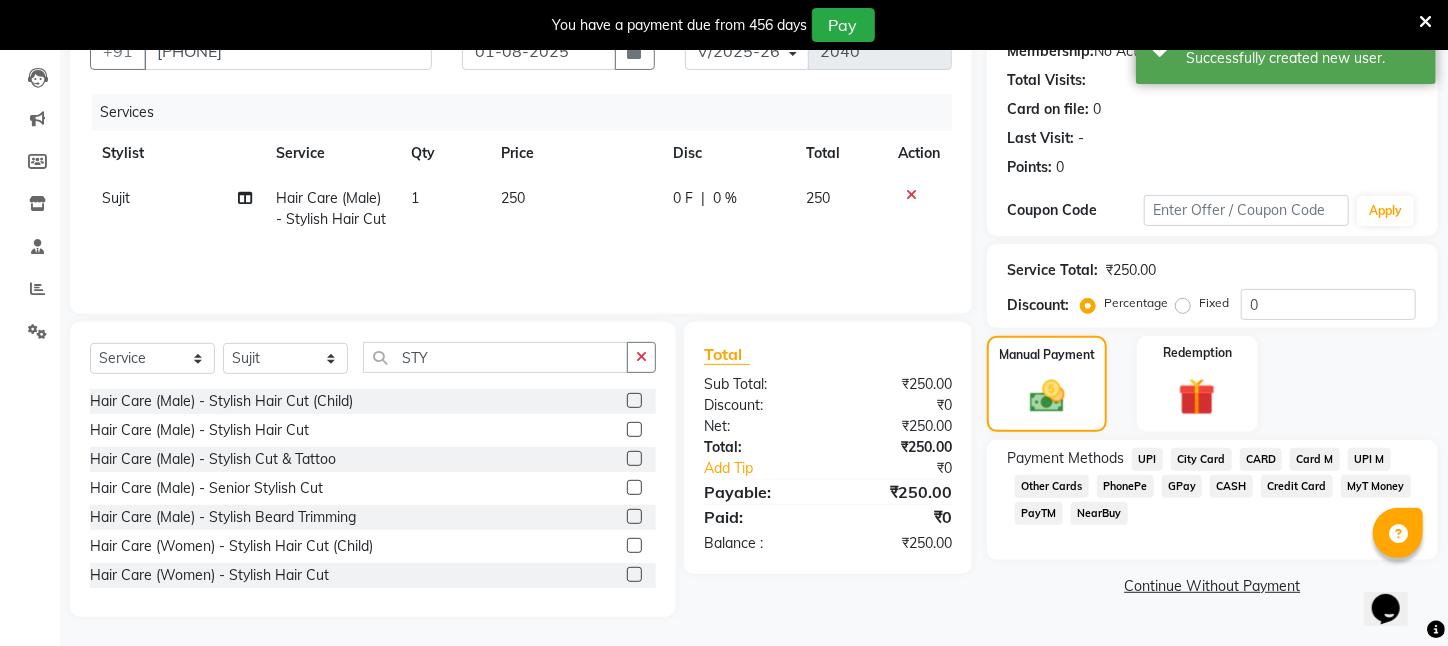 click on "PayTM" 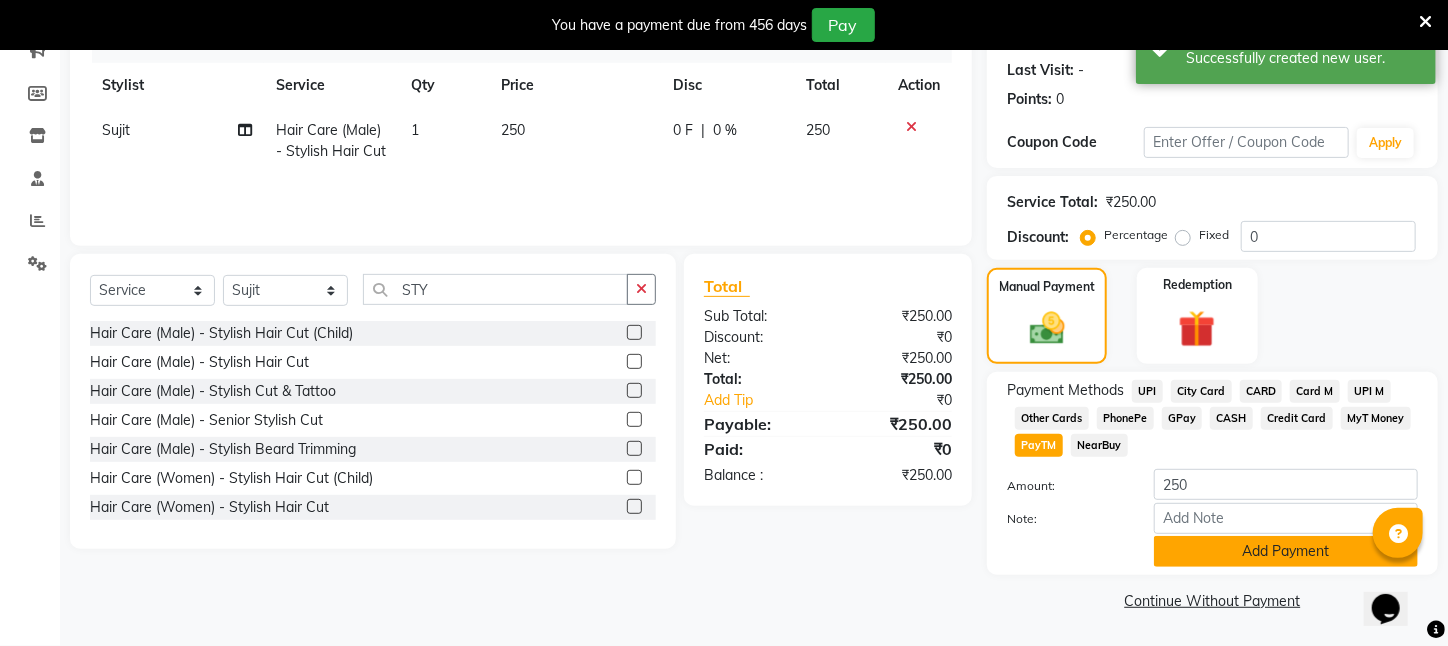 click on "Add Payment" 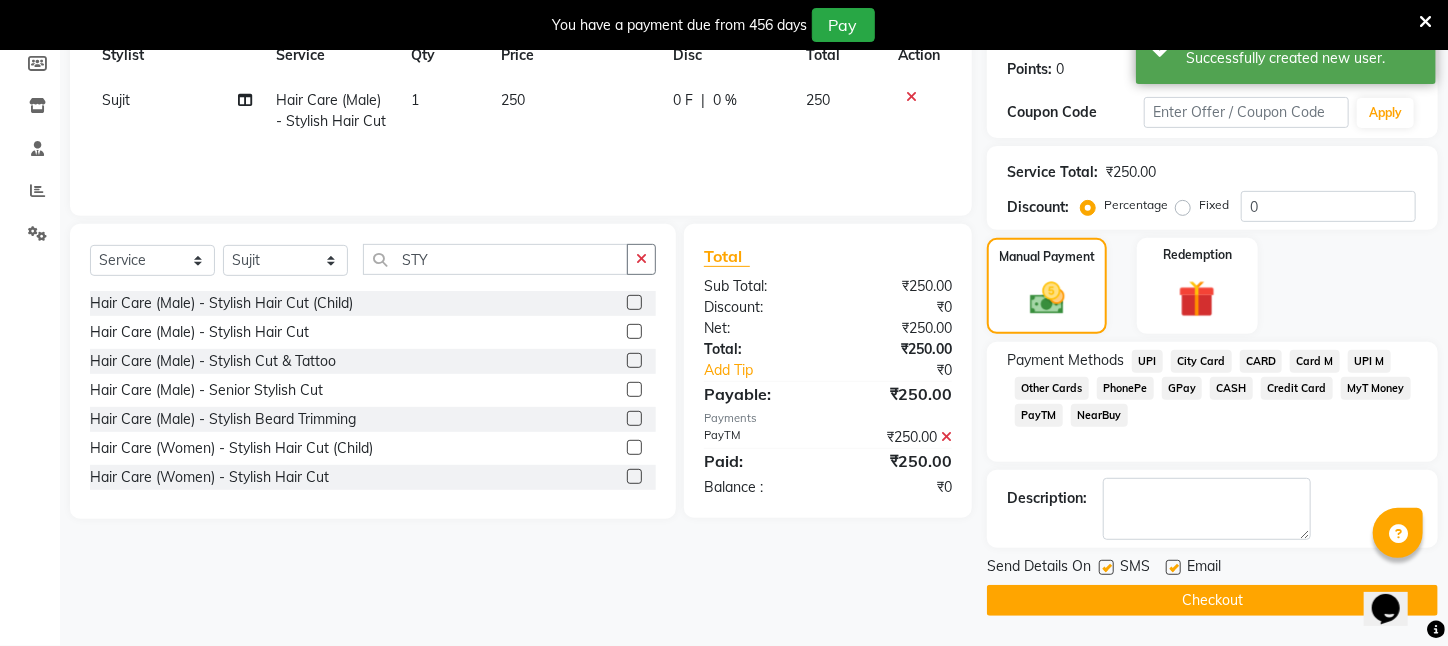 scroll, scrollTop: 323, scrollLeft: 0, axis: vertical 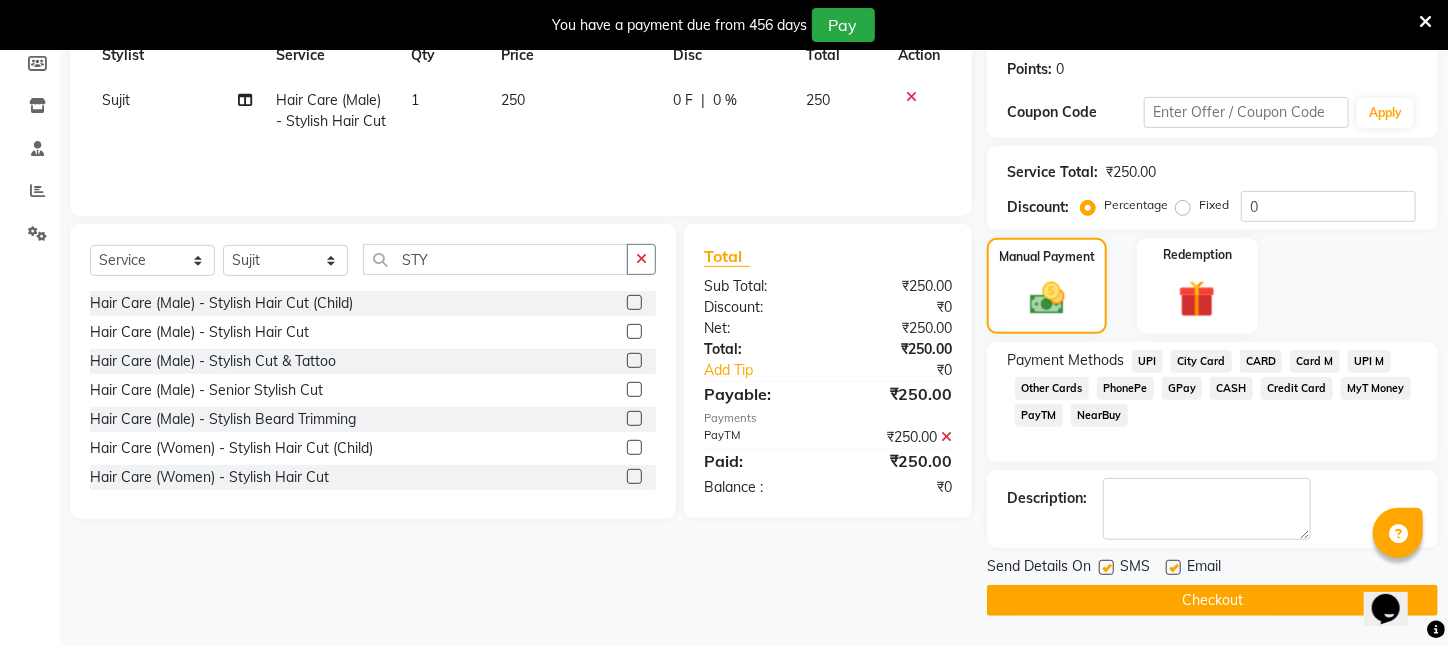 click on "Checkout" 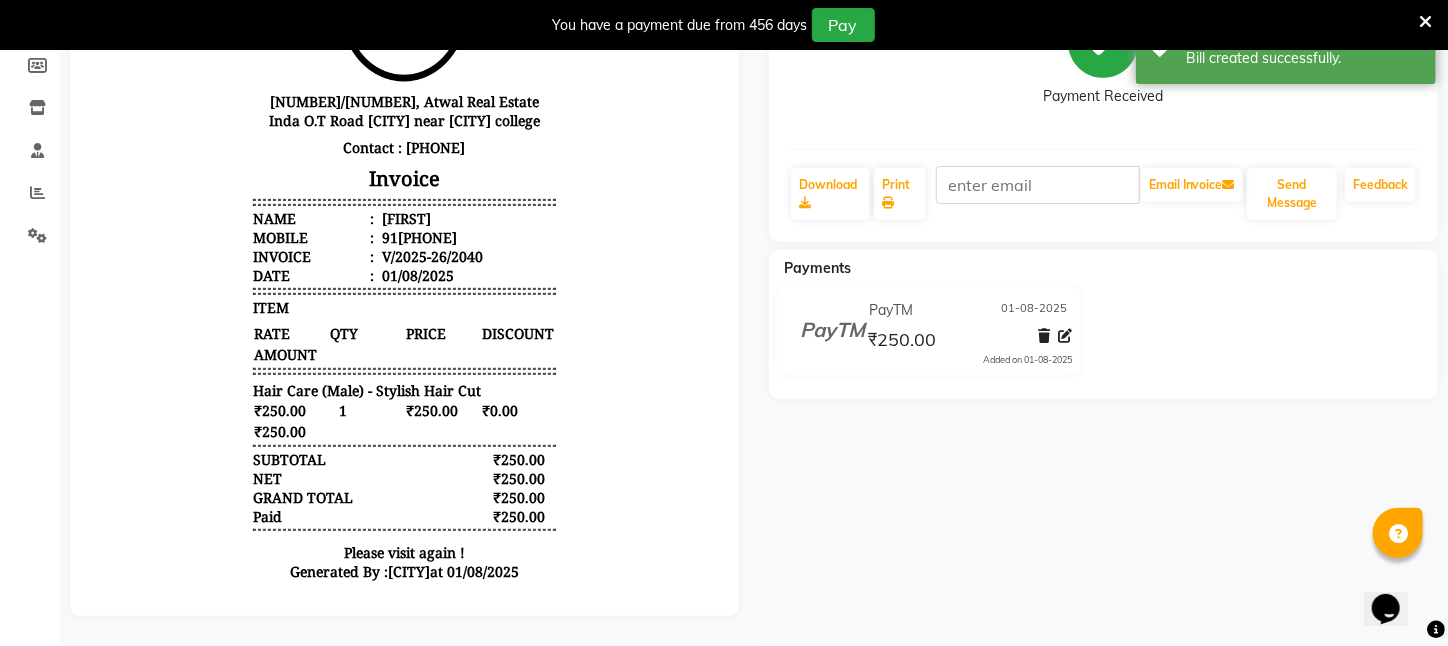 scroll, scrollTop: 0, scrollLeft: 0, axis: both 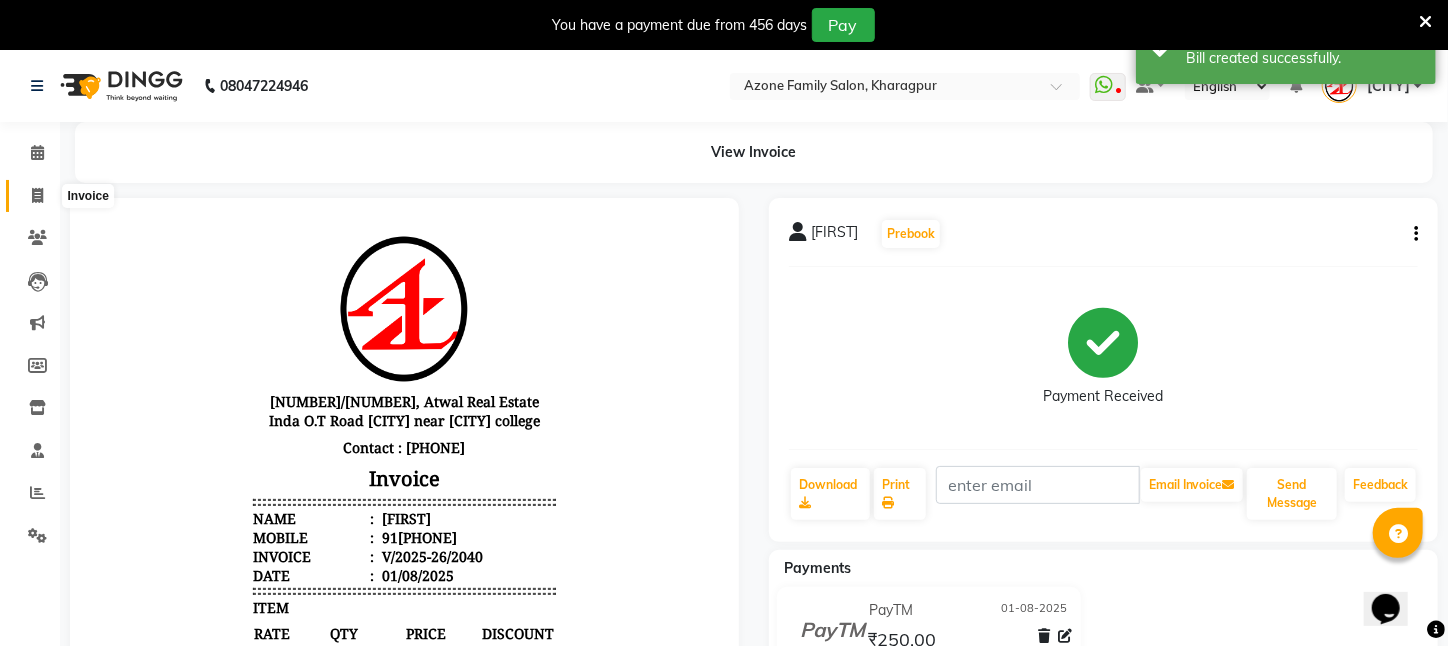 click 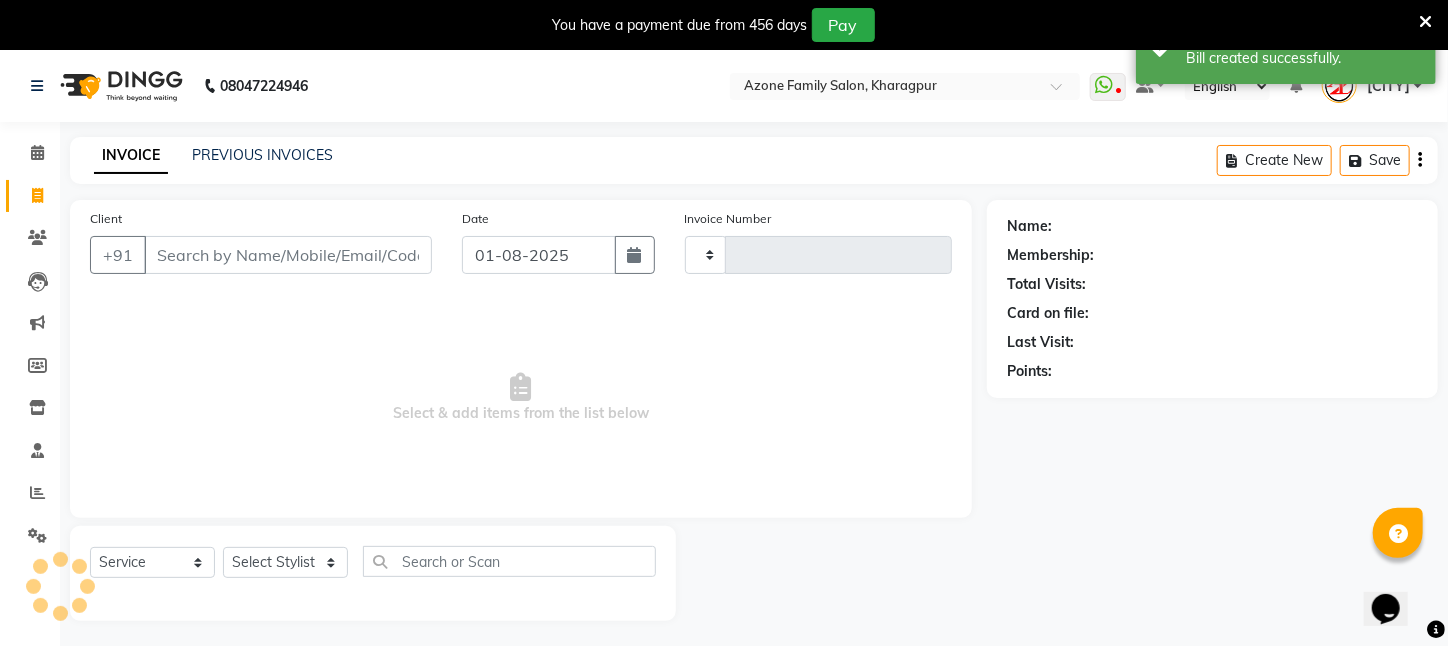 scroll, scrollTop: 50, scrollLeft: 0, axis: vertical 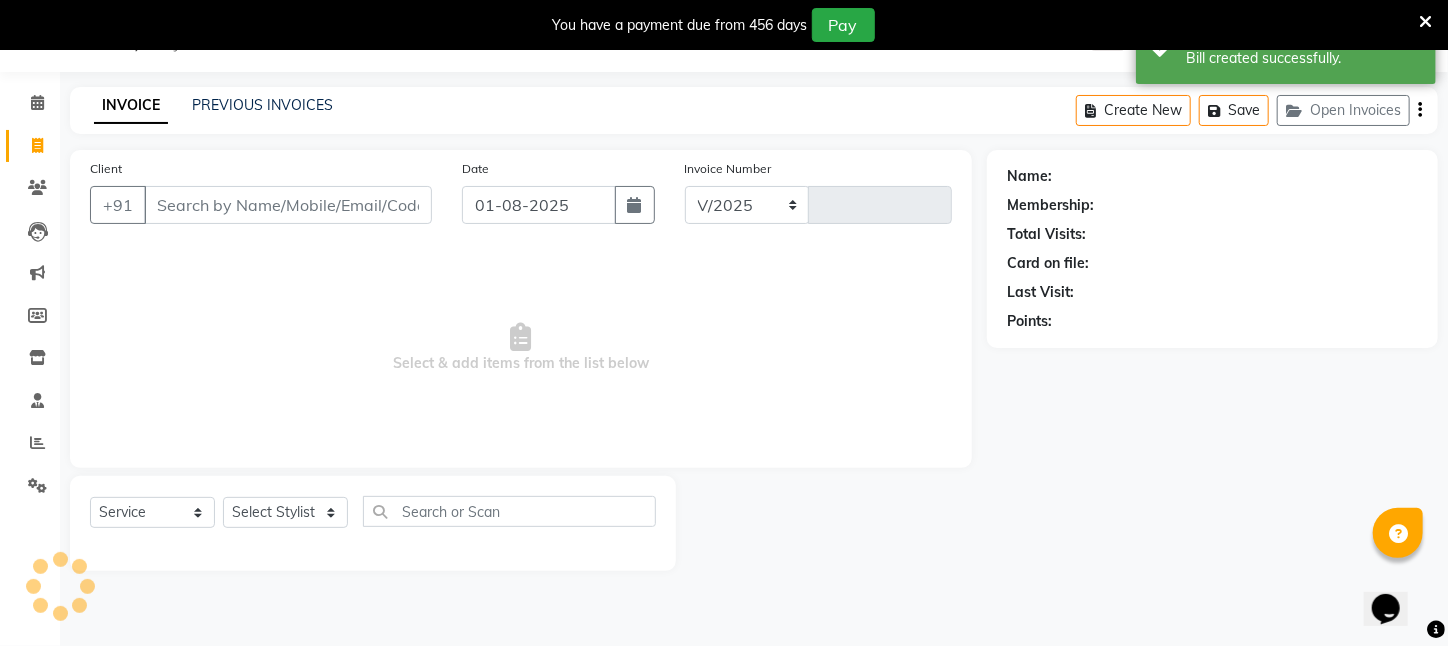 select on "4296" 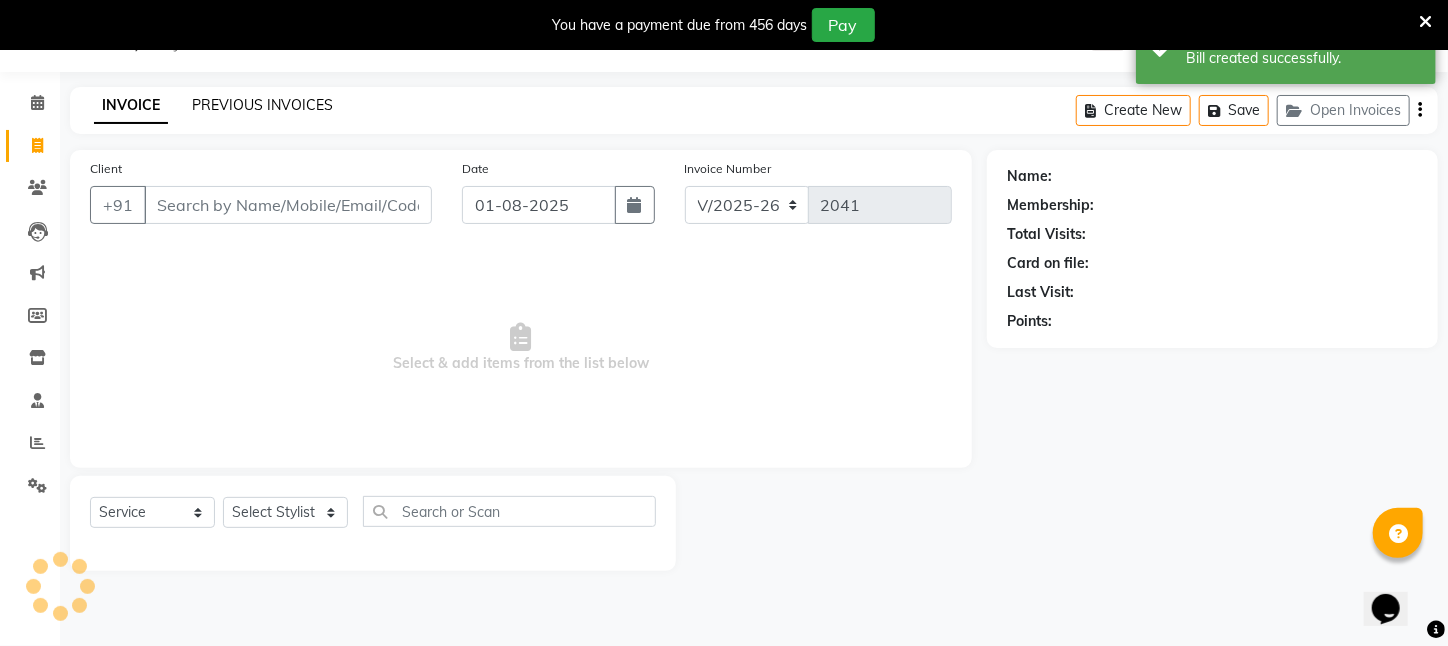 click on "PREVIOUS INVOICES" 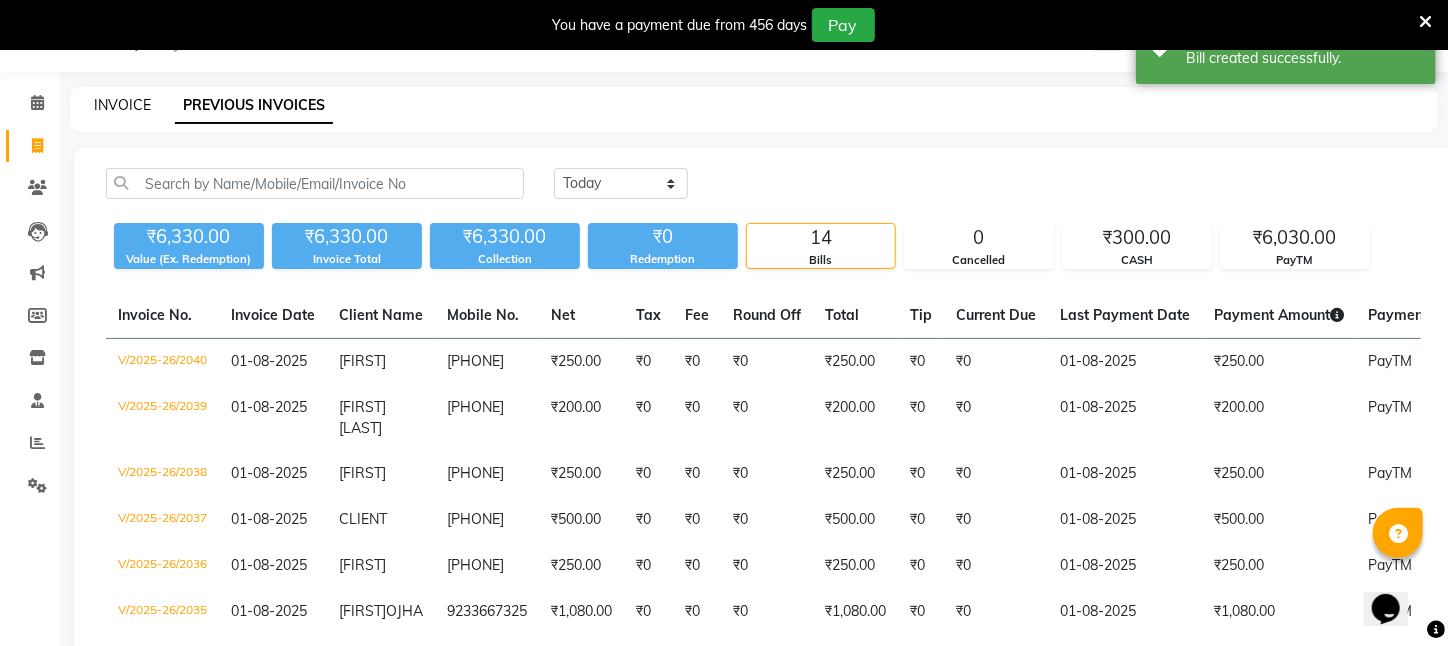 click on "INVOICE" 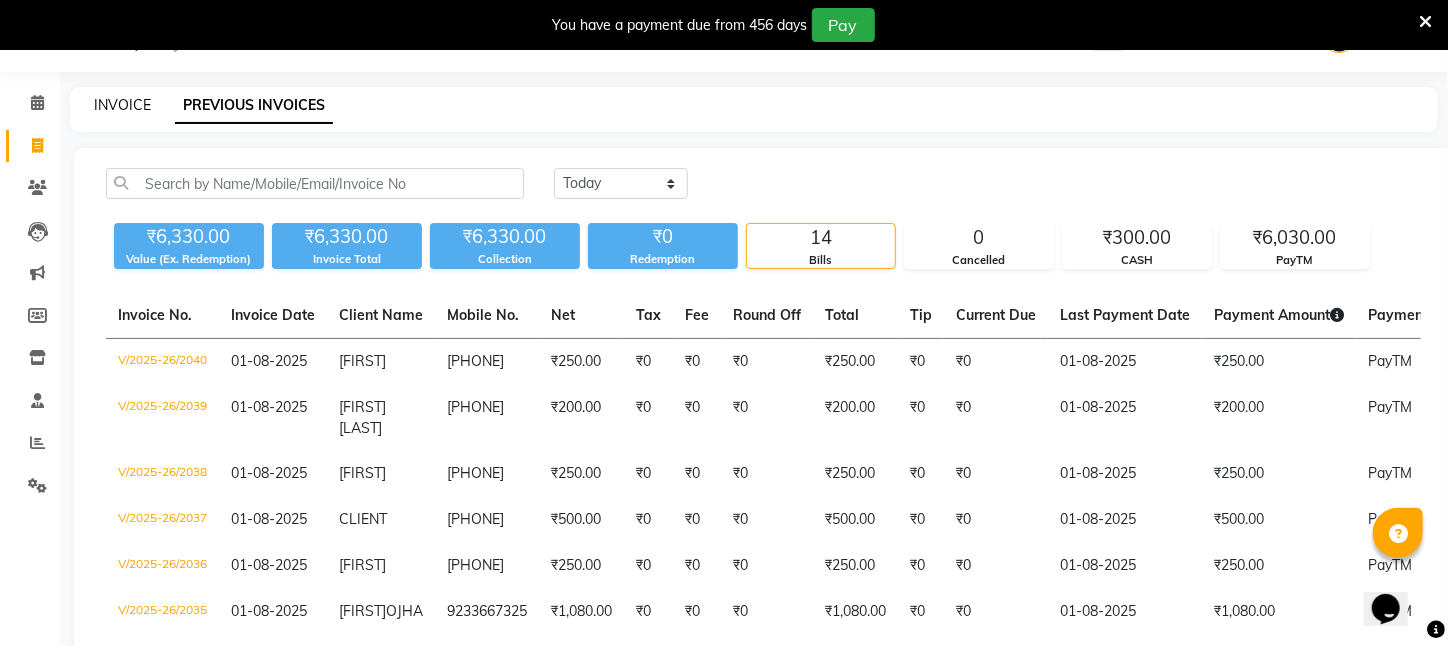 select on "service" 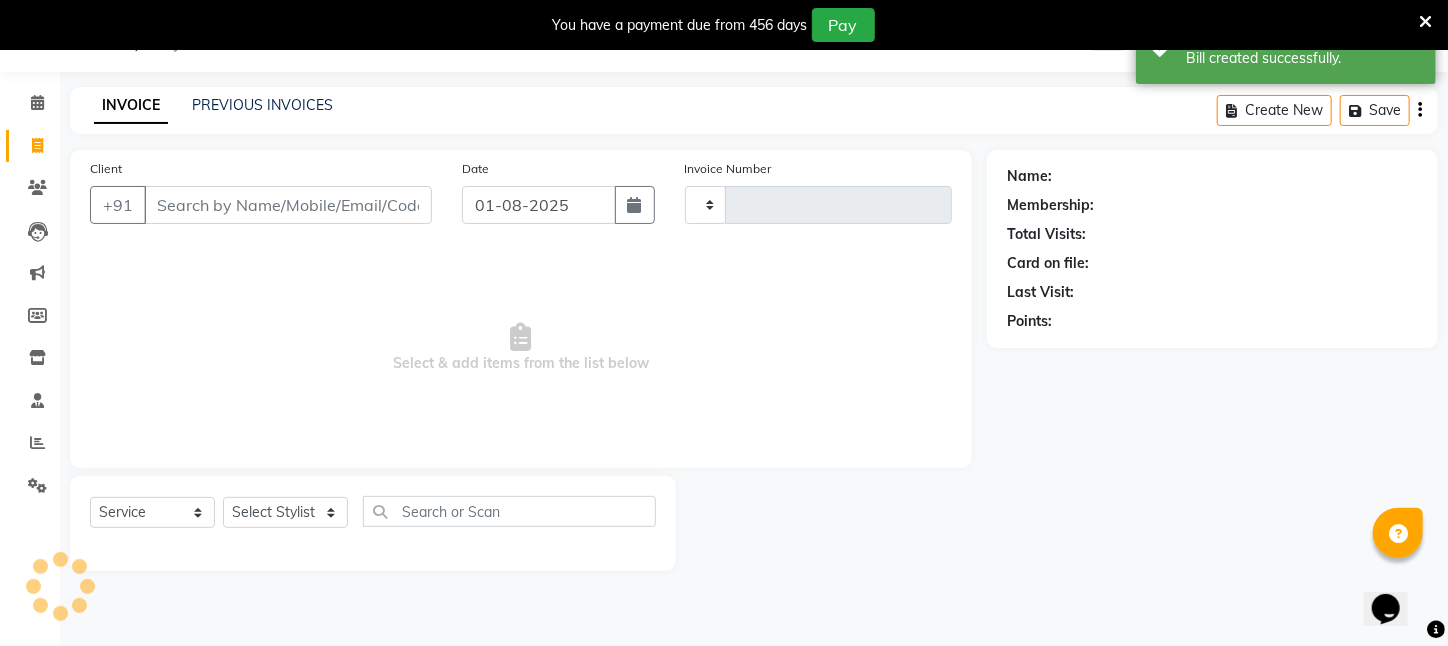 type on "2041" 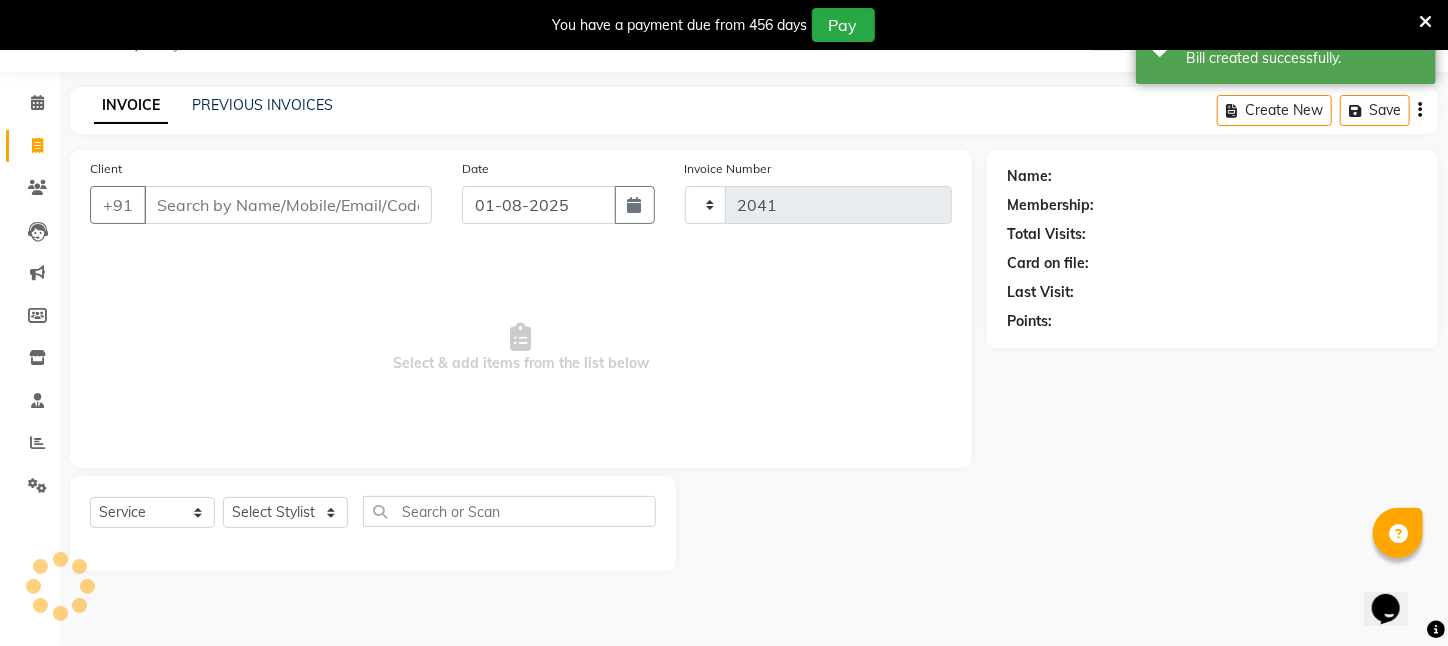 select on "4296" 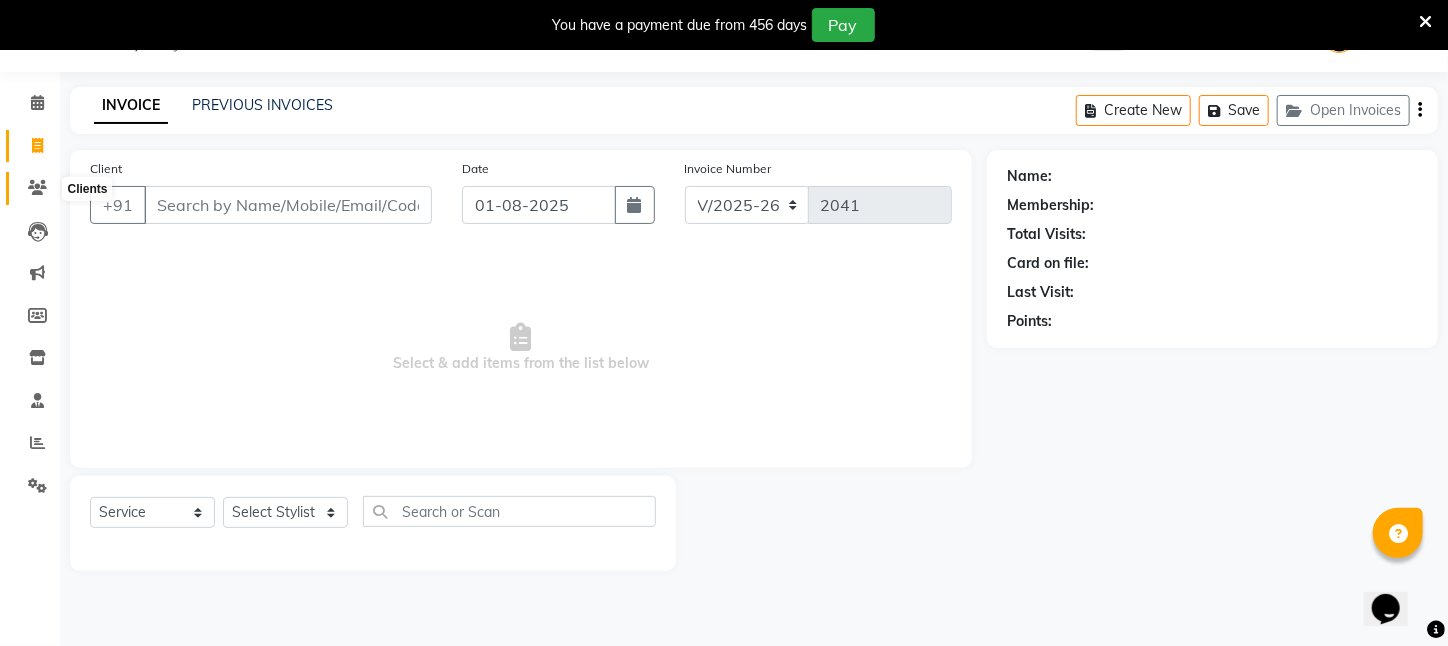 click 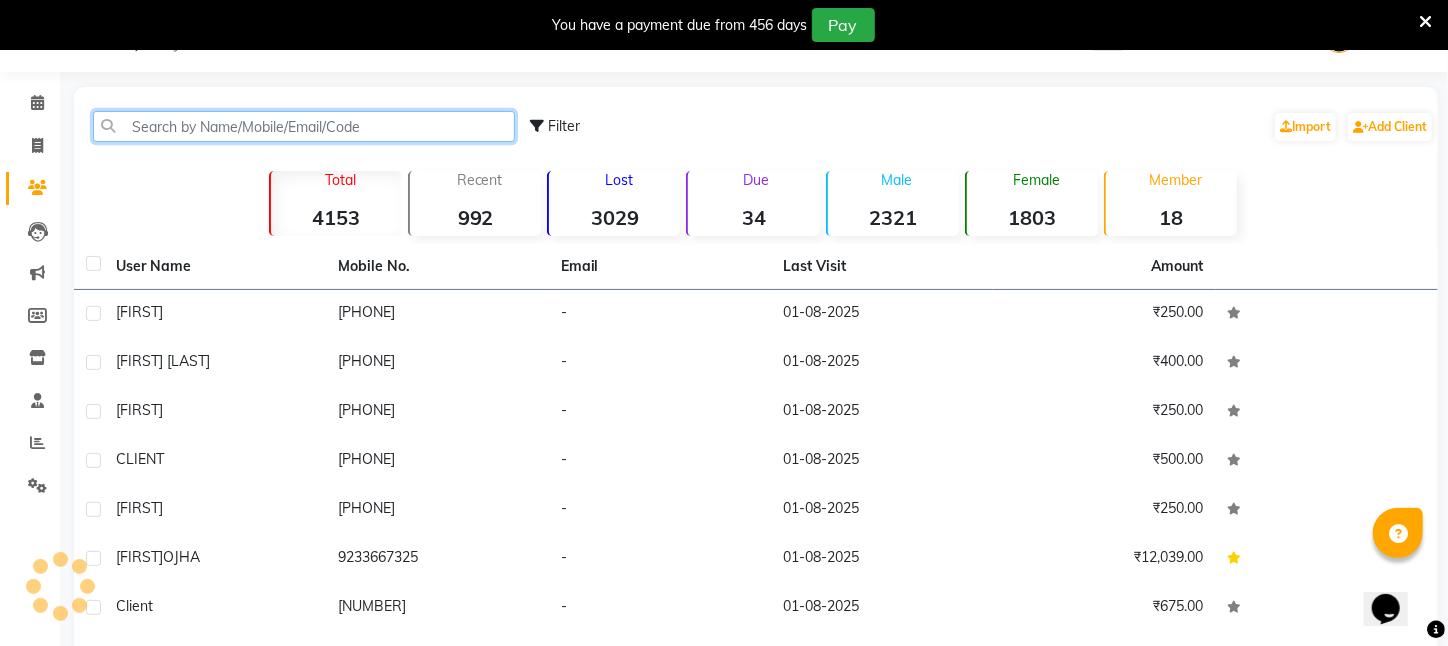 paste on "[PHONE]" 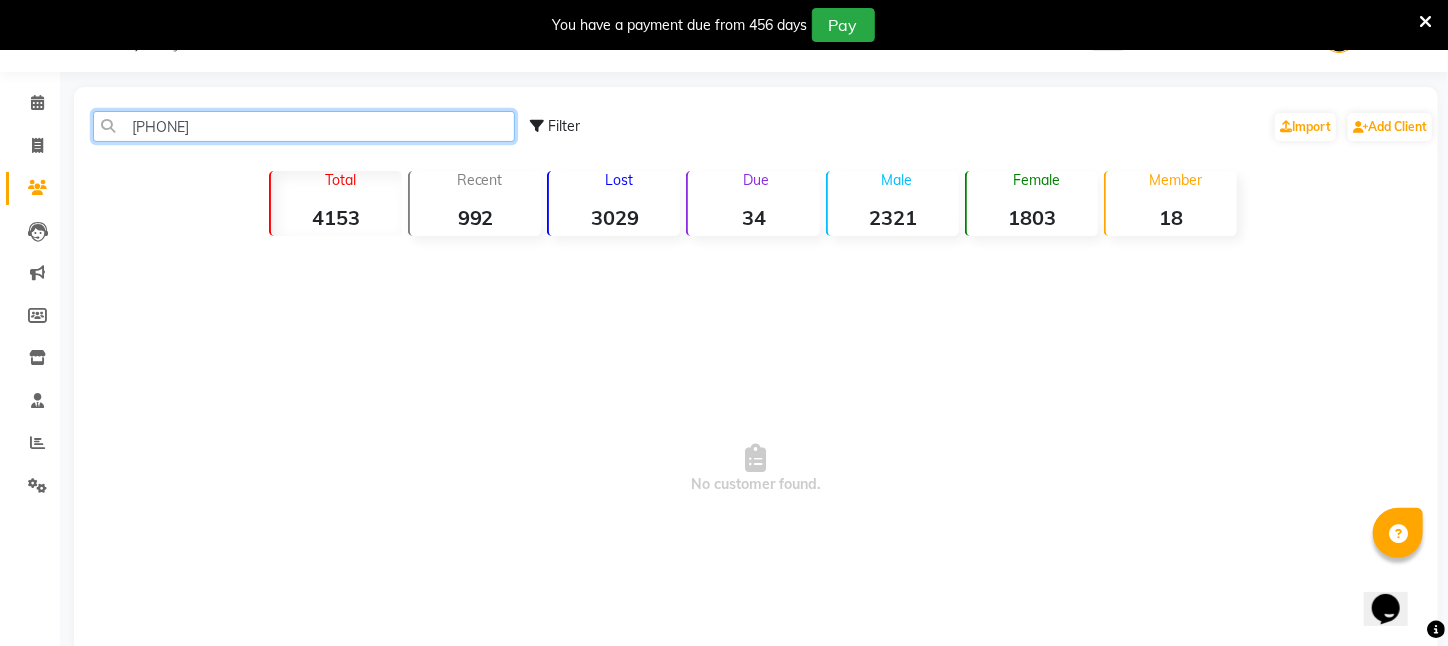 drag, startPoint x: 134, startPoint y: 127, endPoint x: 243, endPoint y: 137, distance: 109.457756 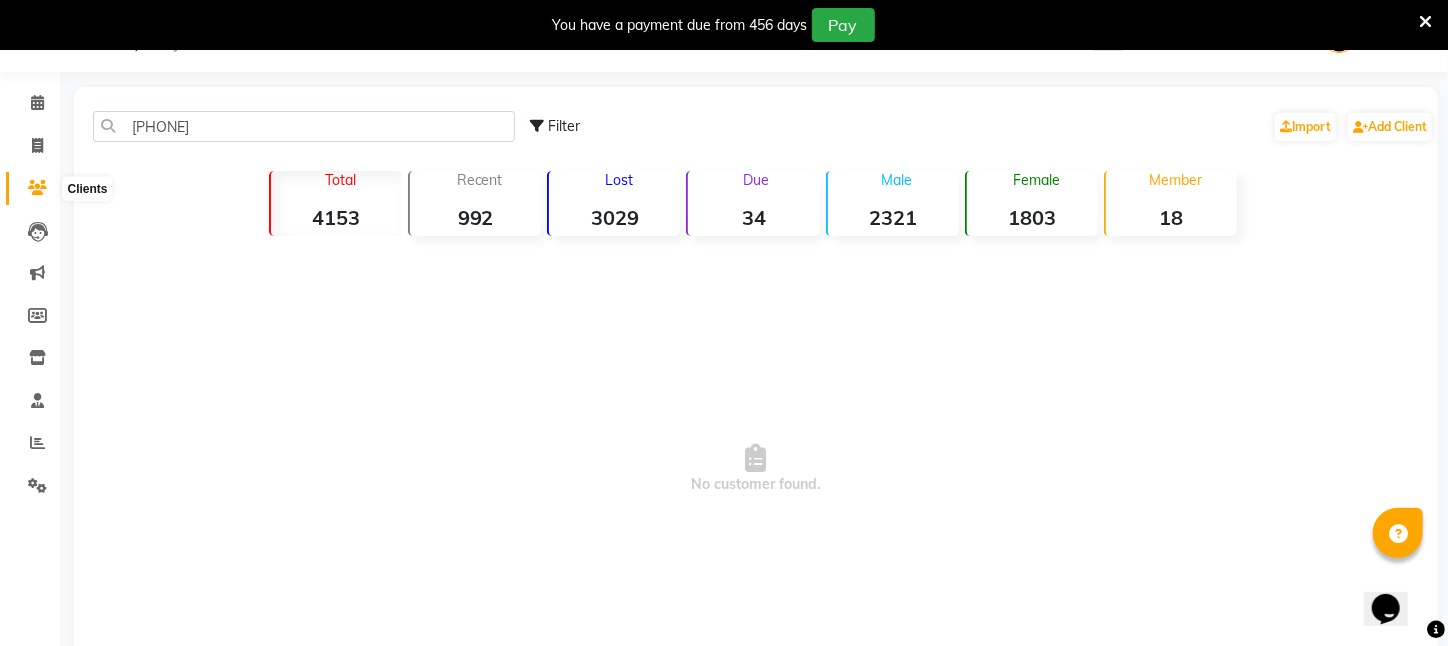 click 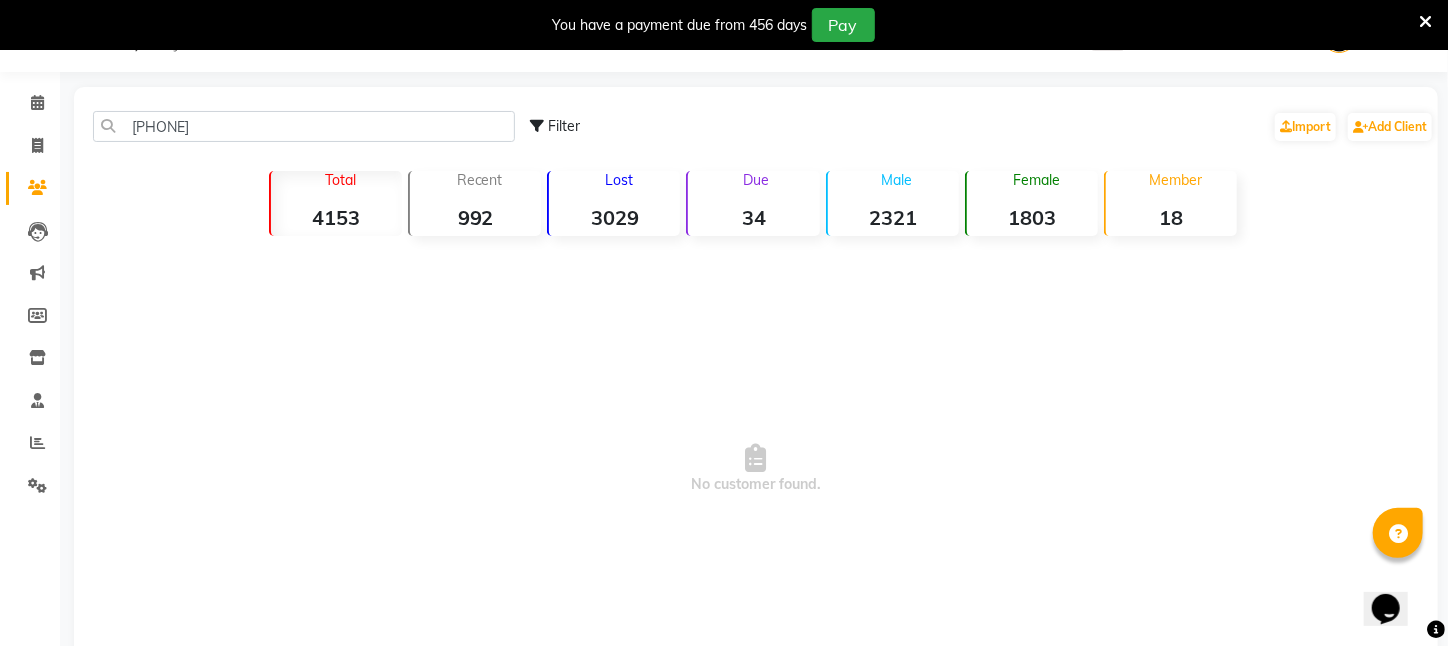 click 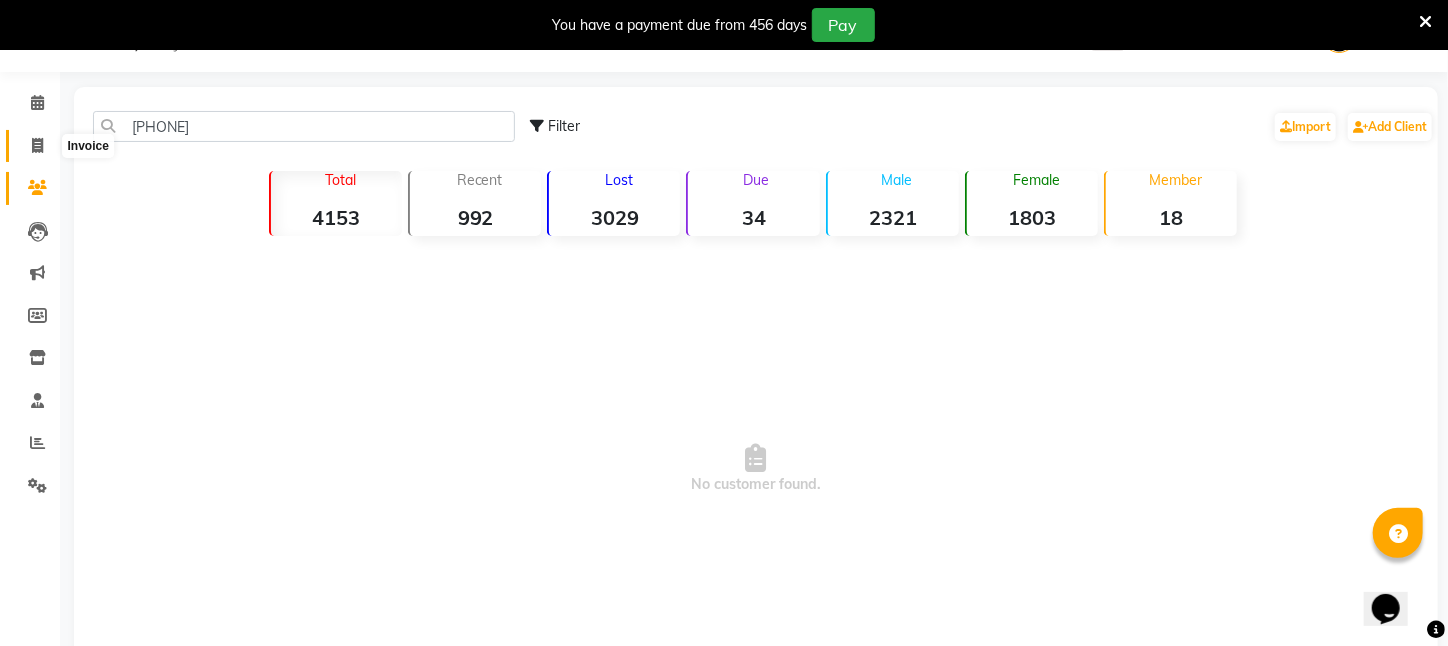 click 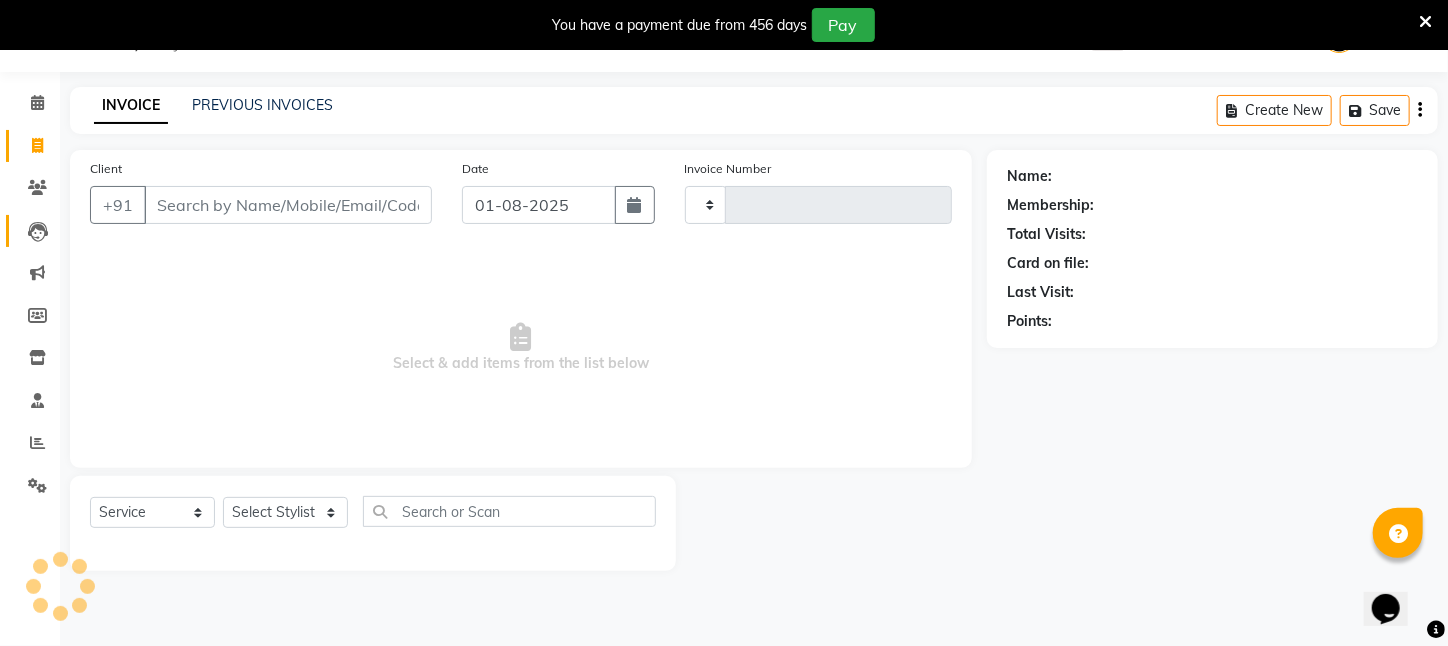 type on "2041" 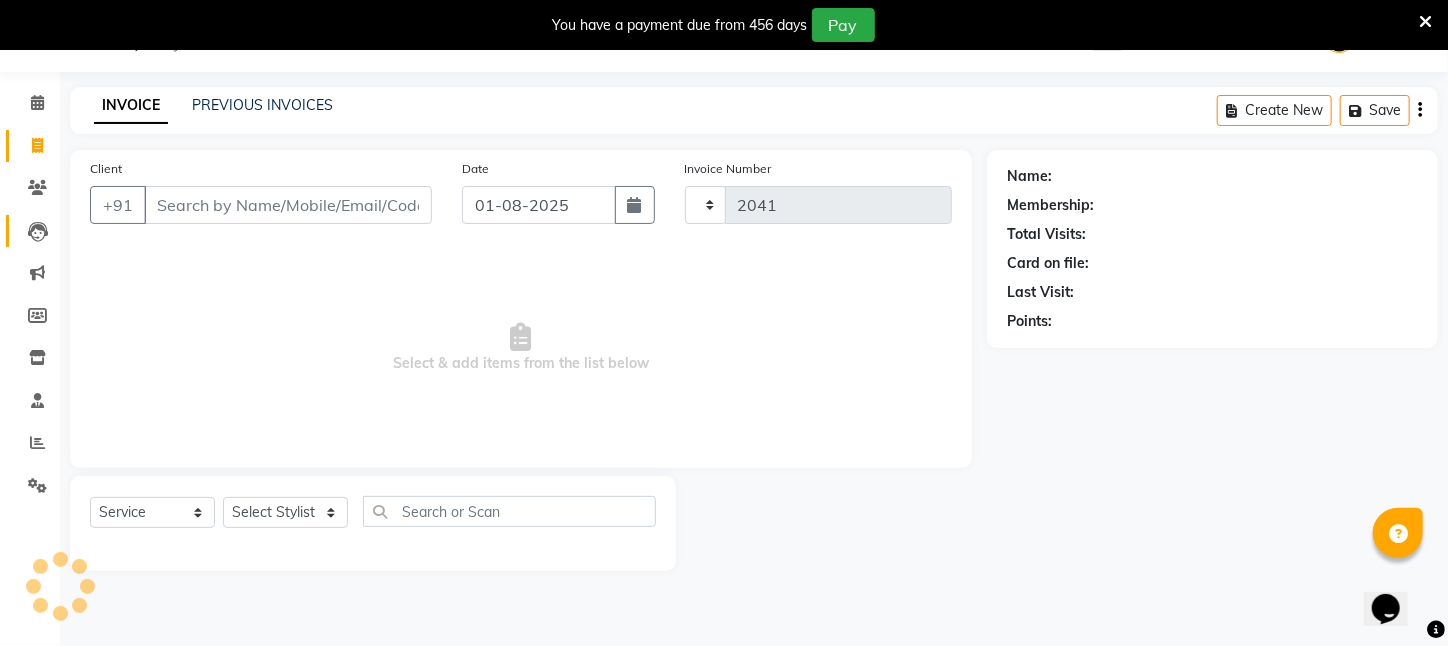 select on "4296" 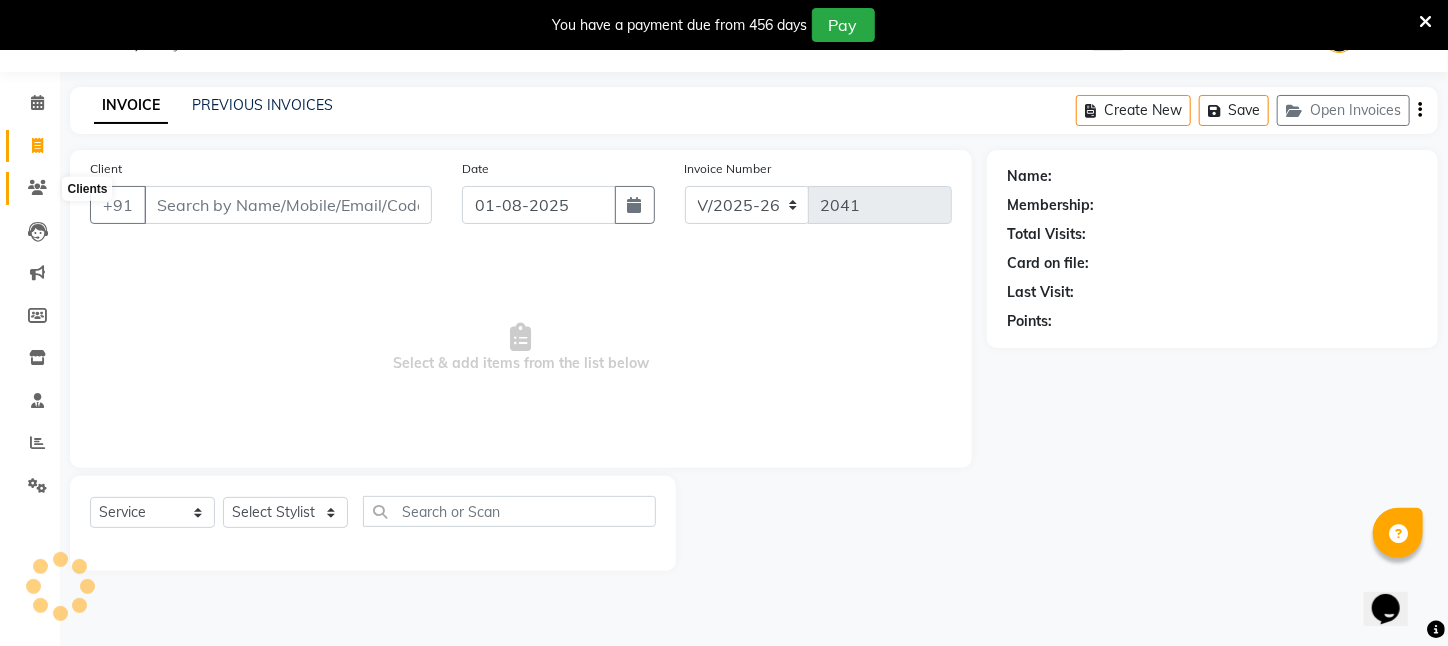 click 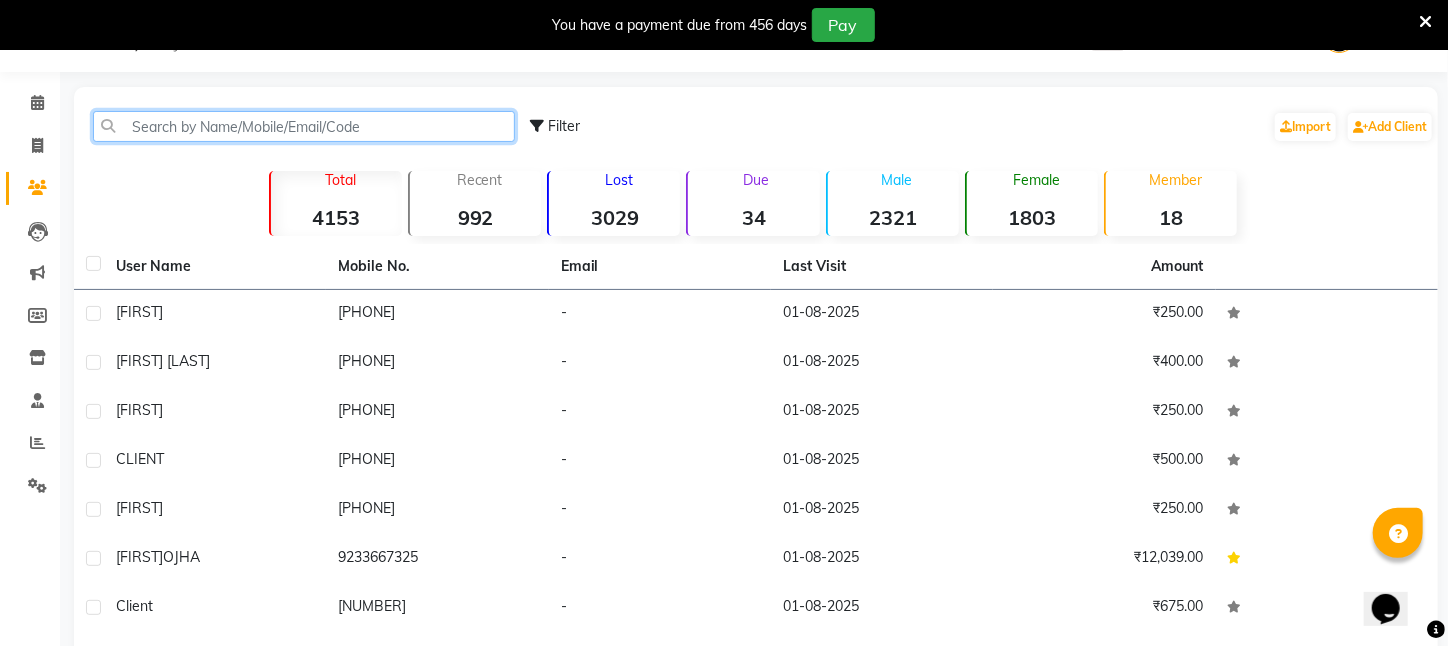 paste on "91 [PHONE]" 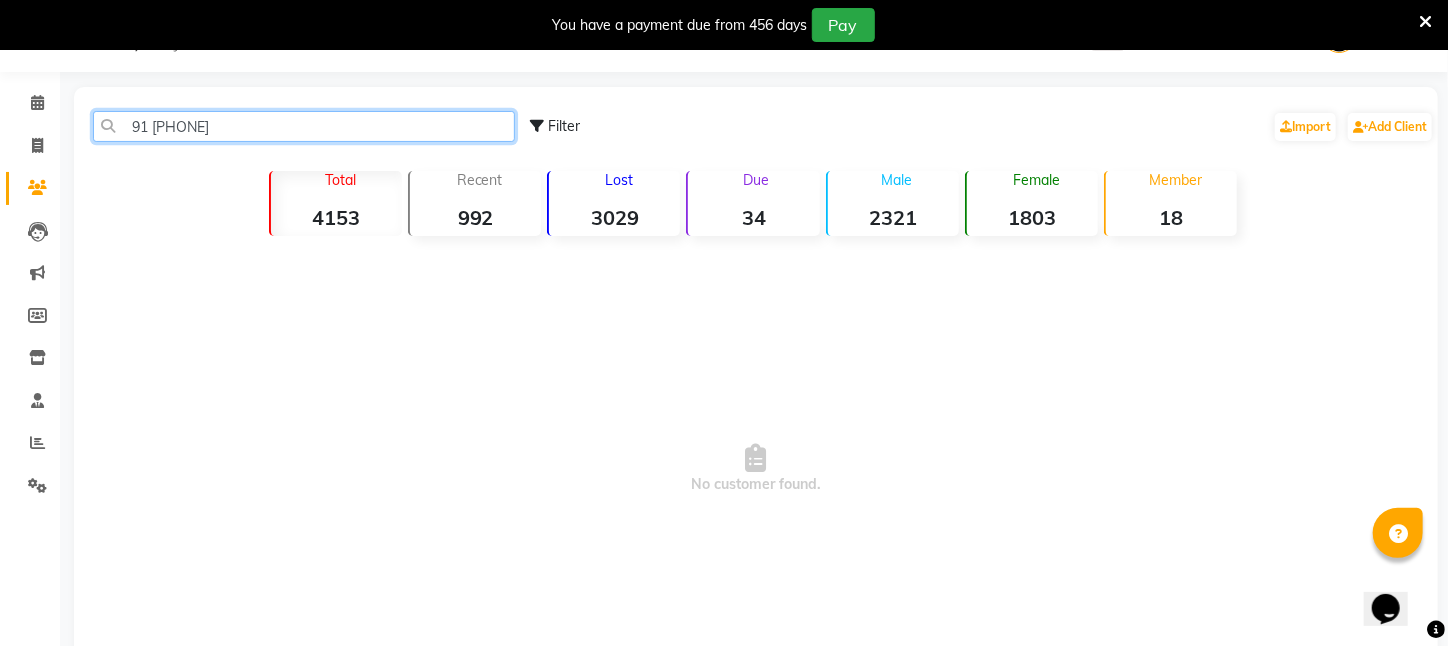 click on "91 [PHONE]" 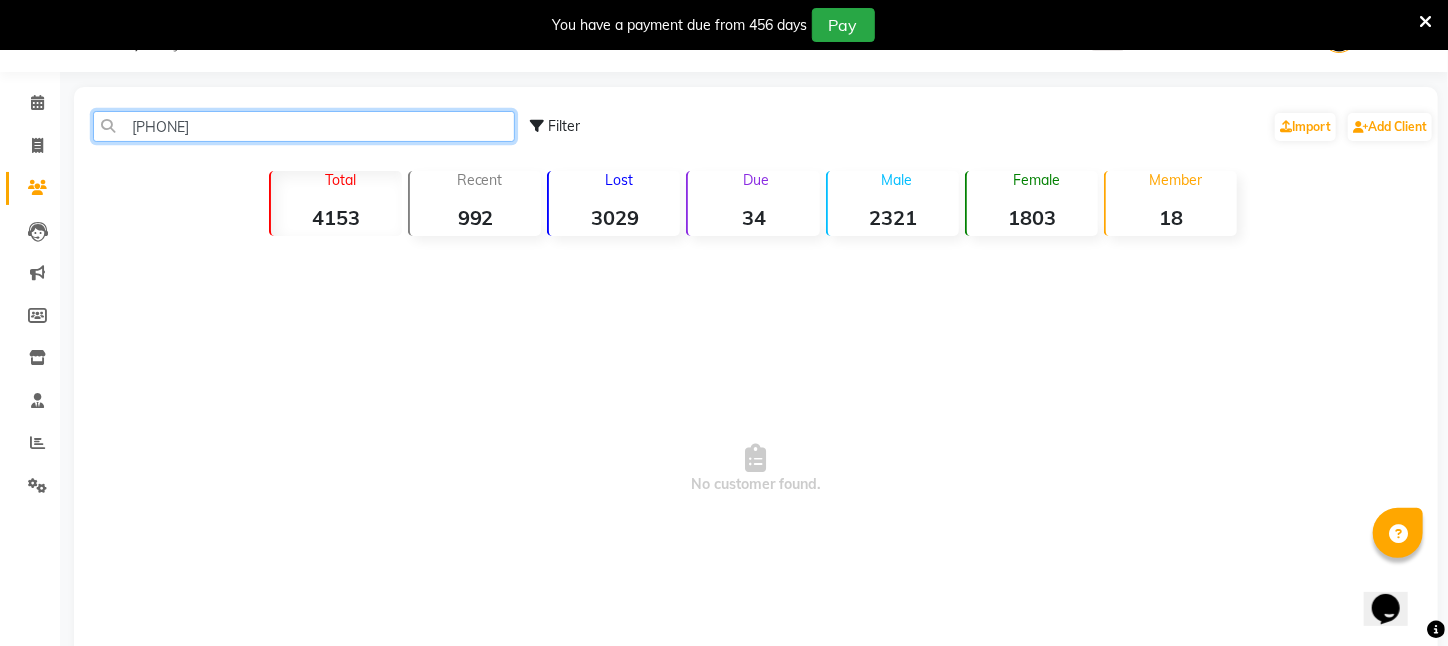 click on "[PHONE]" 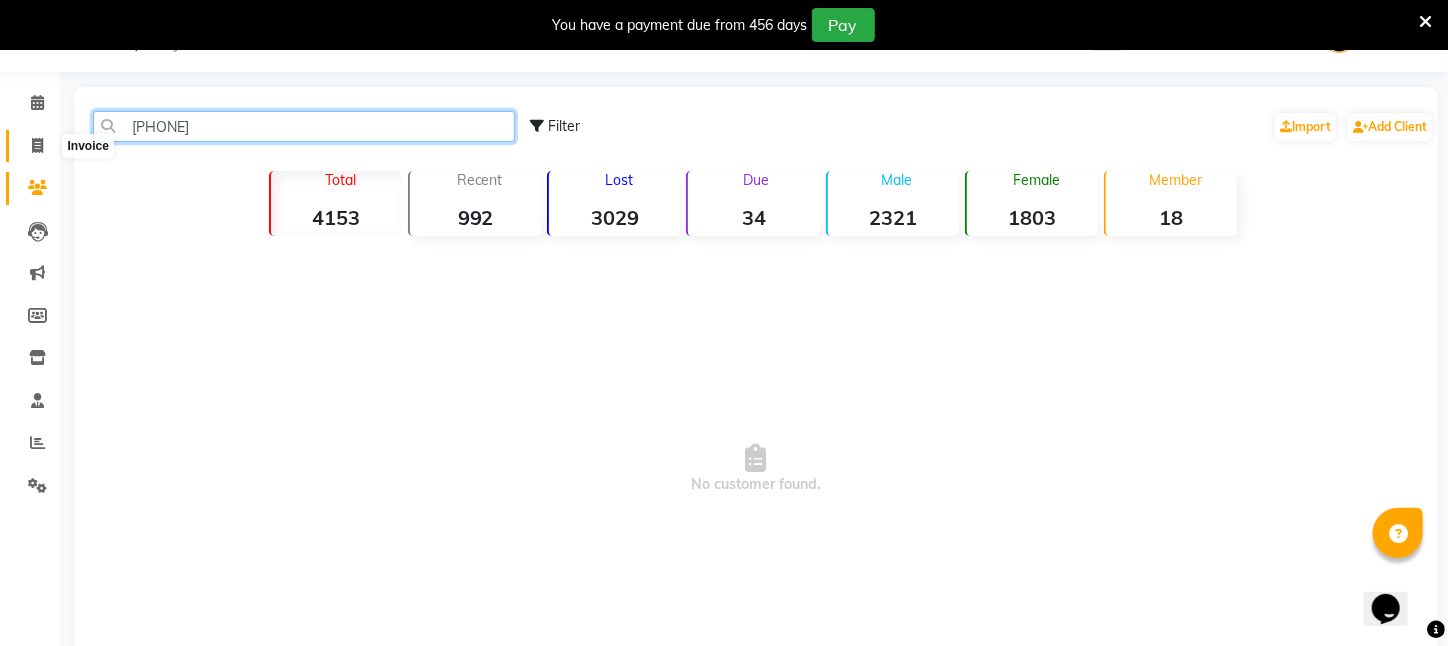 type on "[PHONE]" 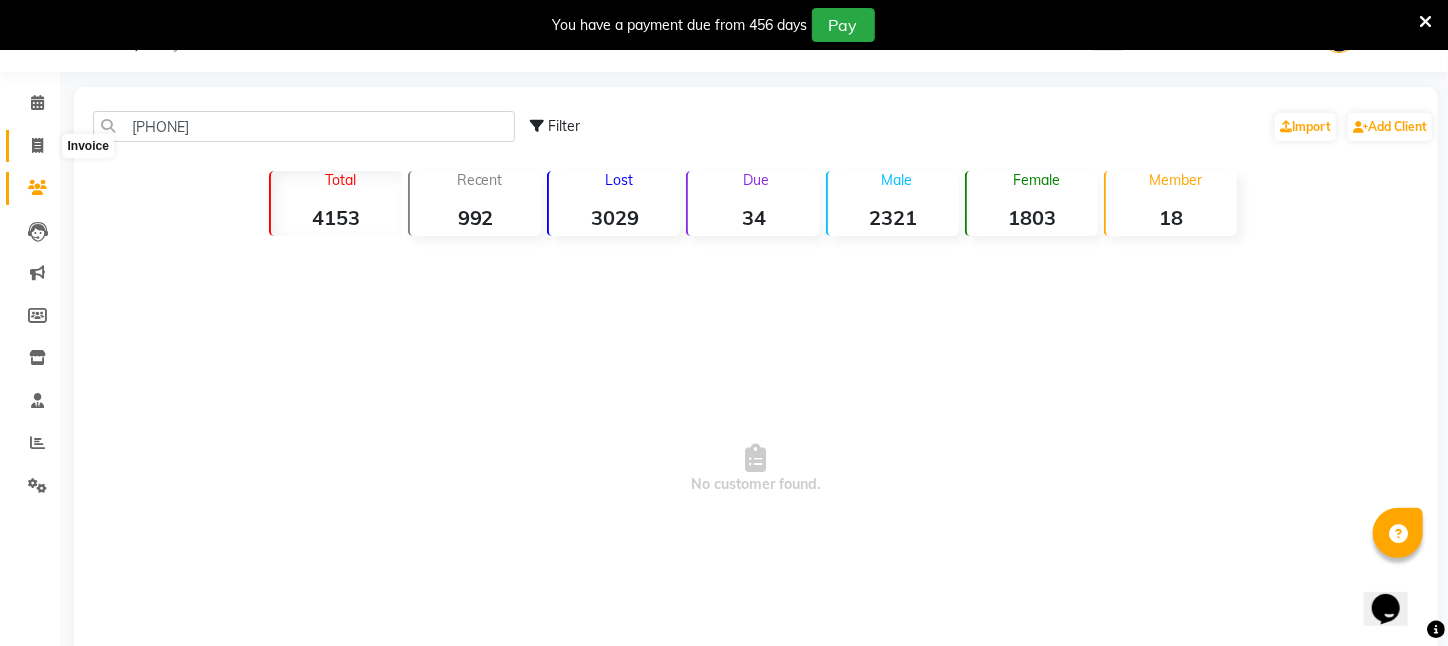 click 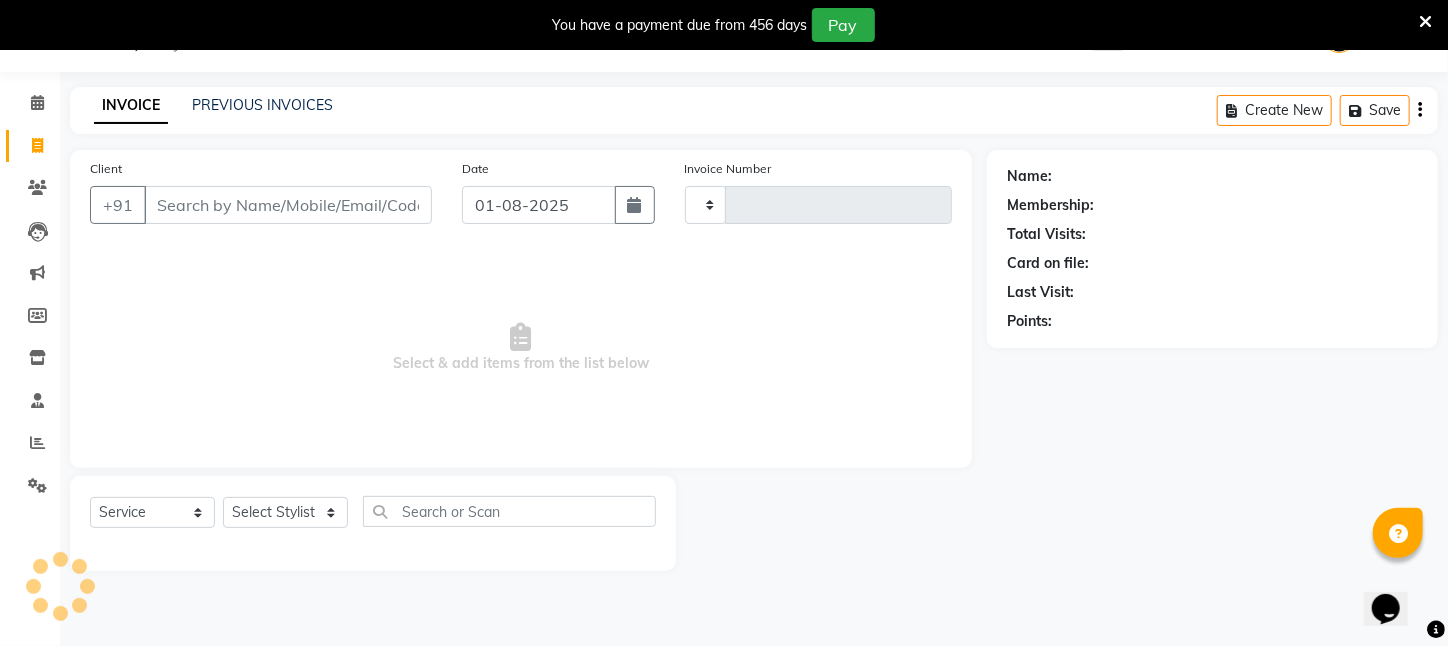 type on "2041" 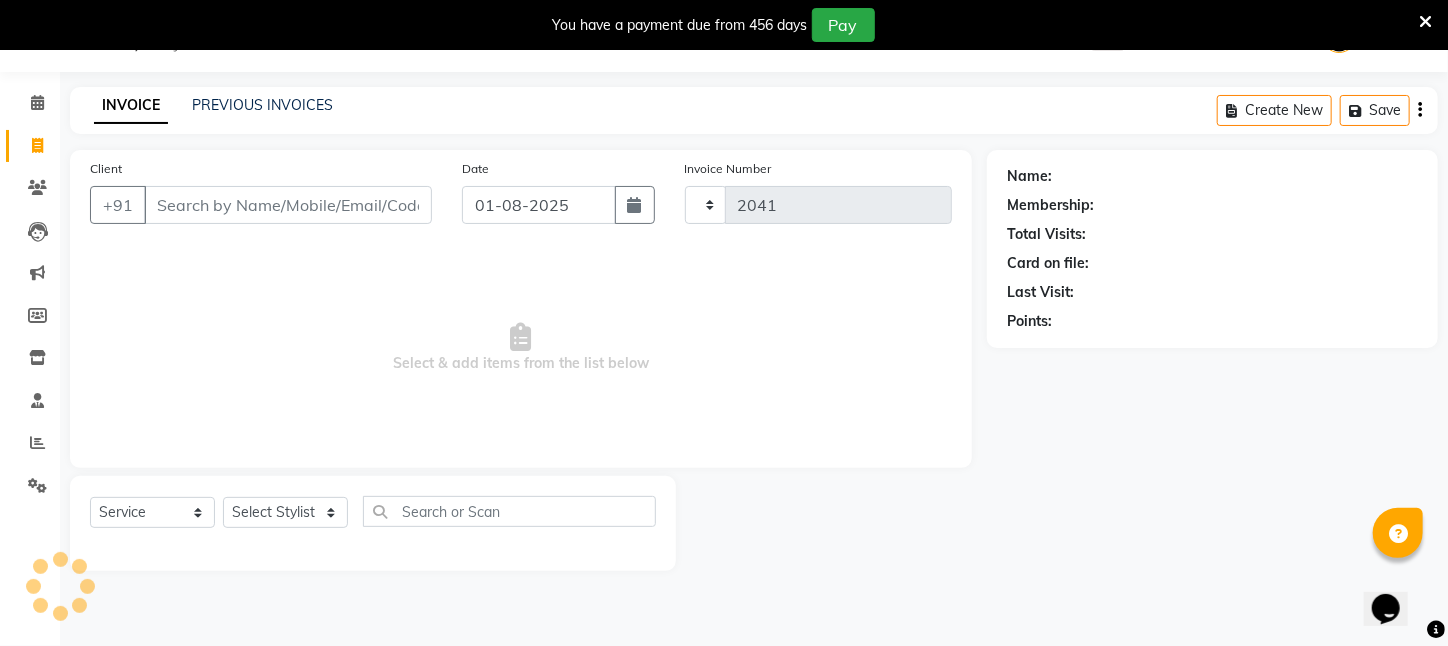 select on "4296" 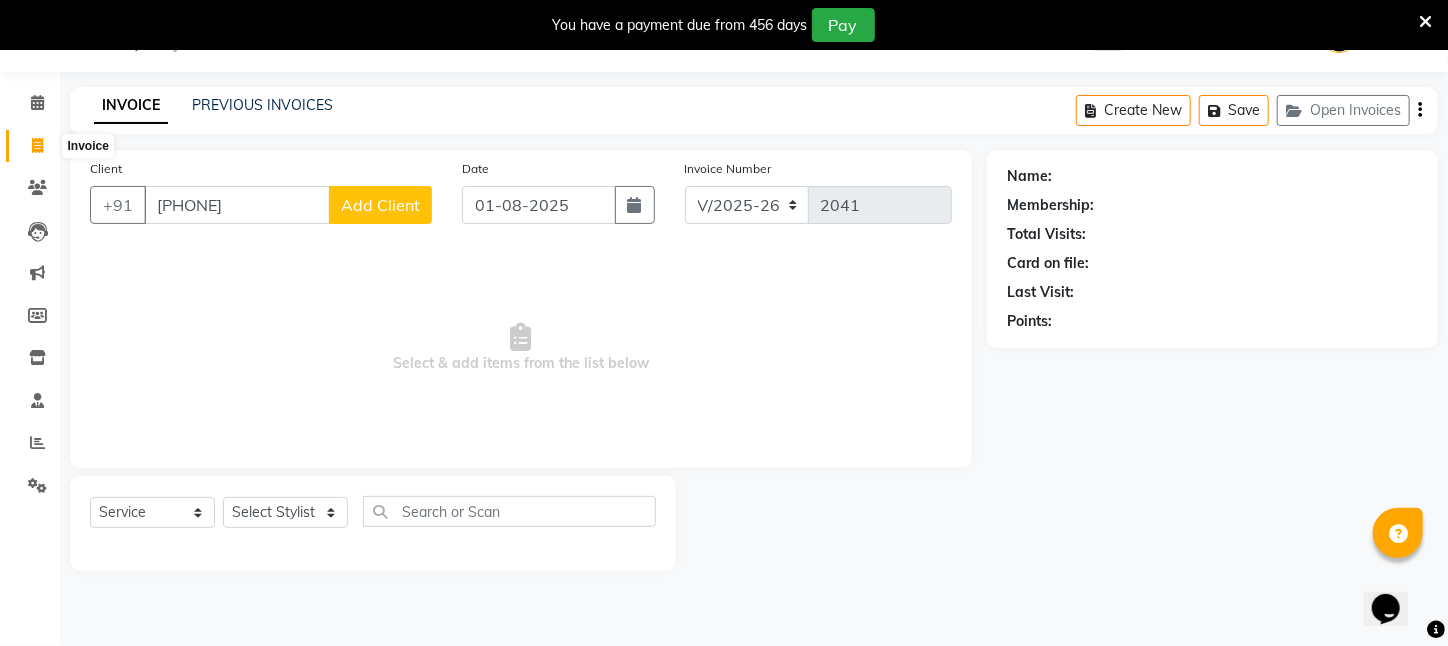 type on "[PHONE]" 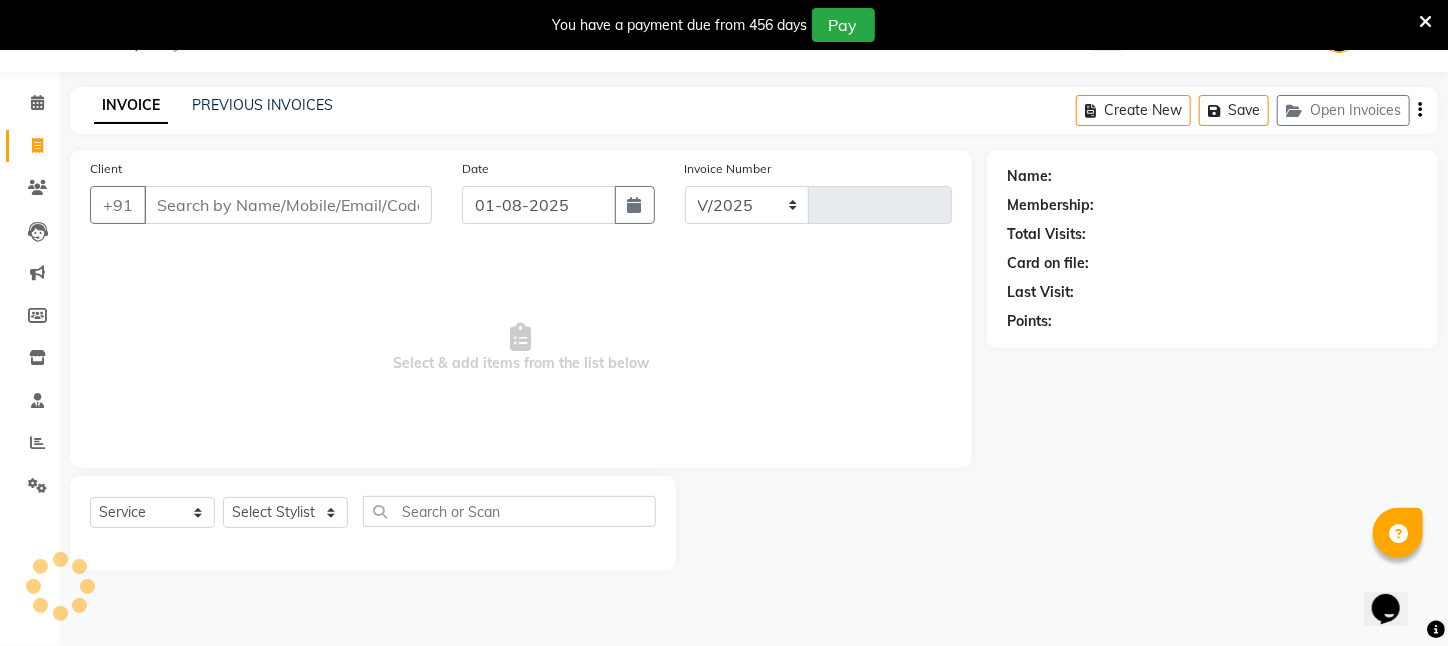select on "4296" 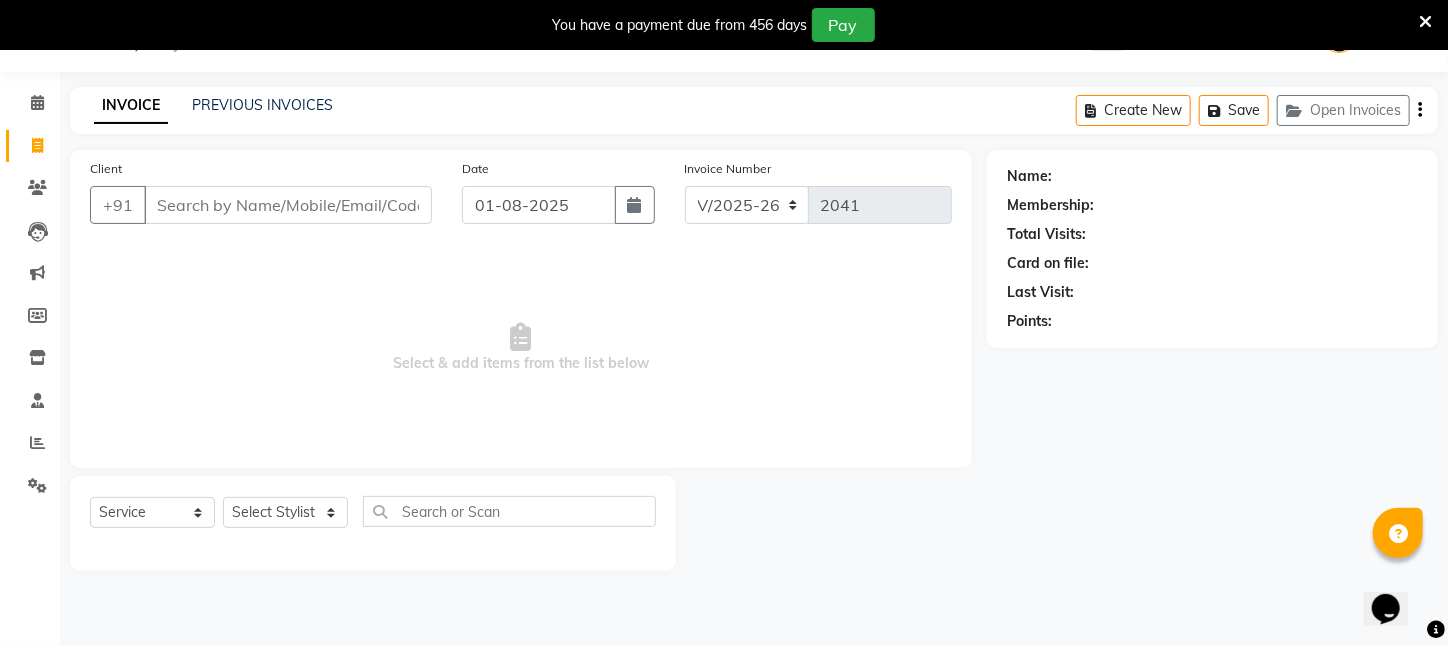 drag, startPoint x: 39, startPoint y: 197, endPoint x: 562, endPoint y: 296, distance: 532.28754 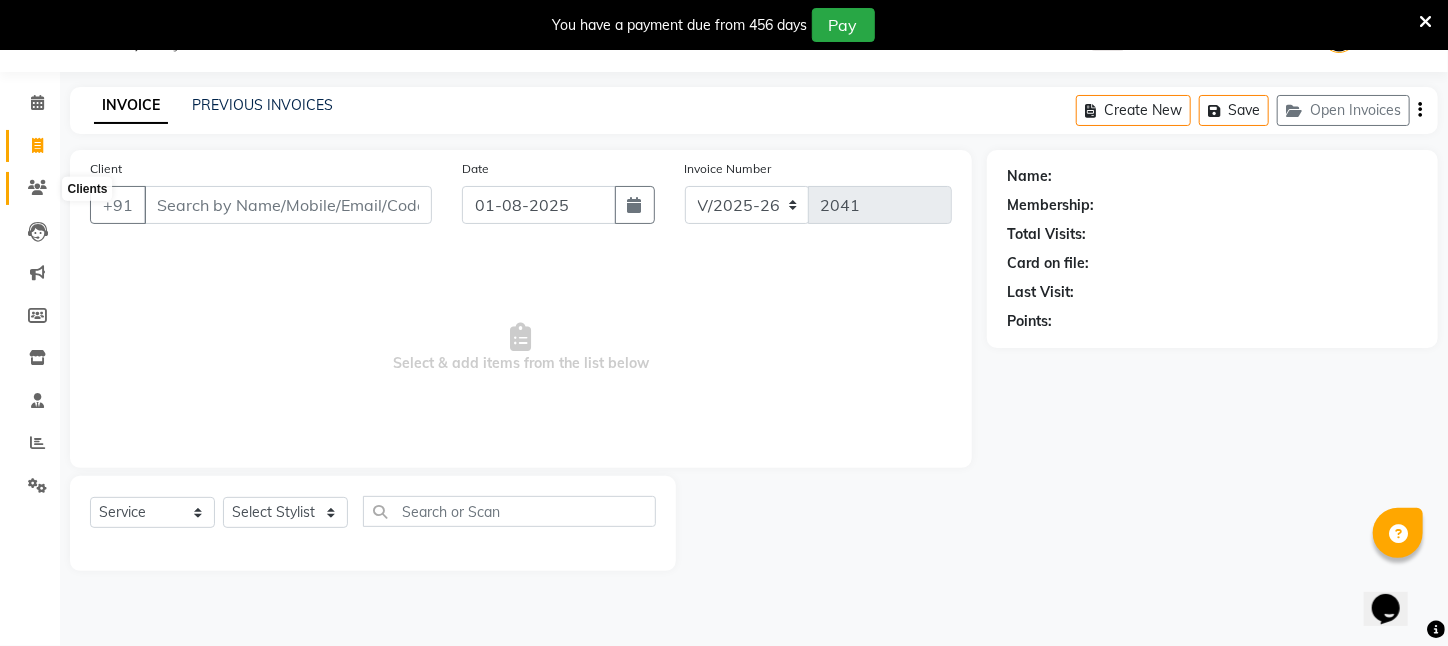 click 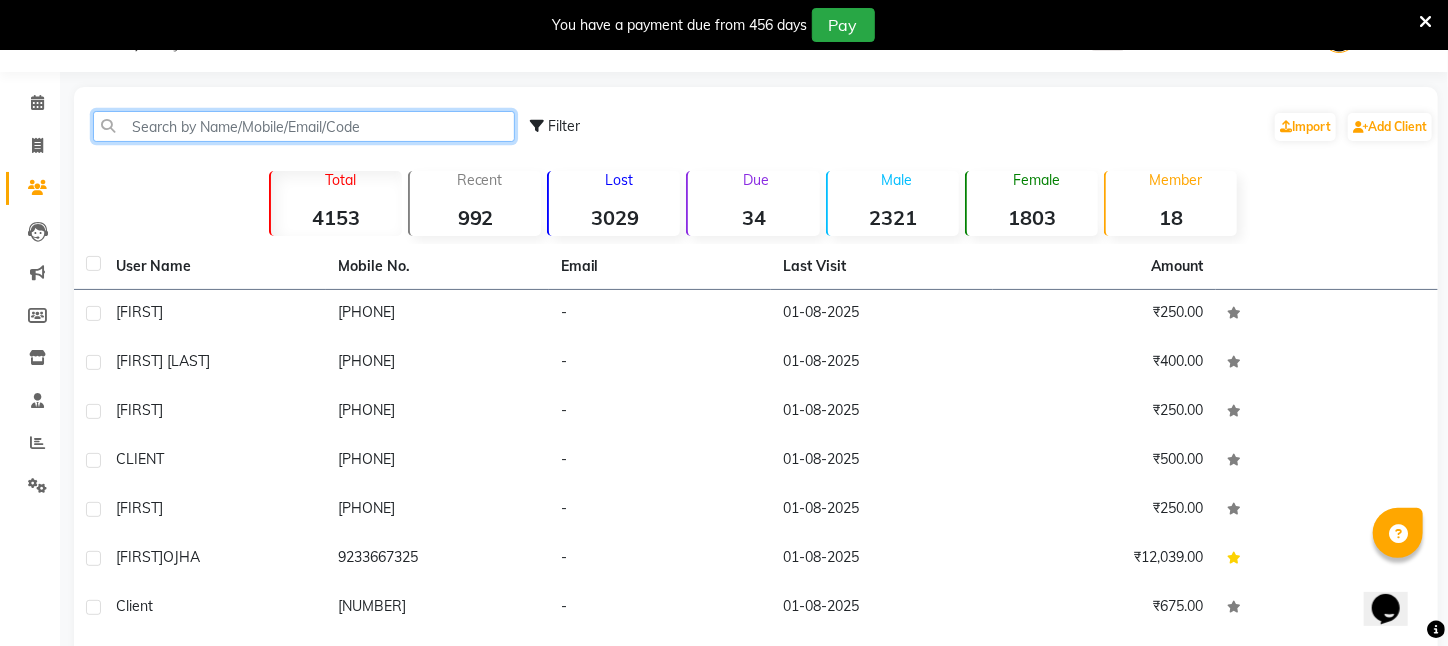 paste on "[PHONE]" 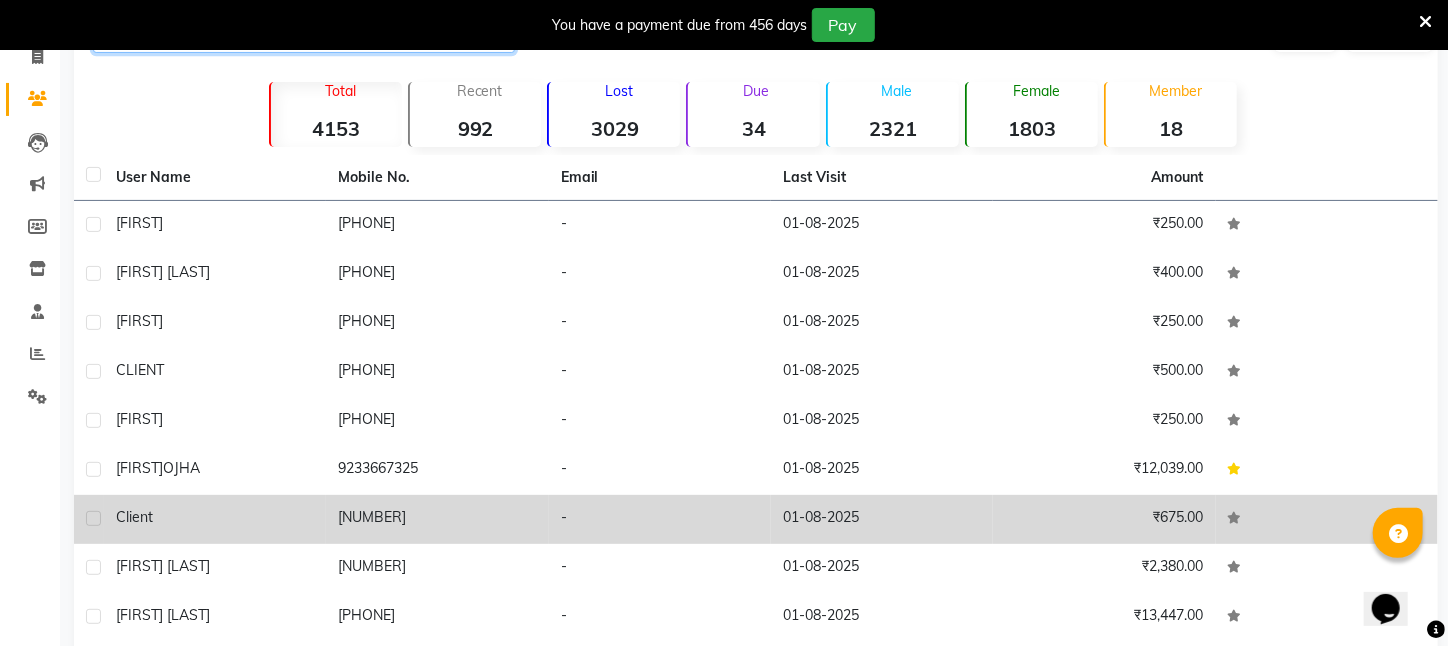 scroll, scrollTop: 0, scrollLeft: 0, axis: both 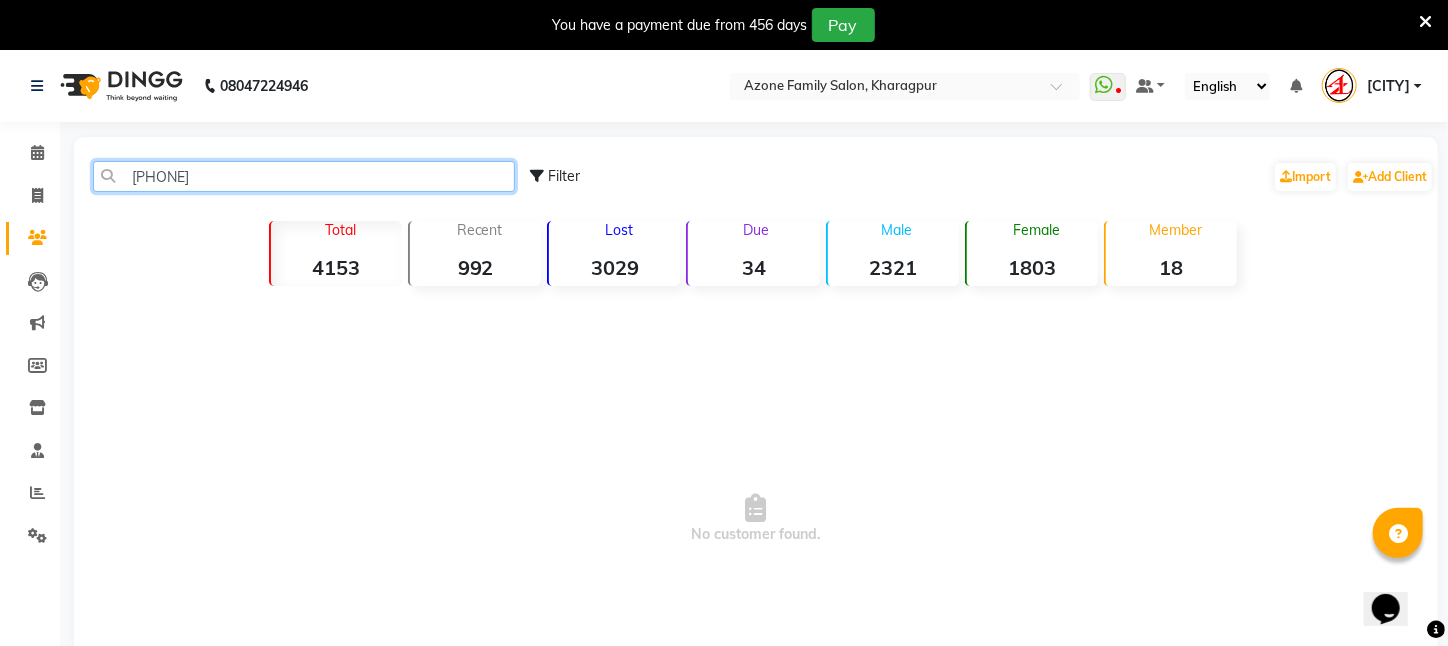 drag, startPoint x: 132, startPoint y: 176, endPoint x: 249, endPoint y: 176, distance: 117 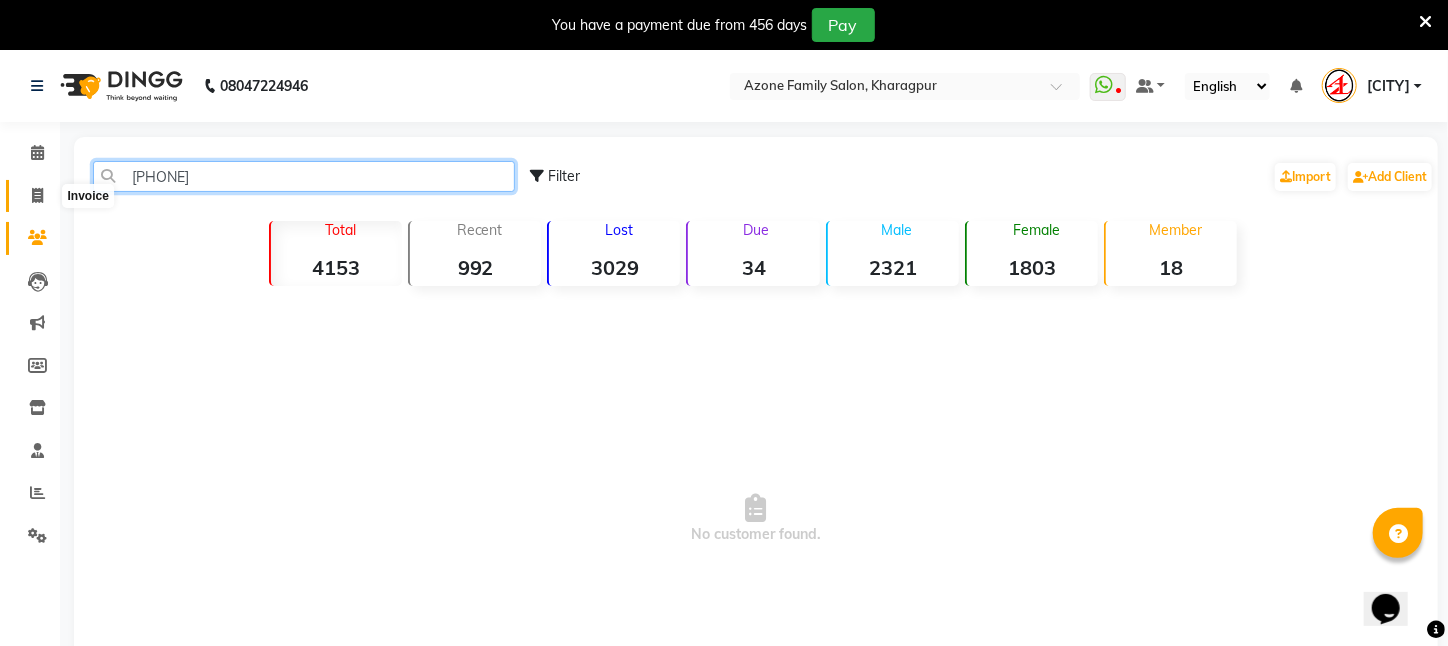 type 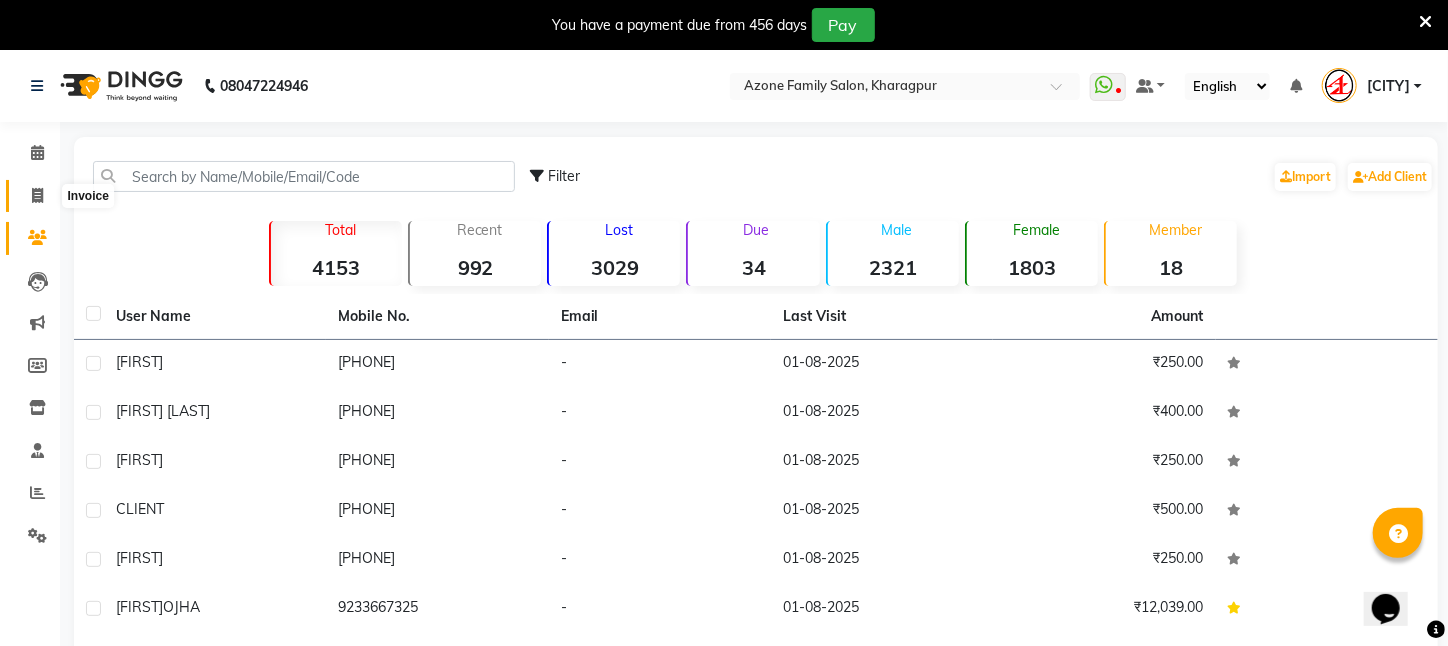 click 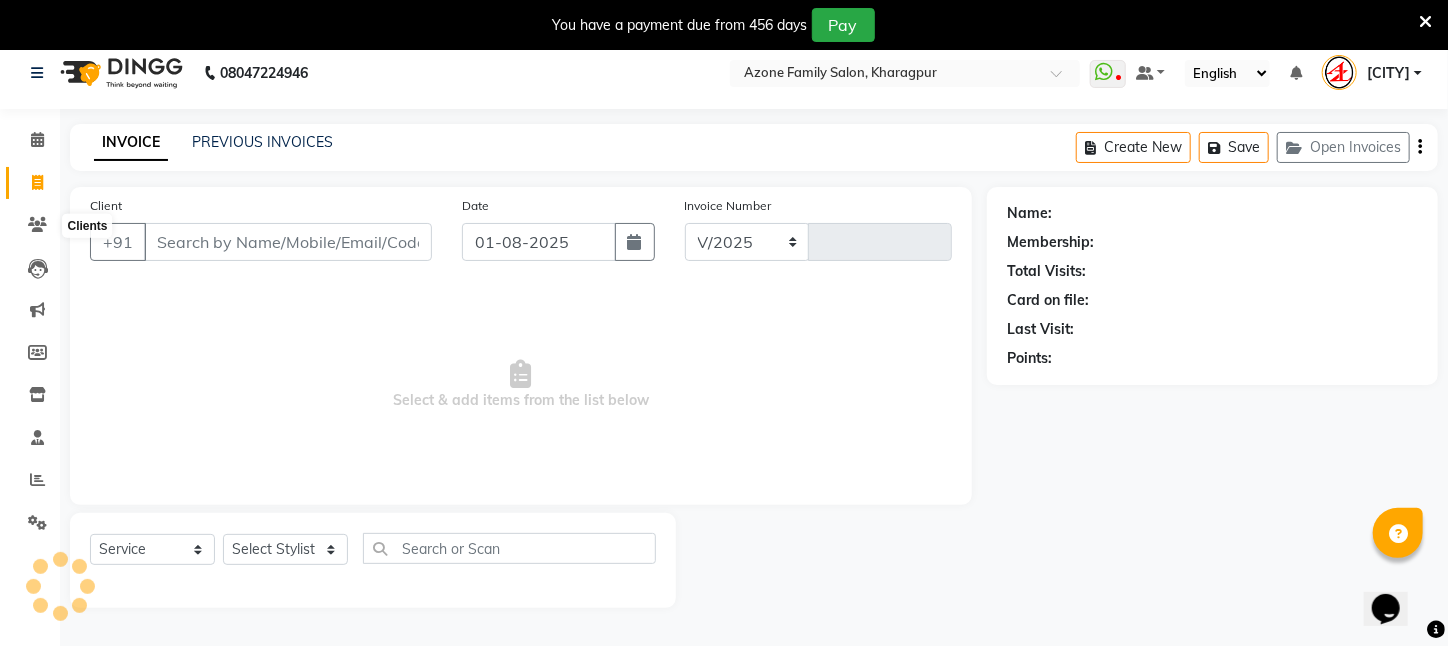 select on "4296" 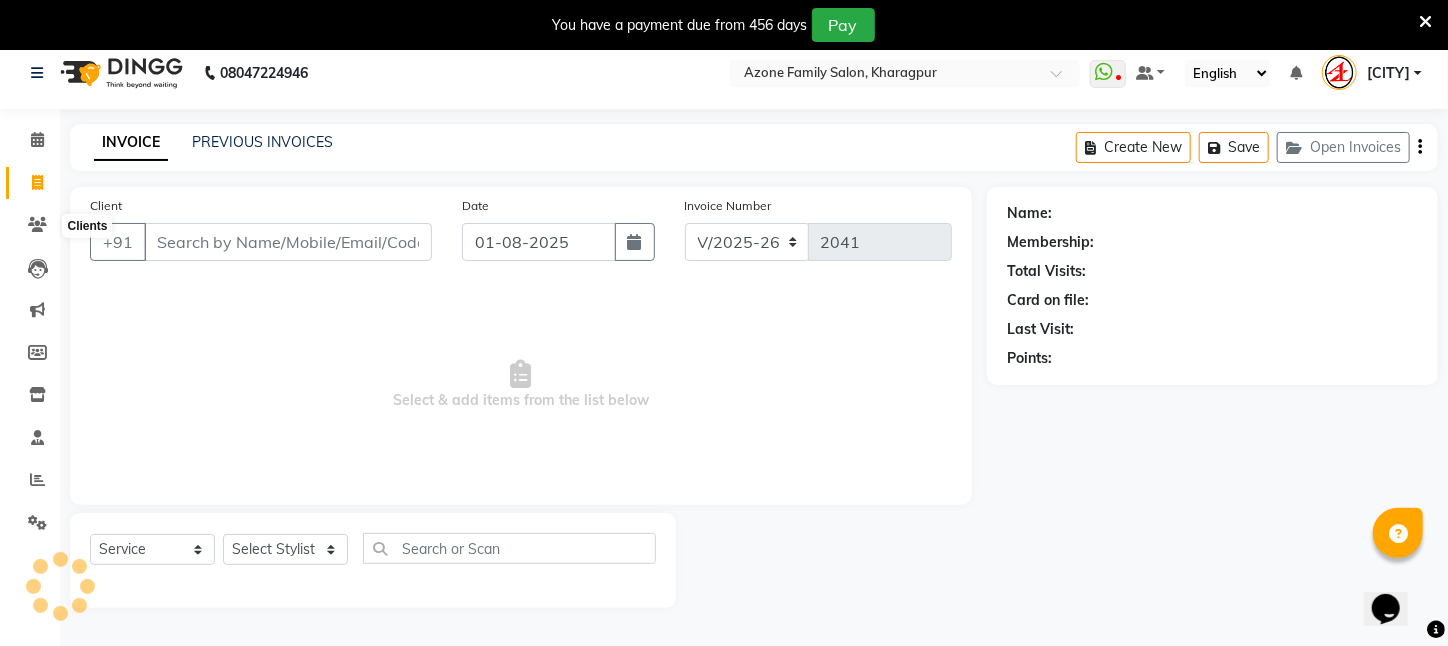 scroll, scrollTop: 50, scrollLeft: 0, axis: vertical 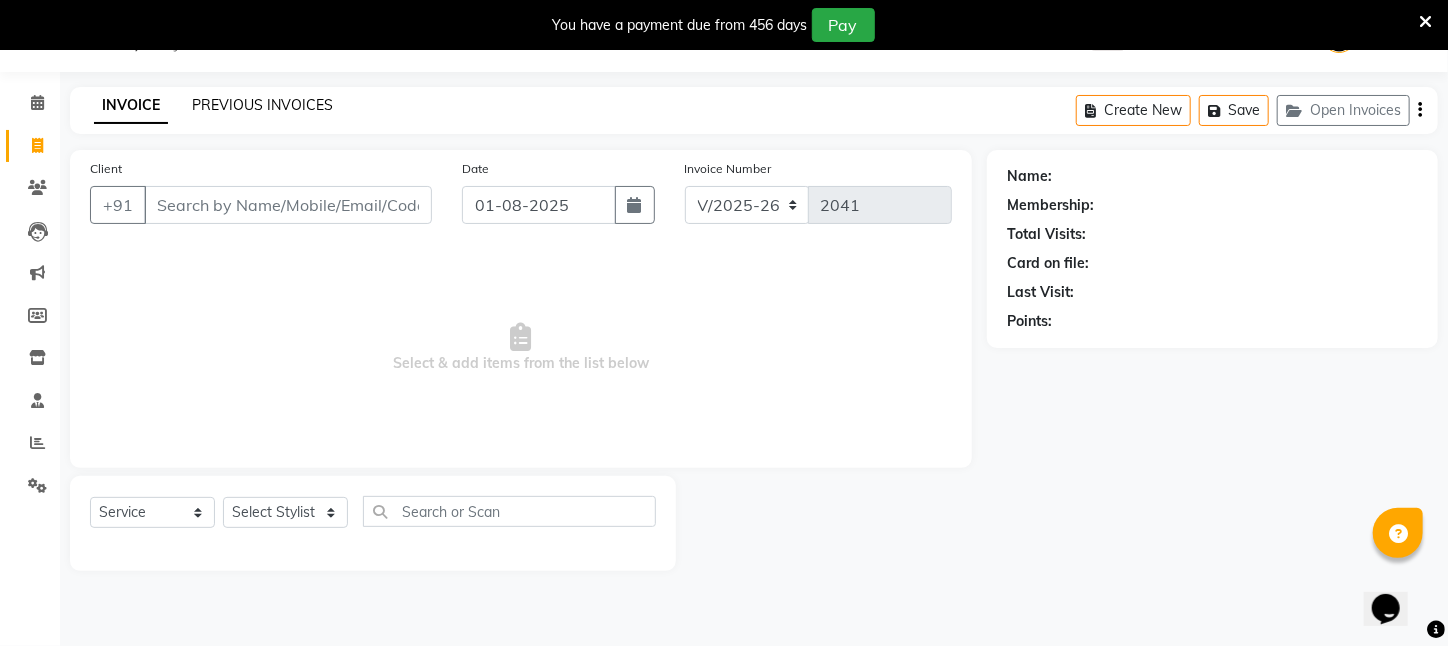 click on "PREVIOUS INVOICES" 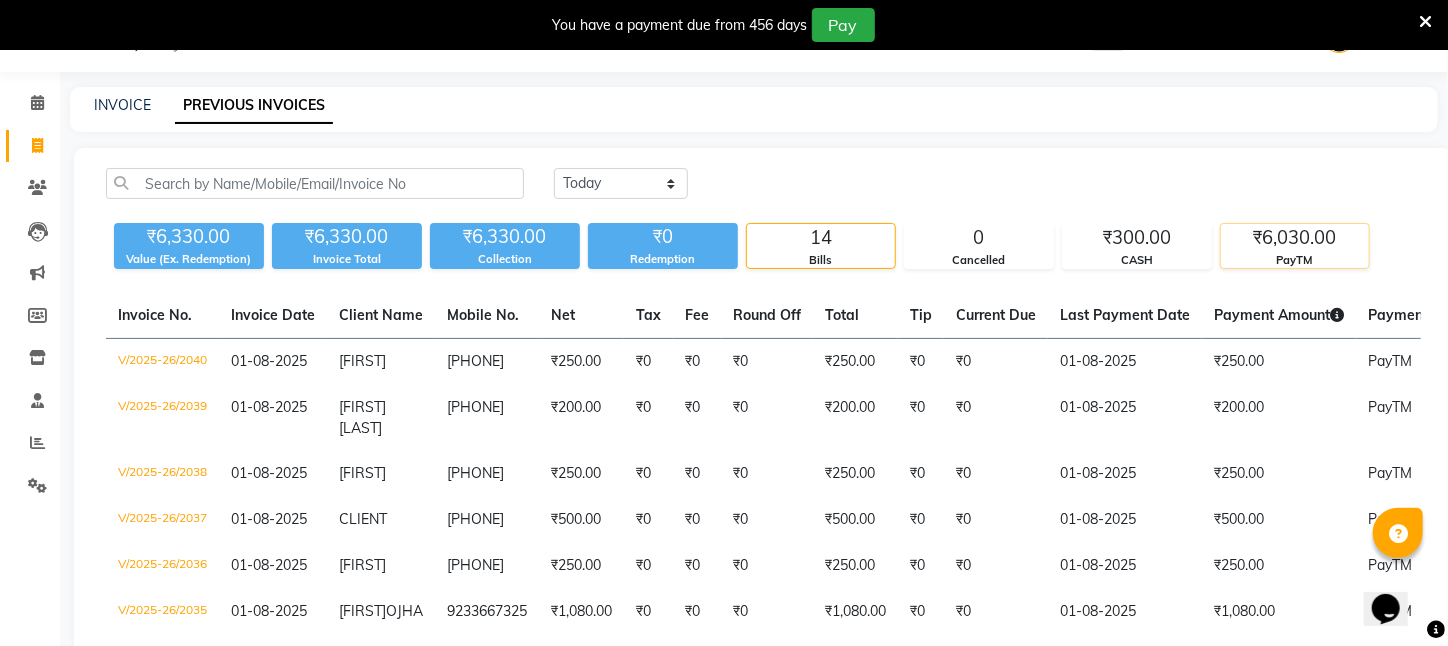 click on "₹6,030.00 PayTM" 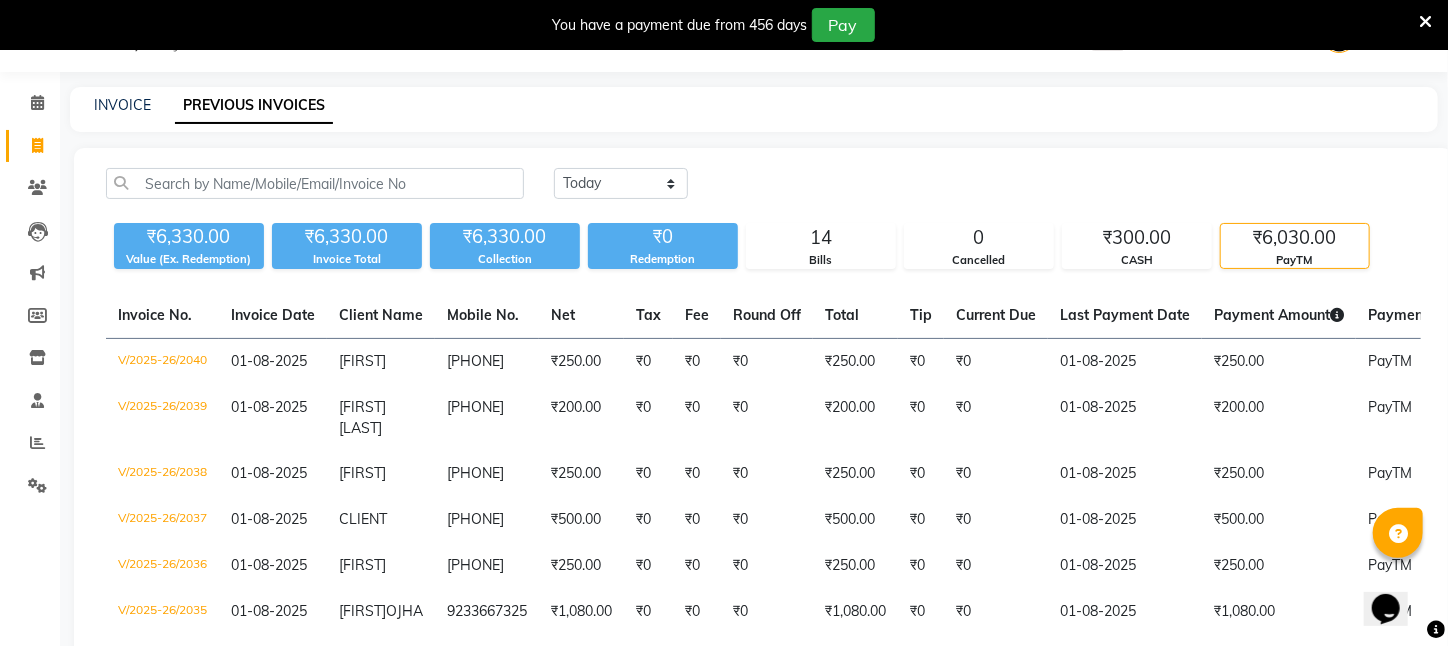 click on "PayTM" 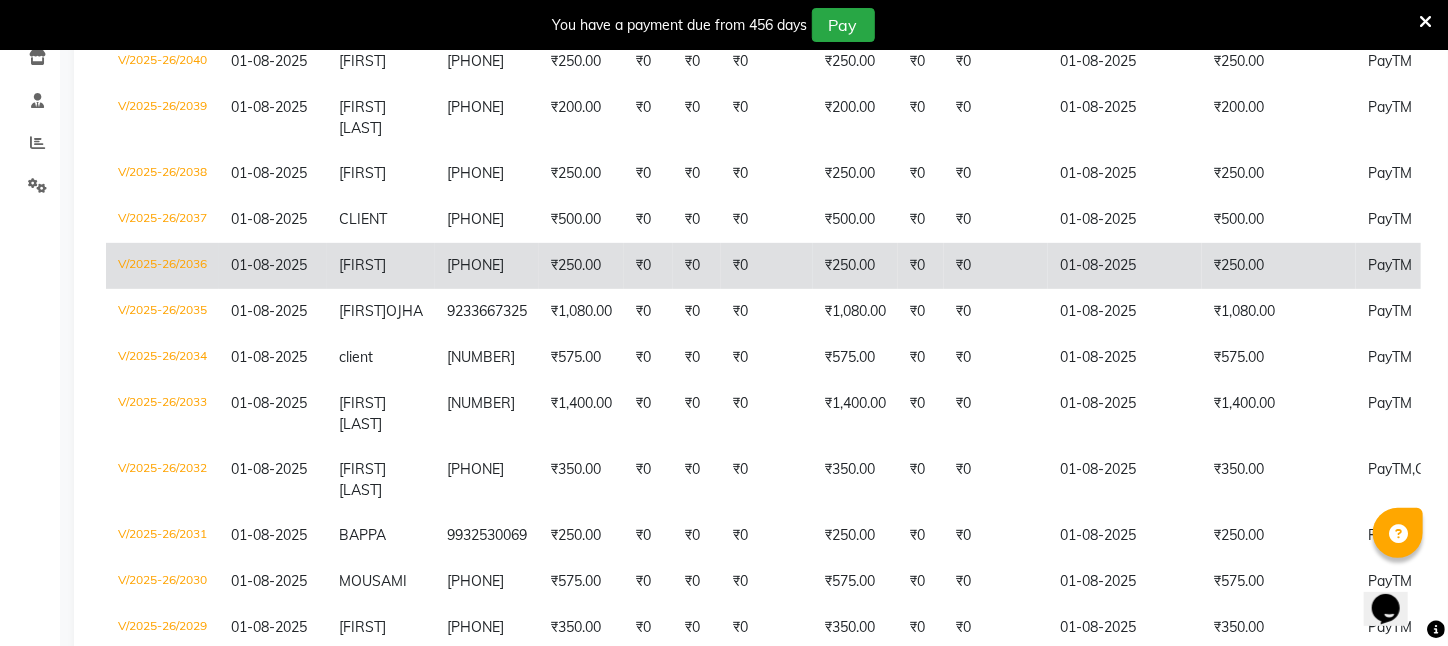scroll, scrollTop: 549, scrollLeft: 0, axis: vertical 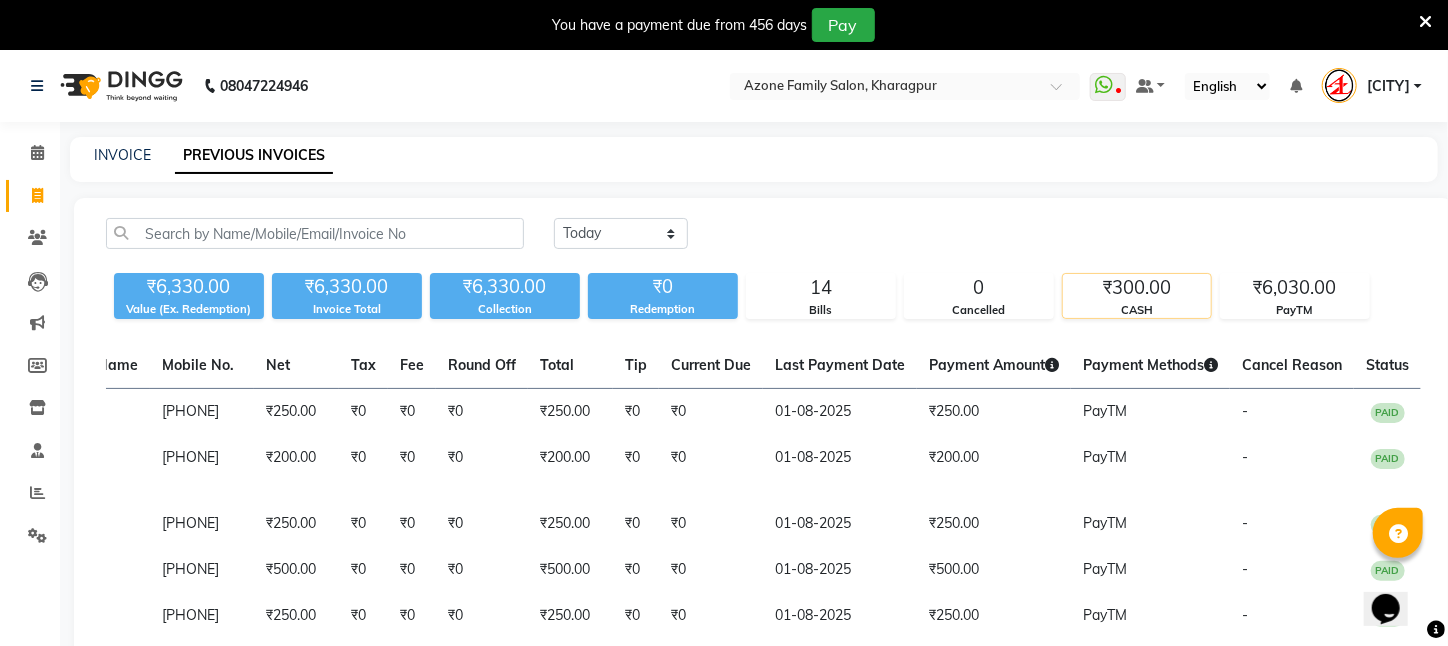 click on "₹300.00" 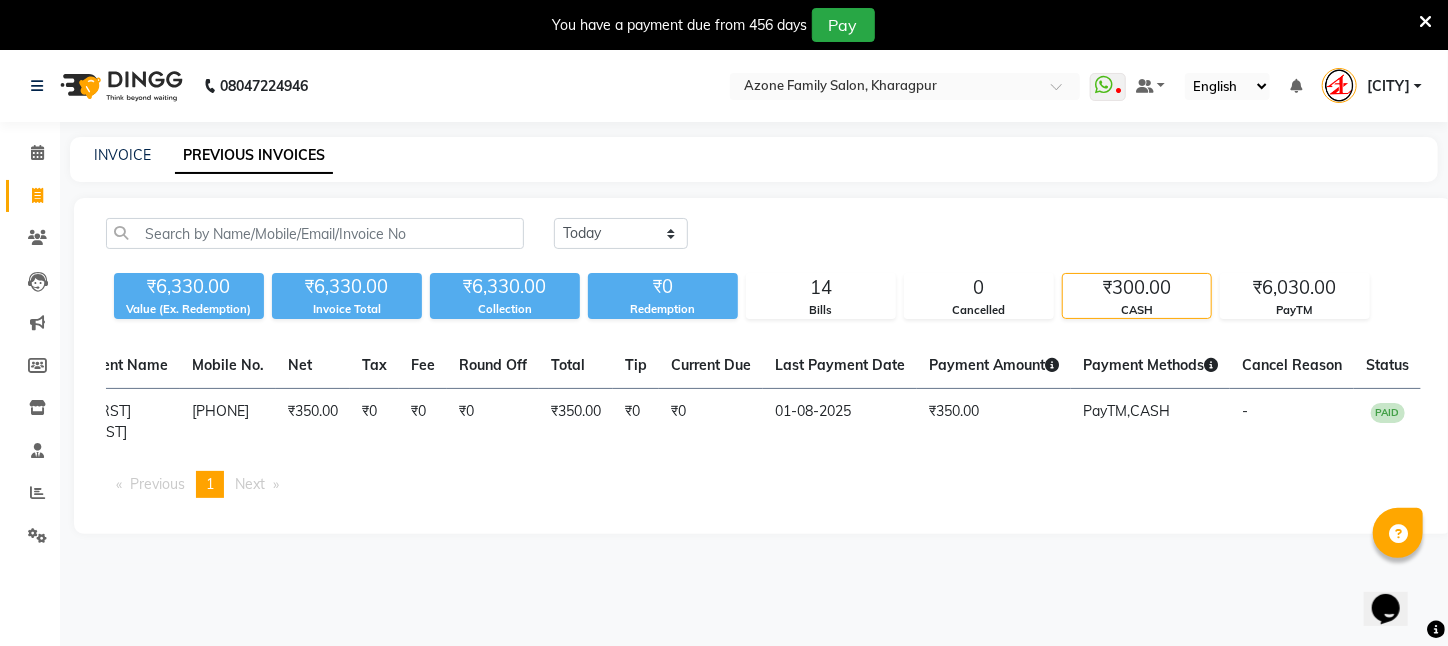 scroll, scrollTop: 0, scrollLeft: 276, axis: horizontal 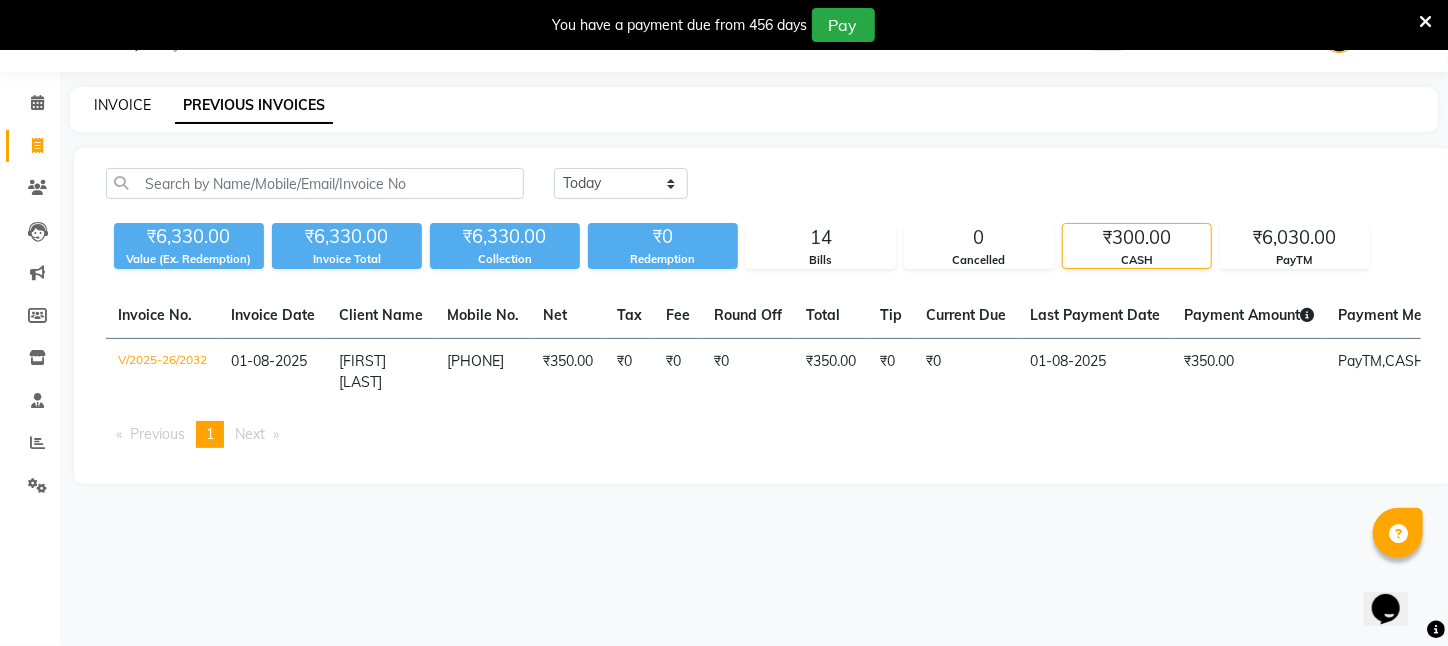 click on "INVOICE" 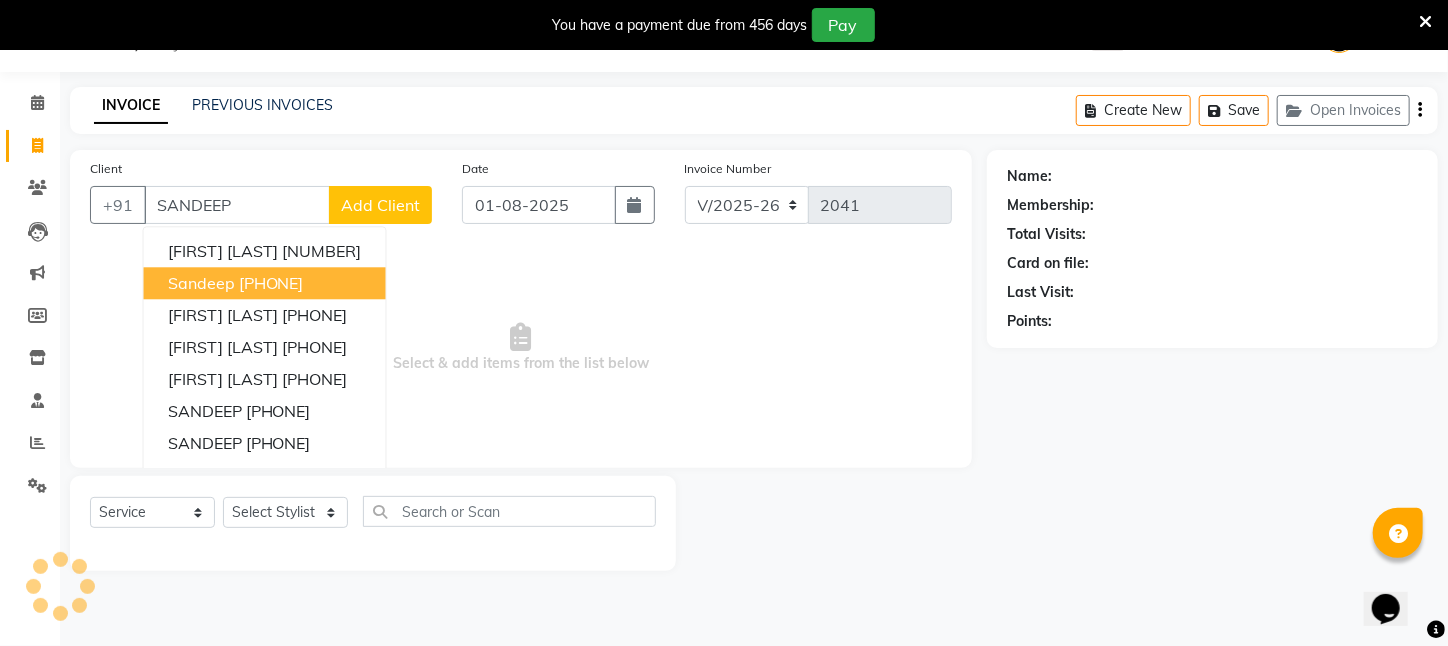 click on "[PHONE]" at bounding box center [271, 283] 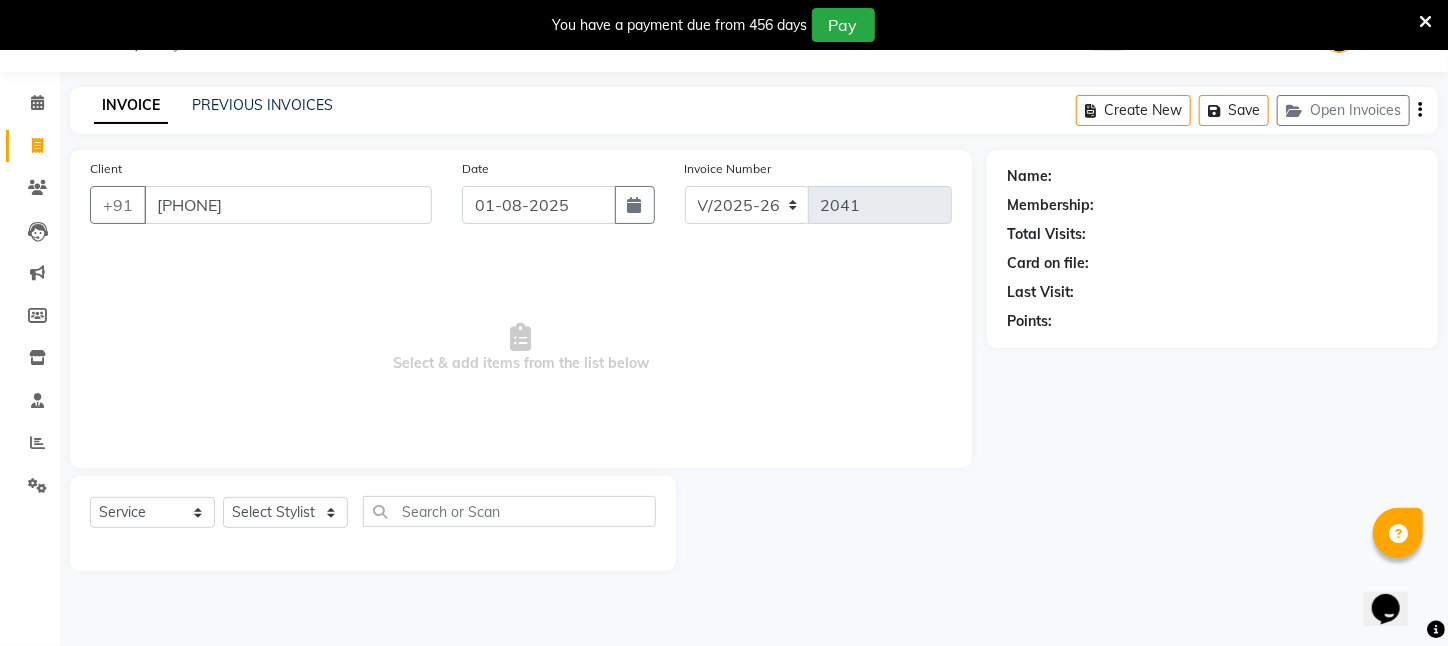 type on "[PHONE]" 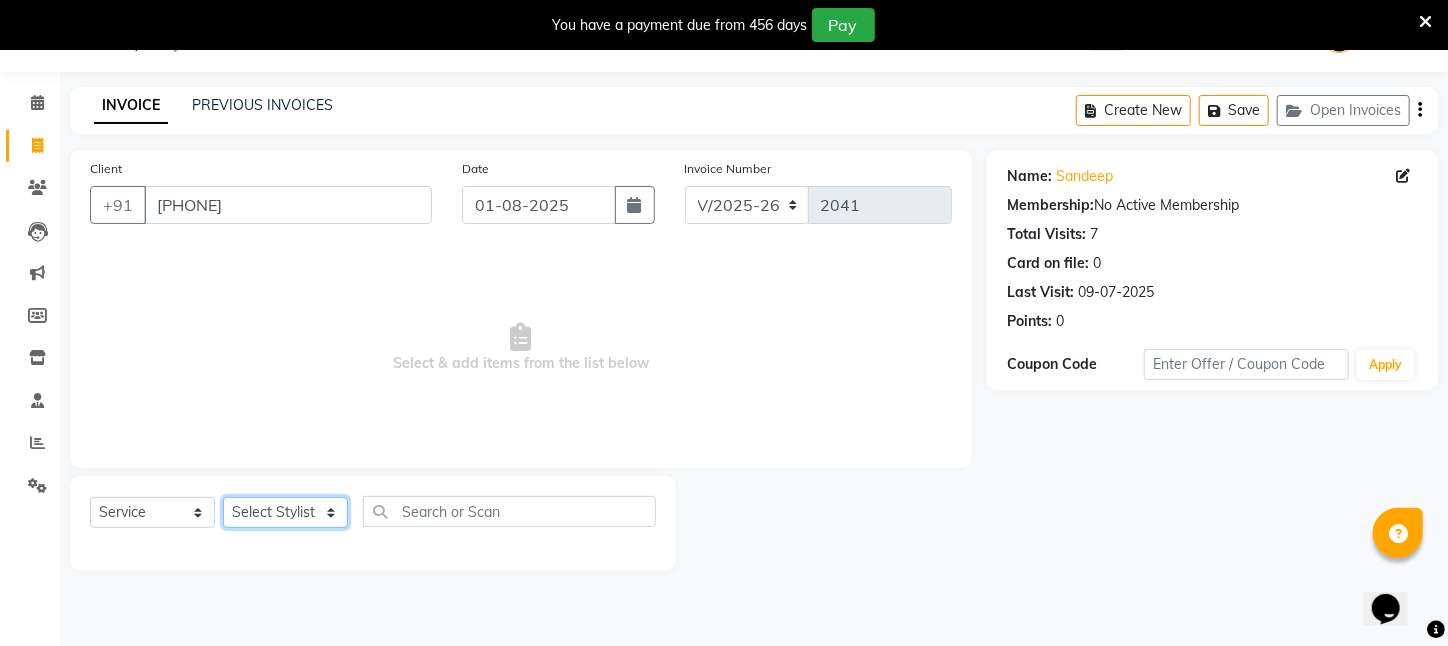 click on "Select Stylist [NAME] [LAST]  ARPITA DEEPIKA IMRAAN Injamam KESHAV [CITY] Mahadev Pal Manisha MOUMITA NEHA Rahim Ruma SAIMA Shibani Sujit Suman TINKU Venu" 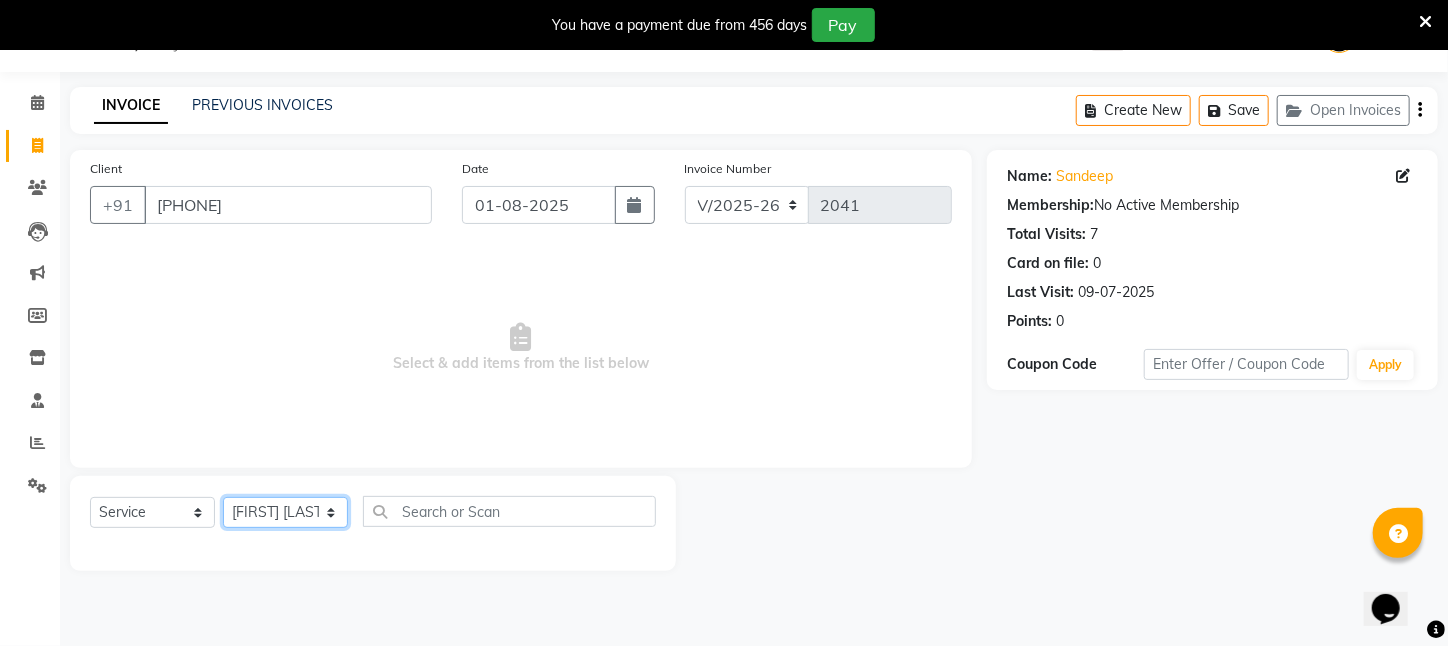 click on "Select Stylist [NAME] [LAST]  ARPITA DEEPIKA IMRAAN Injamam KESHAV [CITY] Mahadev Pal Manisha MOUMITA NEHA Rahim Ruma SAIMA Shibani Sujit Suman TINKU Venu" 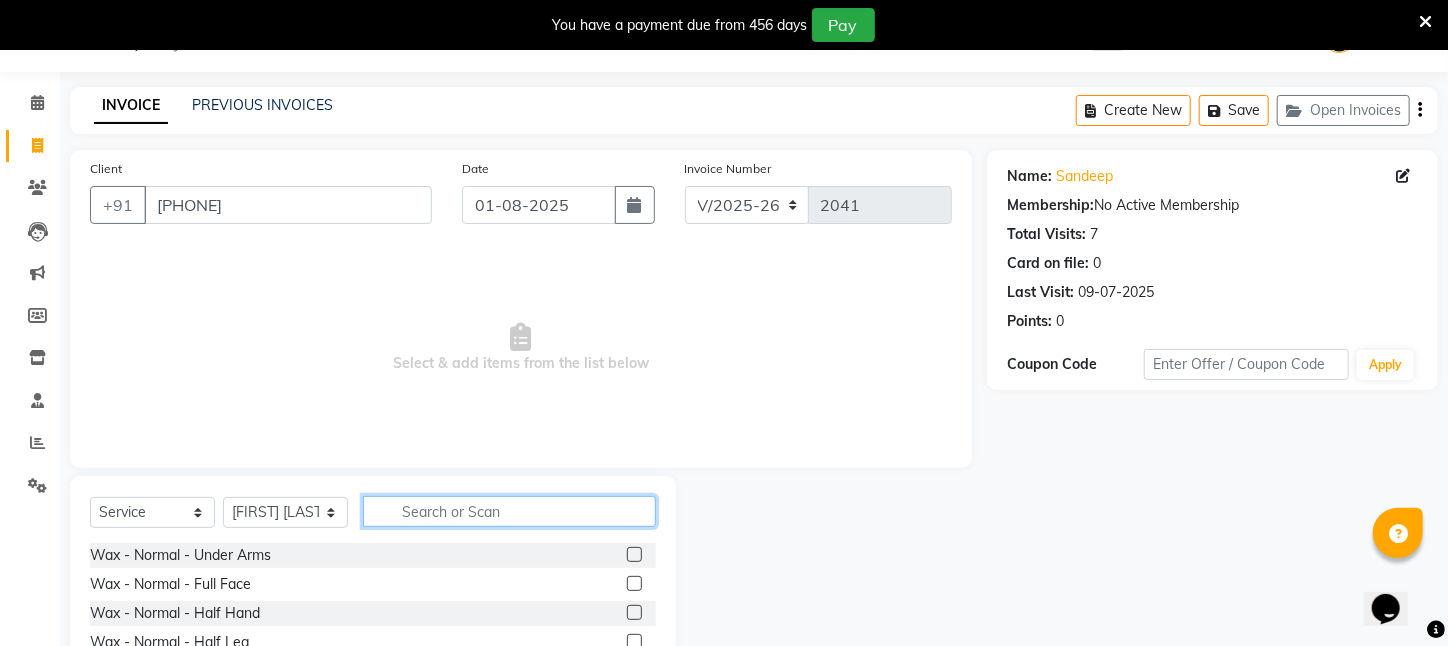 click 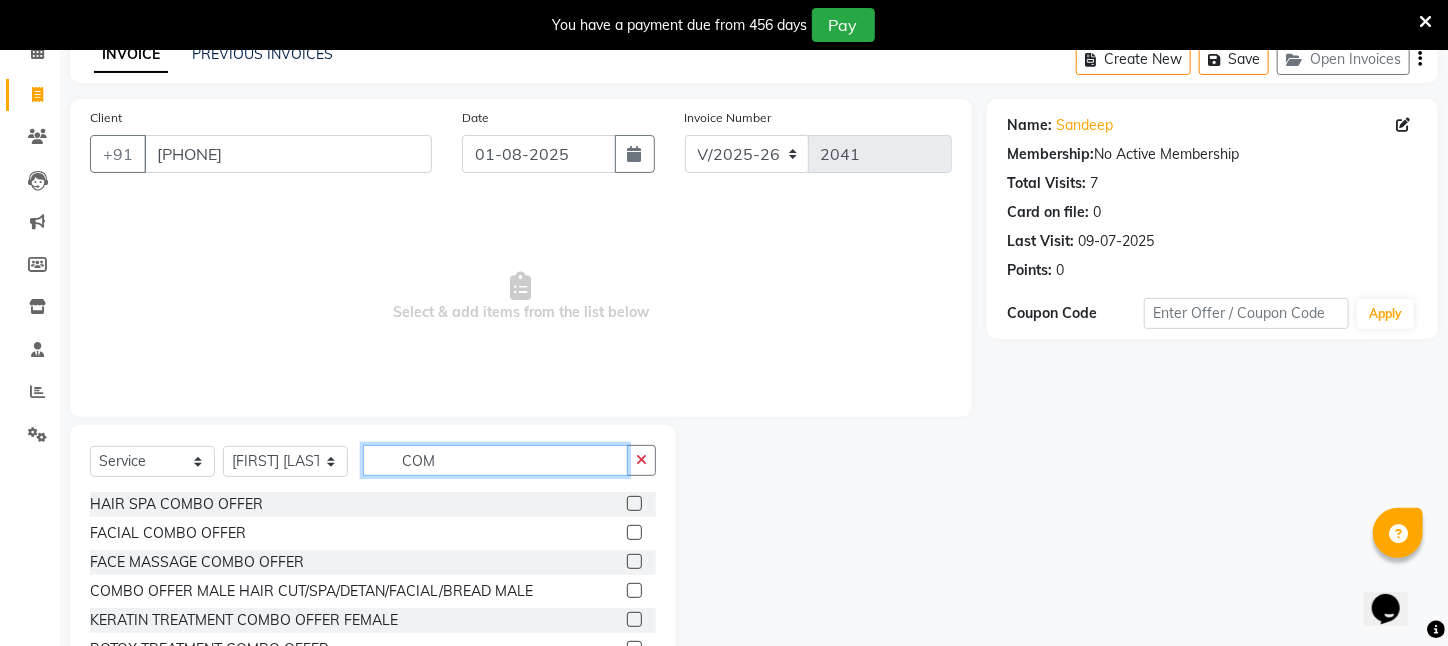 scroll, scrollTop: 105, scrollLeft: 0, axis: vertical 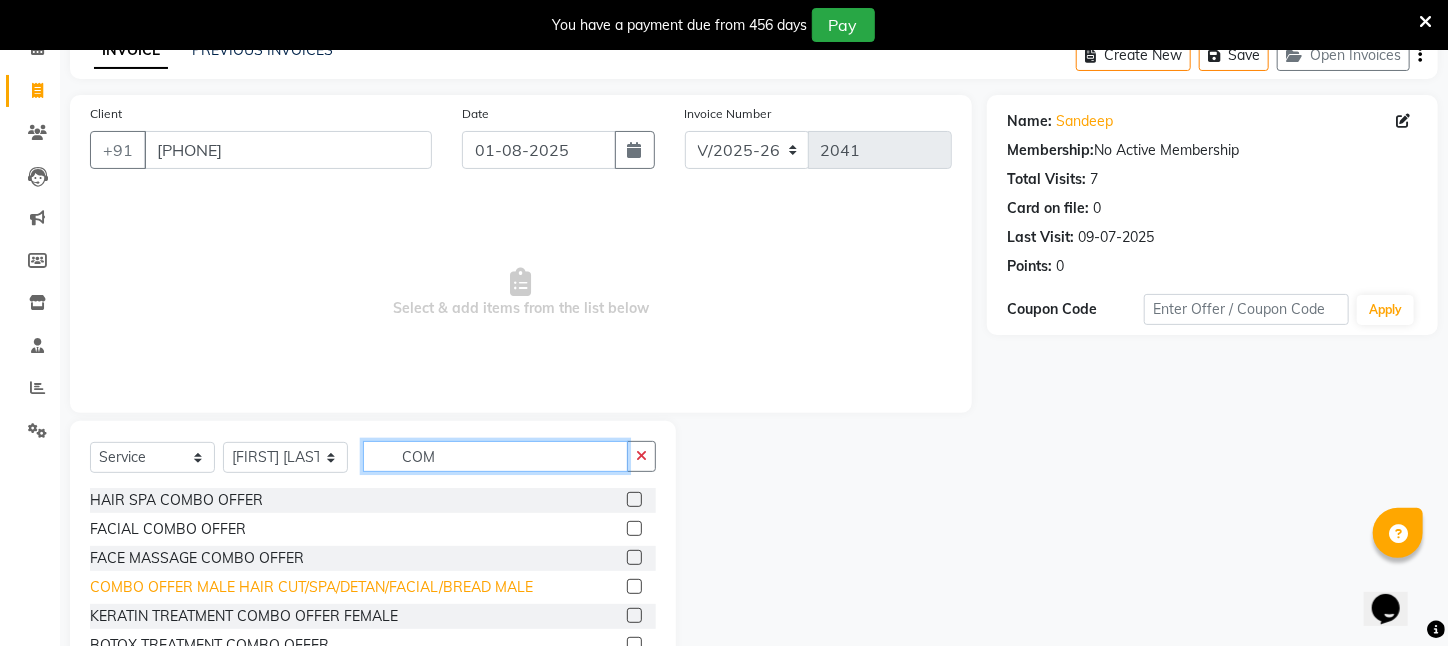 type on "COM" 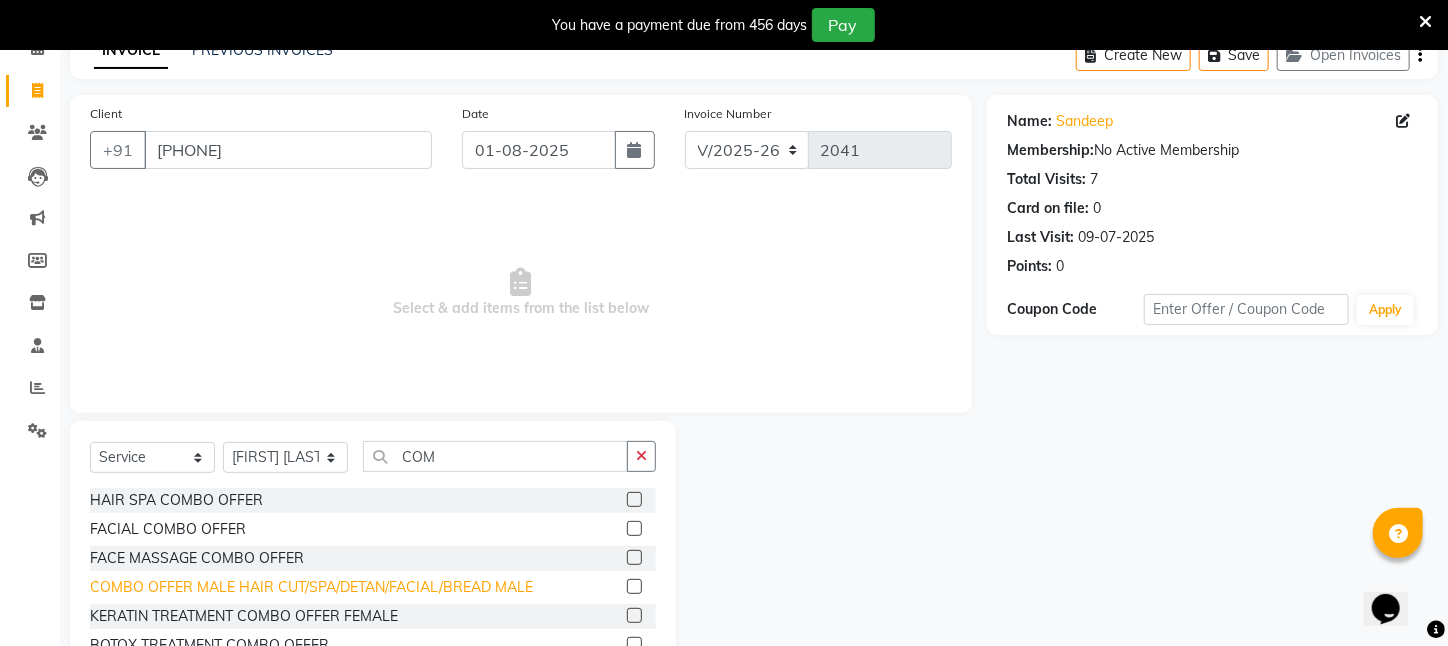 click on "COMBO OFFER MALE HAIR CUT/SPA/DETAN/FACIAL/BREAD MALE" 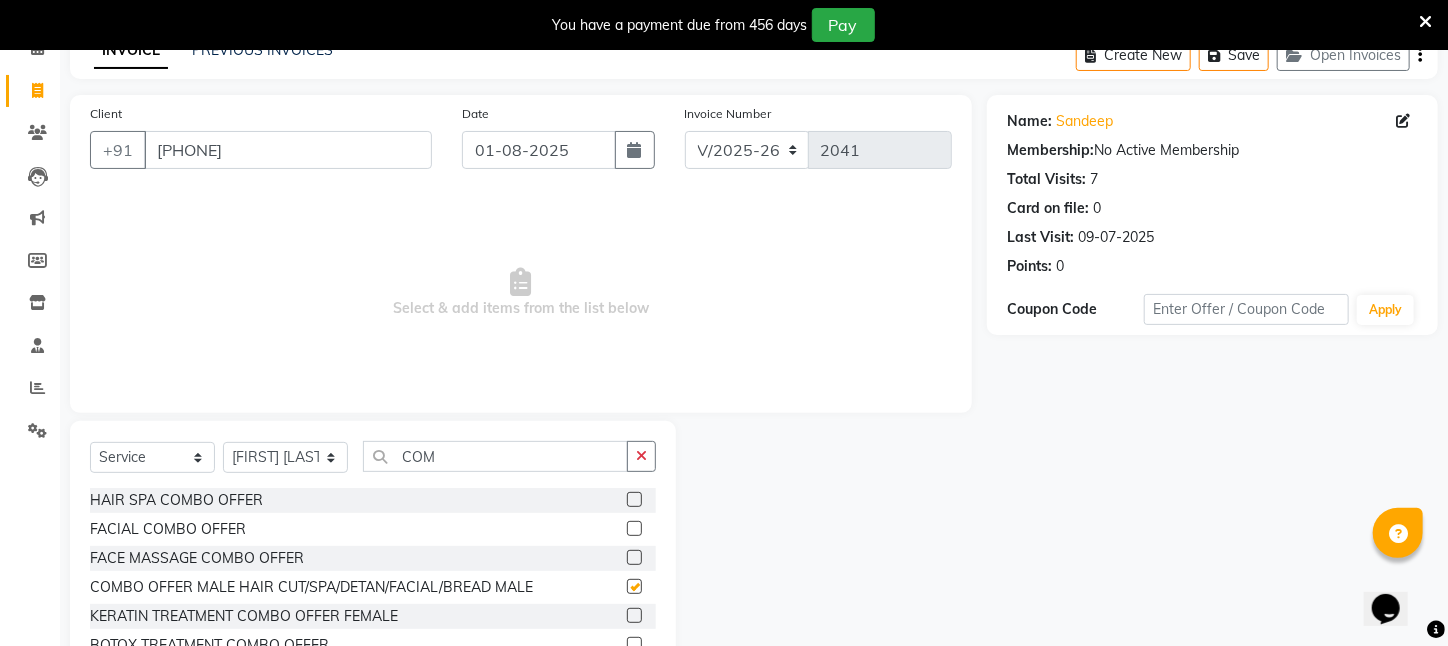 checkbox on "false" 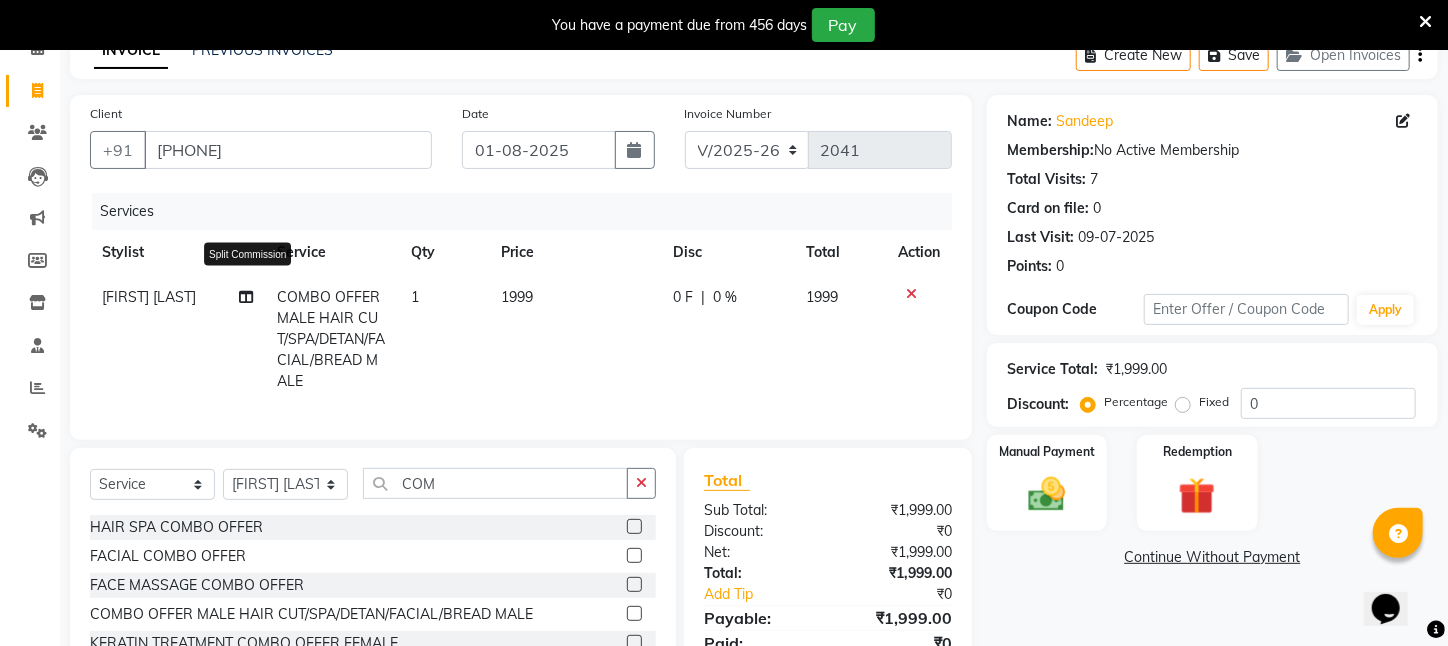 click 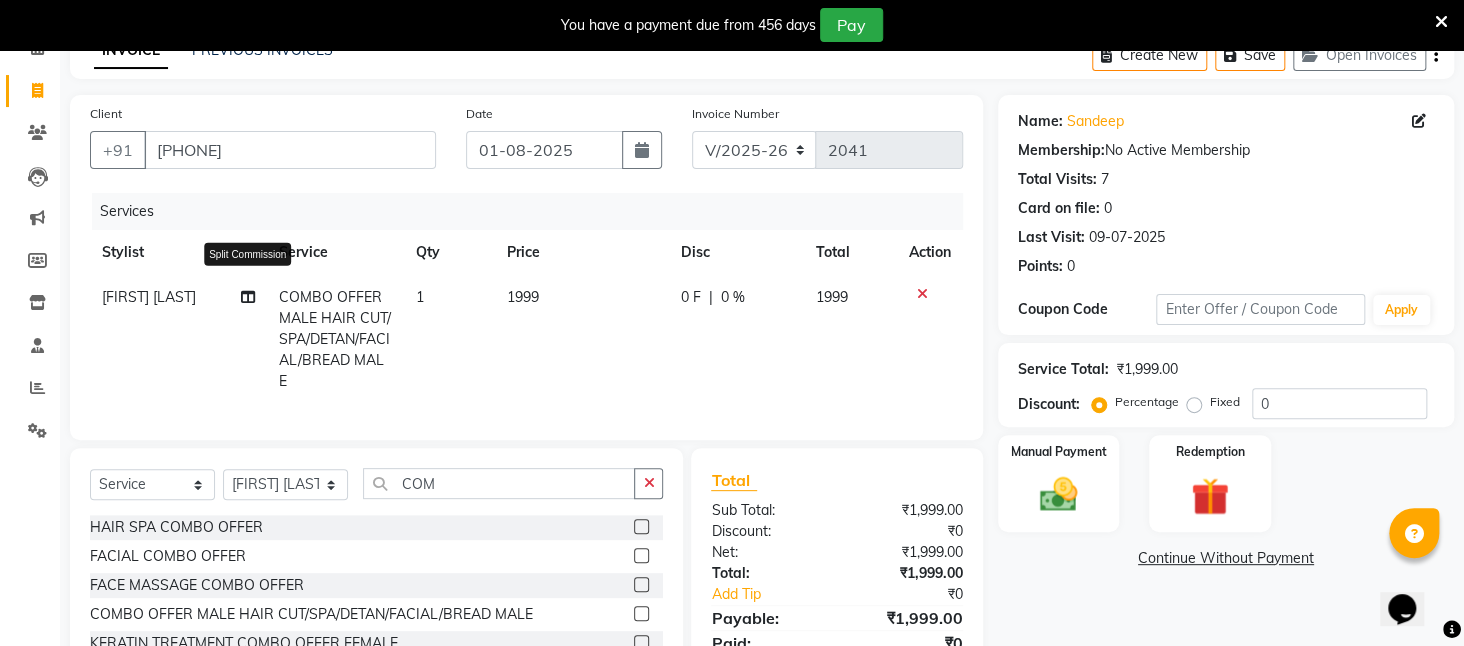 select on "25302" 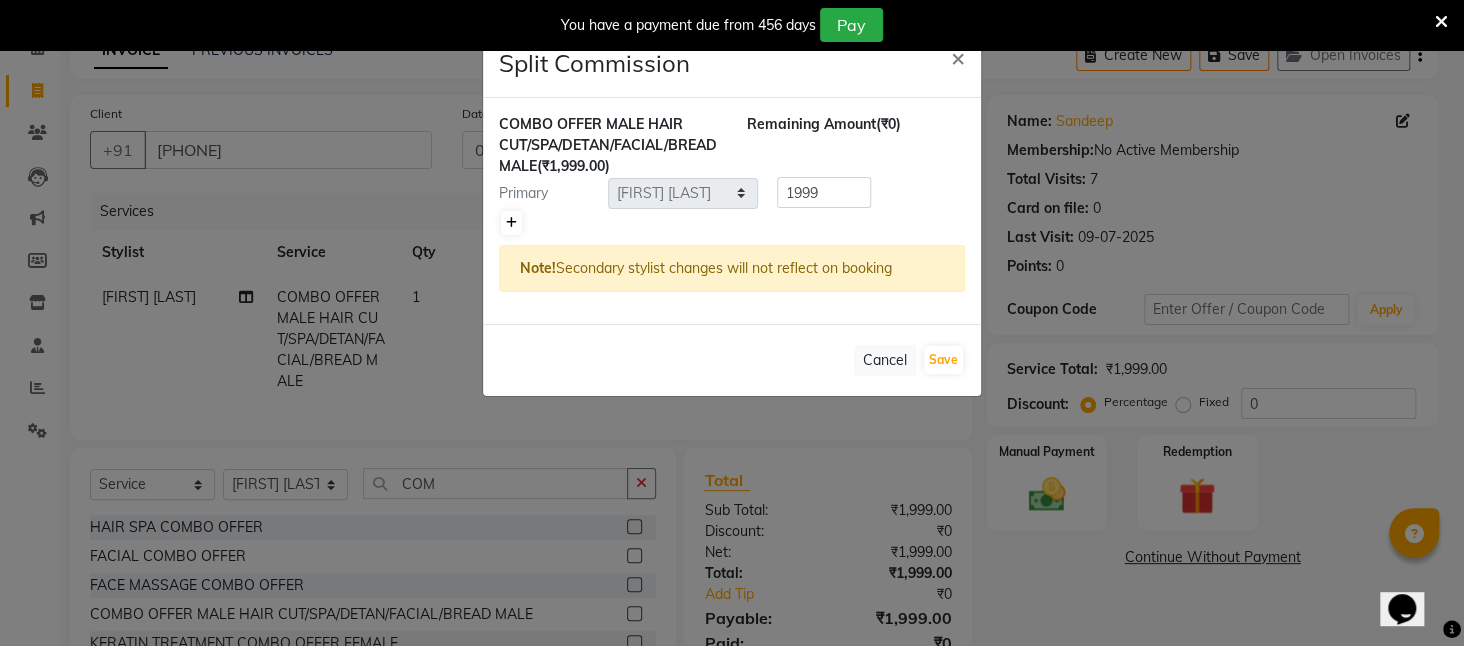 click 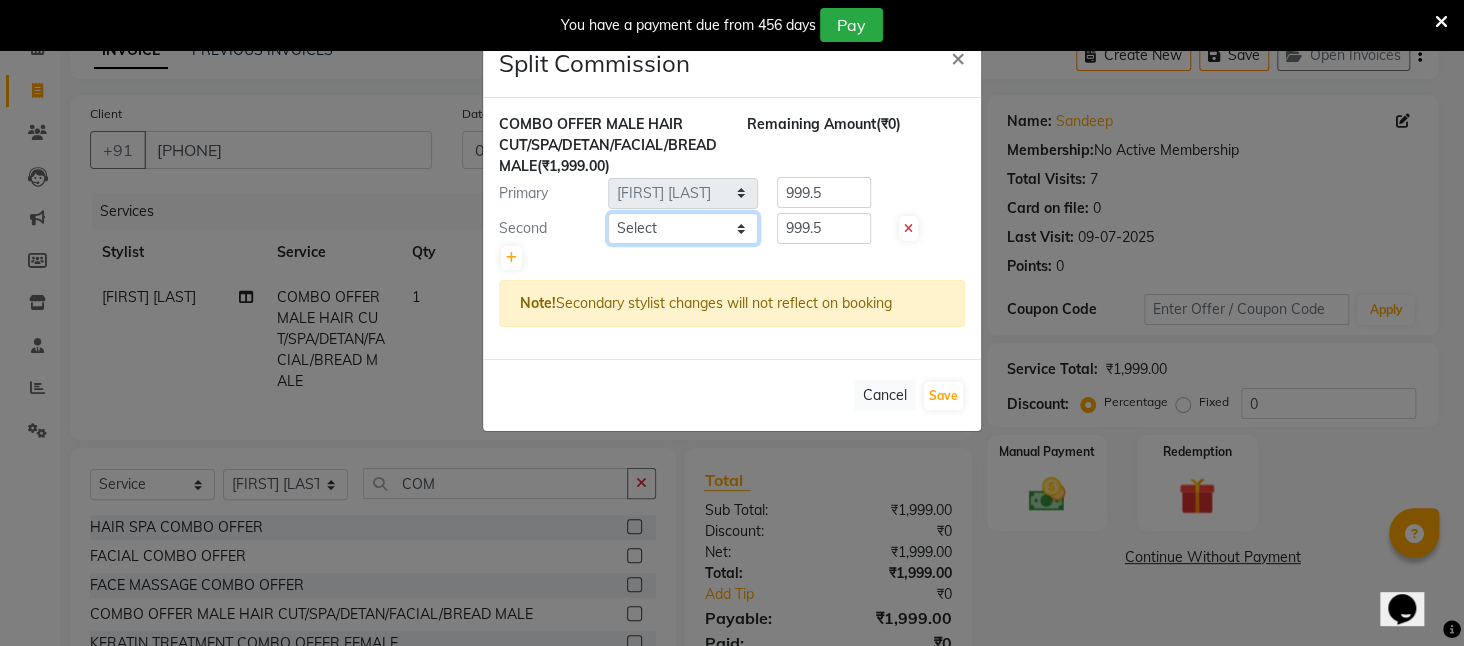 click on "Select  [NAME]   [LAST]    ARPITA   DEEPIKA   IMRAAN   Injamam   KESHAV   [CITY]   Mahadev Pal   Manisha   MOUMITA   NEHA   Rahim   Ruma   SAIMA   Shibani   Sujit   Suman   TINKU   Venu" 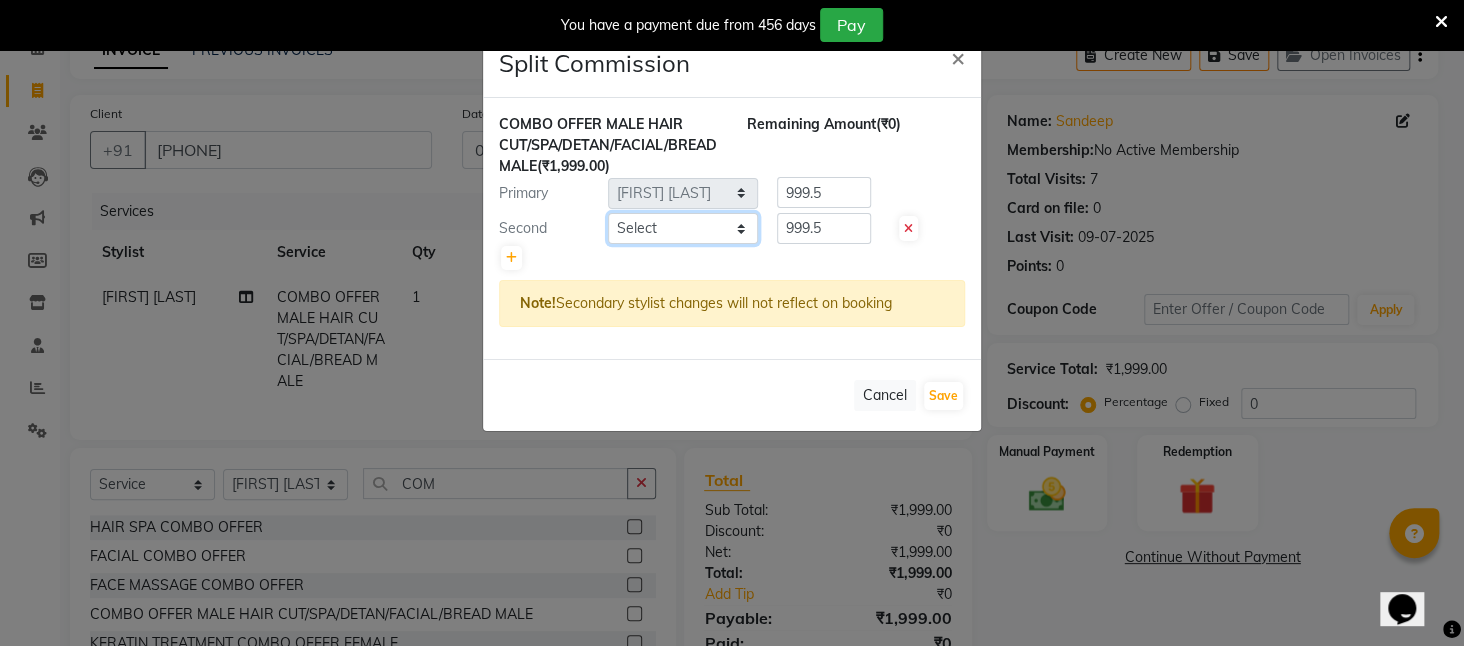 select on "28698" 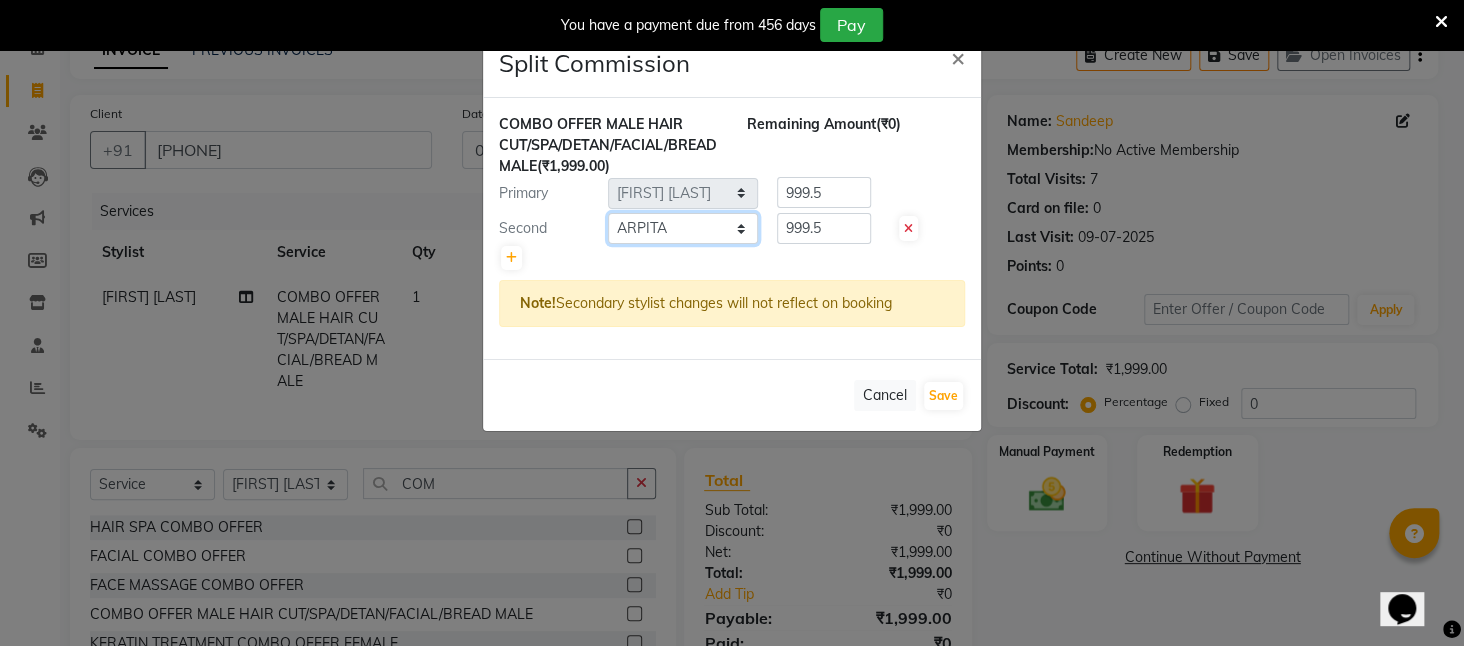 click on "Select  [NAME]   [LAST]    ARPITA   DEEPIKA   IMRAAN   Injamam   KESHAV   [CITY]   Mahadev Pal   Manisha   MOUMITA   NEHA   Rahim   Ruma   SAIMA   Shibani   Sujit   Suman   TINKU   Venu" 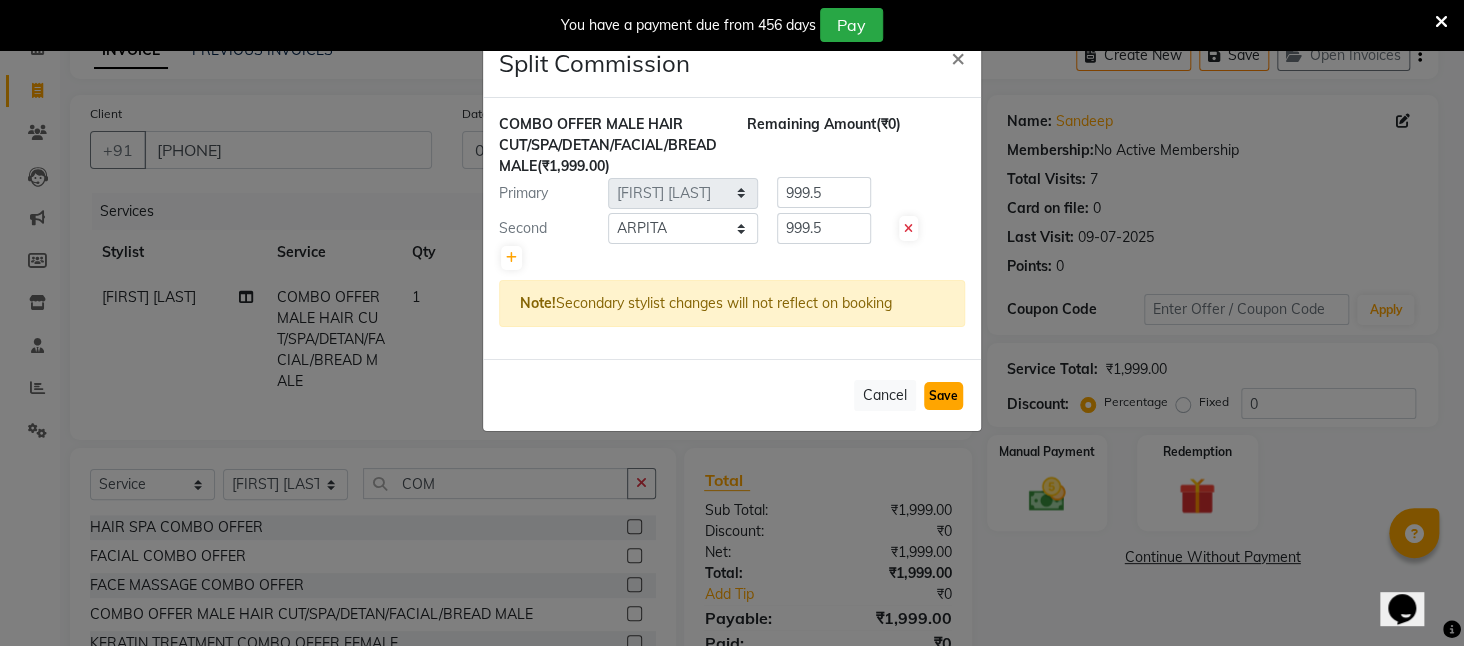 click on "Save" 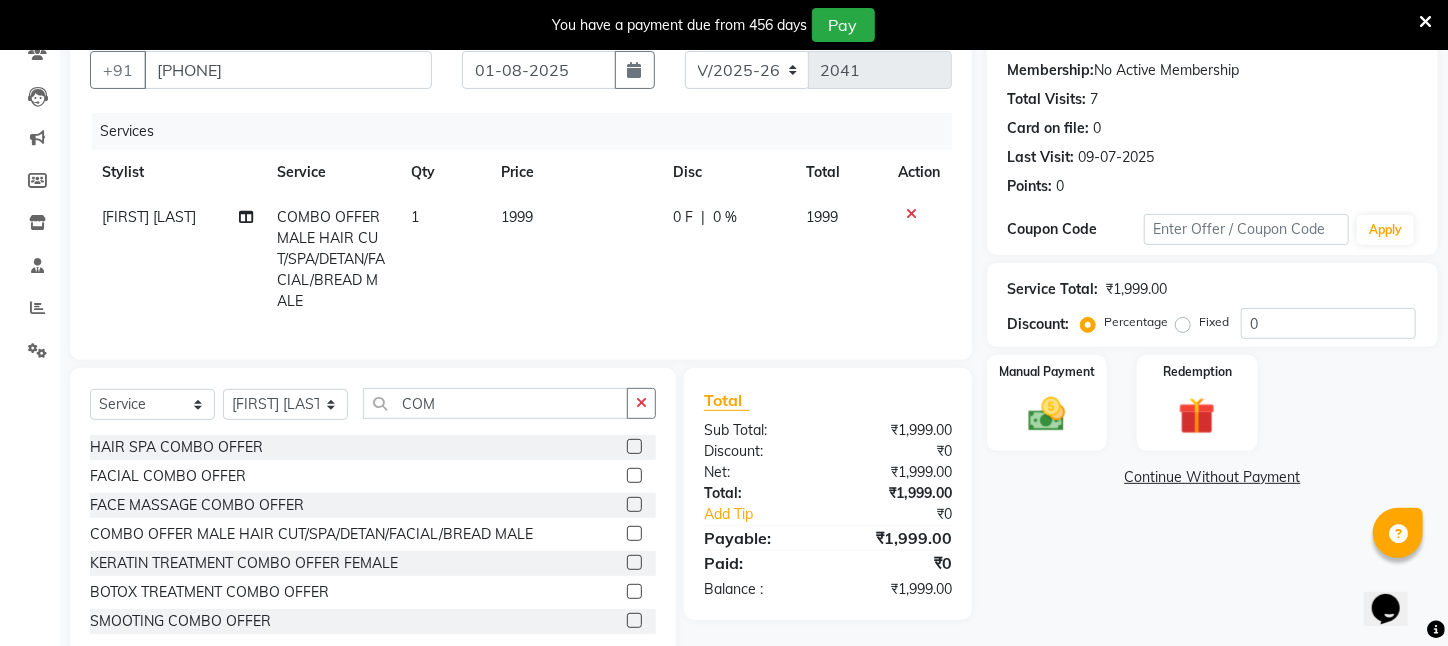 scroll, scrollTop: 246, scrollLeft: 0, axis: vertical 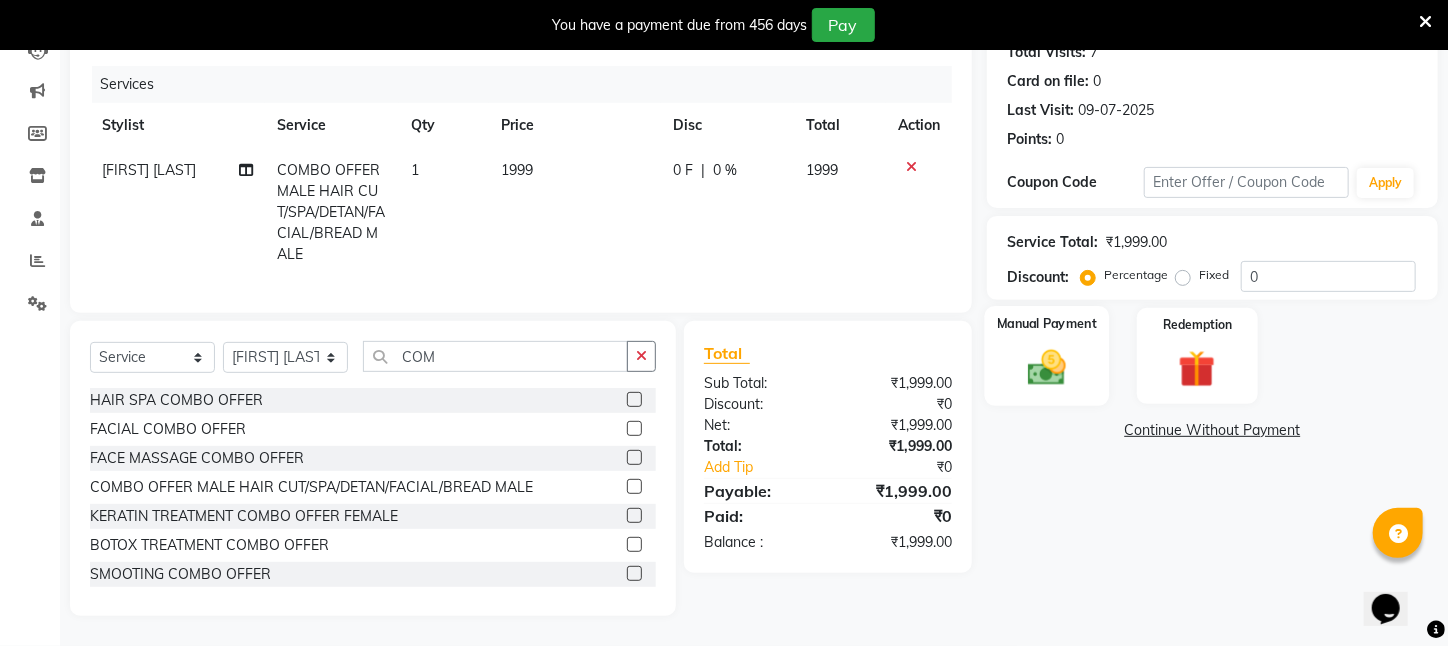 click 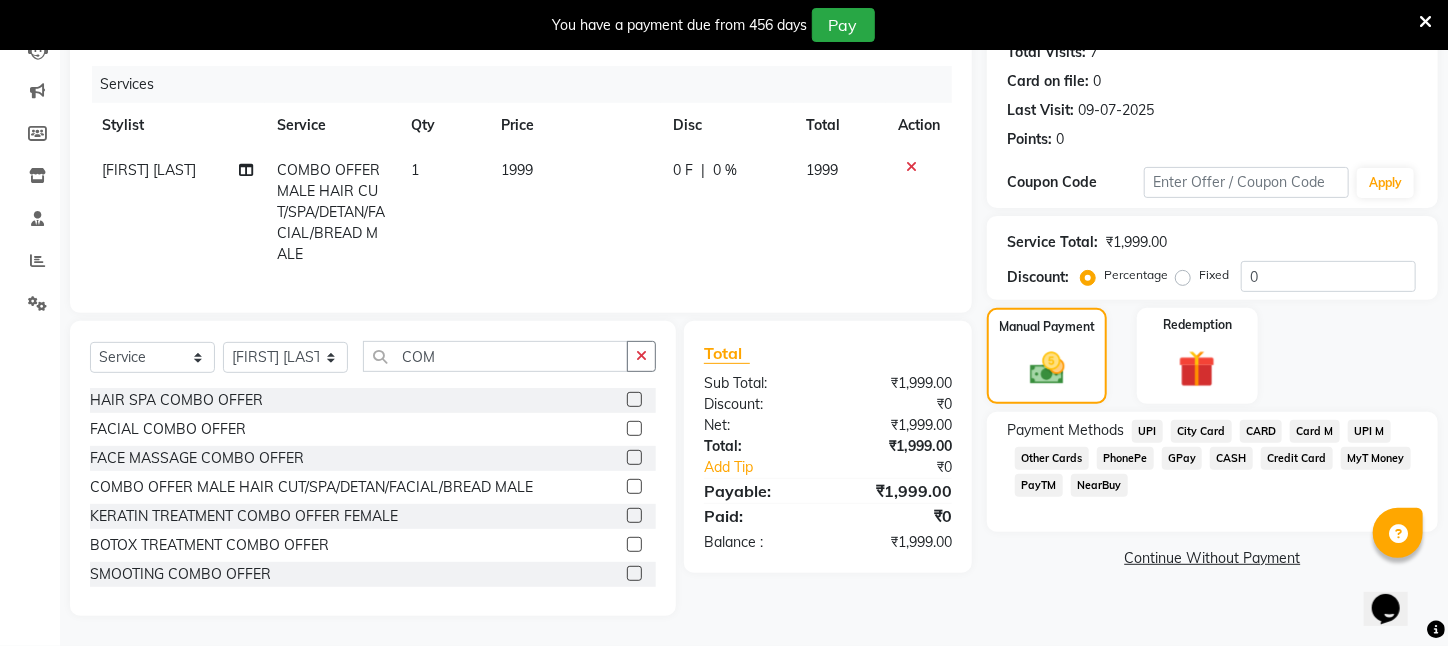 click on "PayTM" 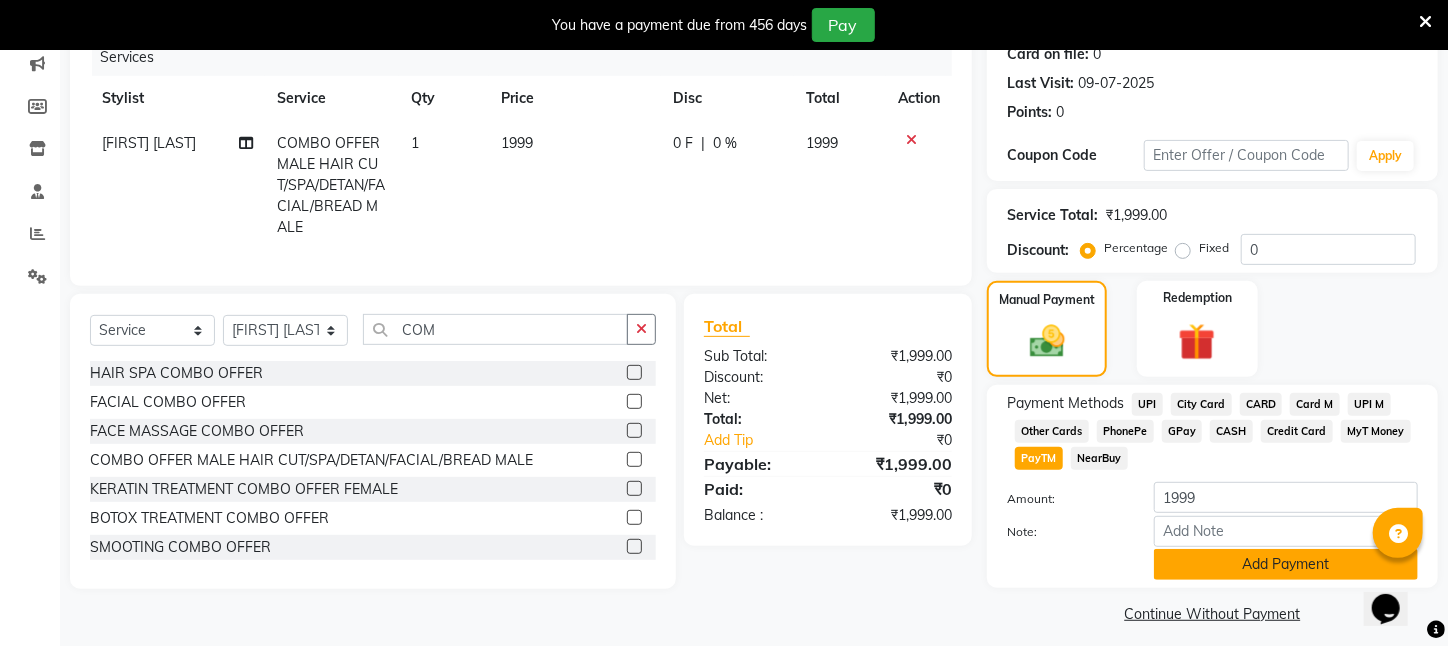 scroll, scrollTop: 293, scrollLeft: 0, axis: vertical 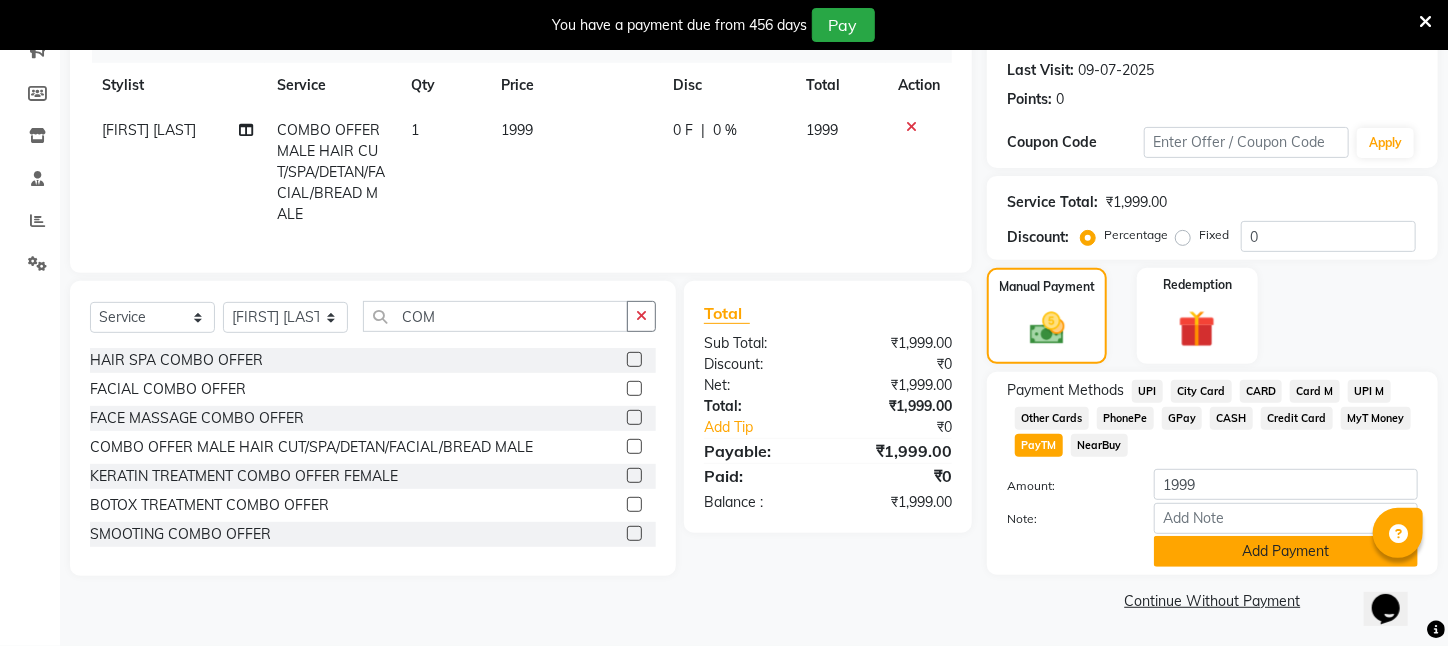 click on "Add Payment" 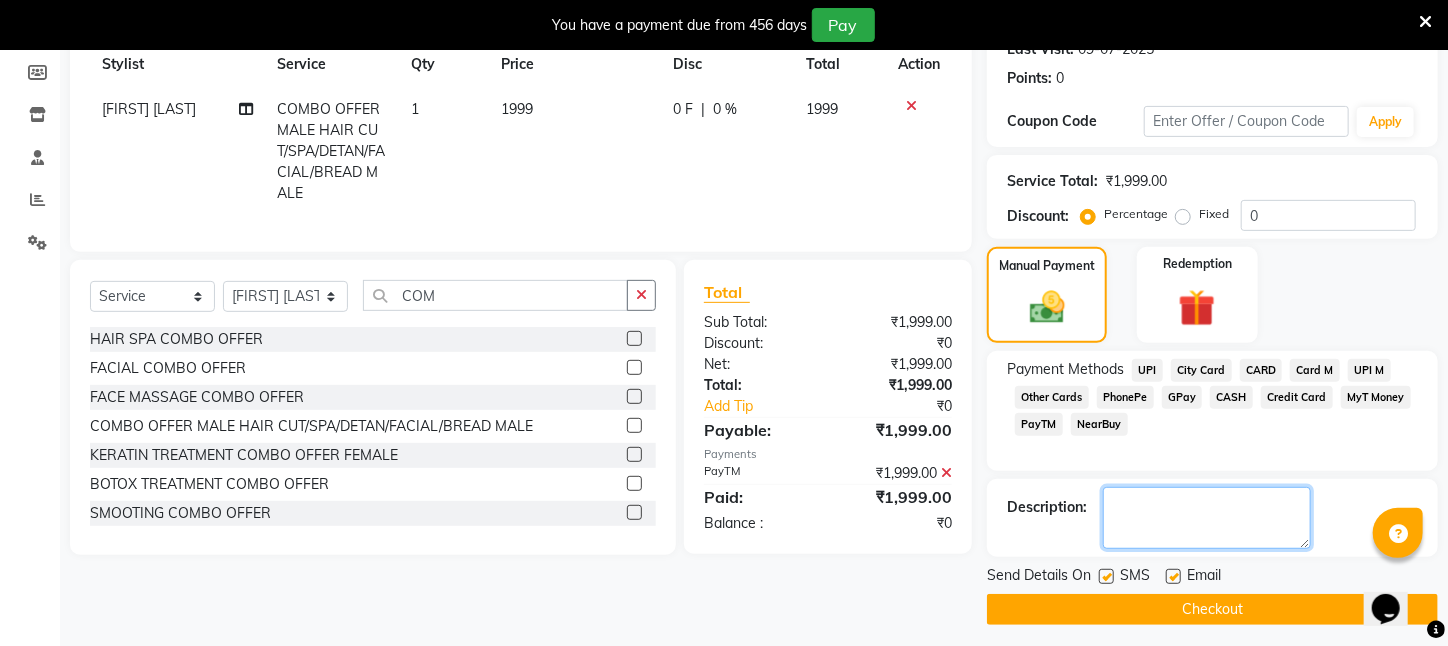 click 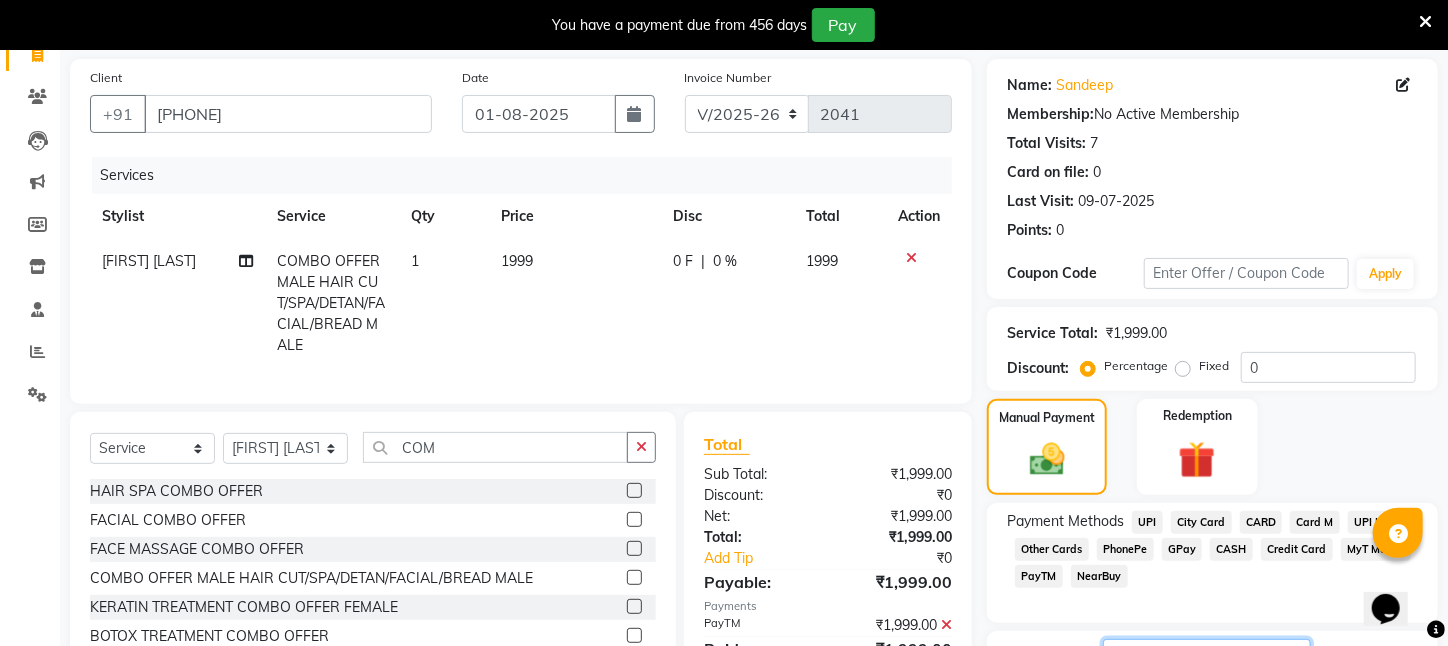 scroll, scrollTop: 323, scrollLeft: 0, axis: vertical 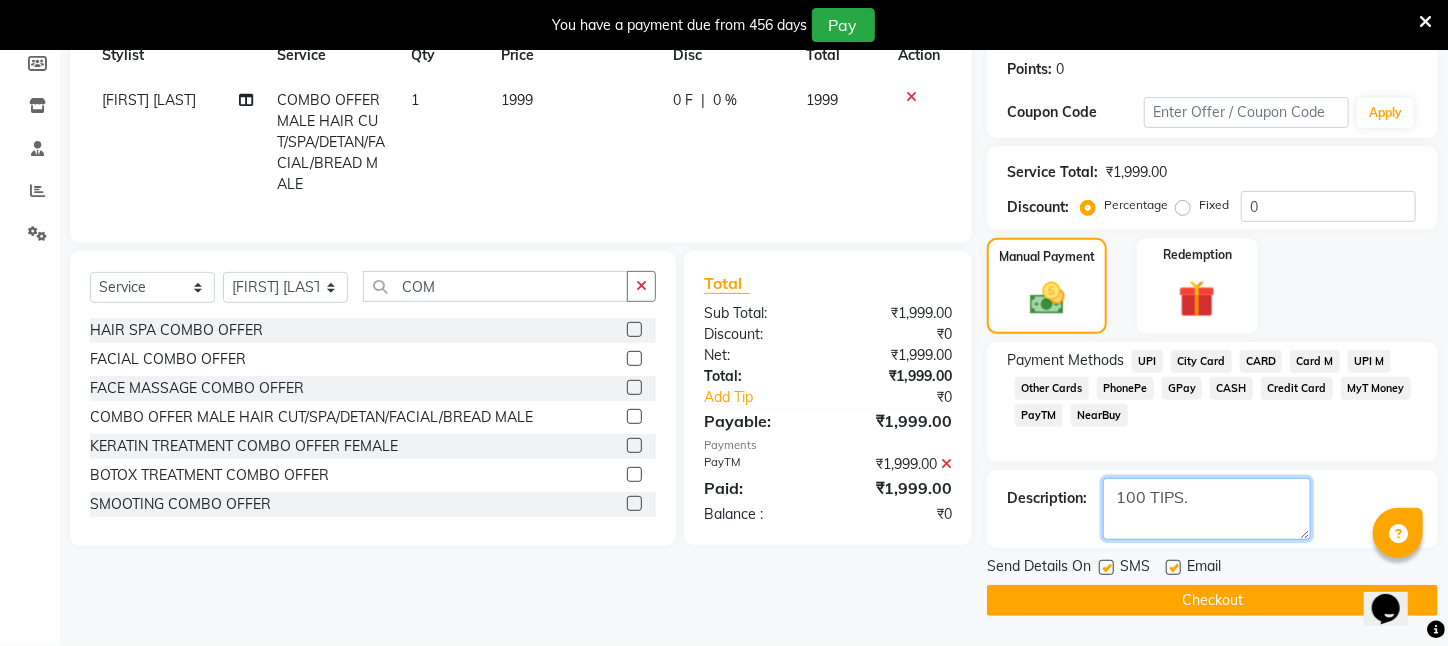 type on "100 TIPS." 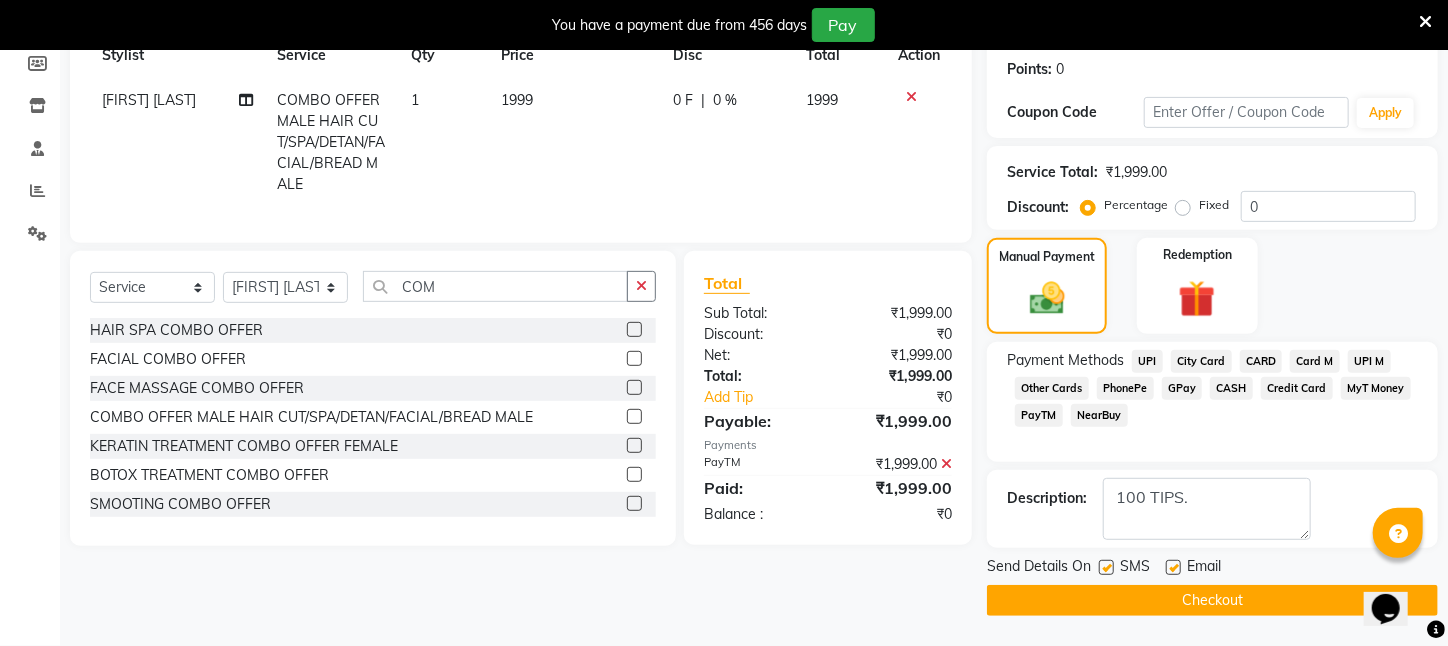 click on "Checkout" 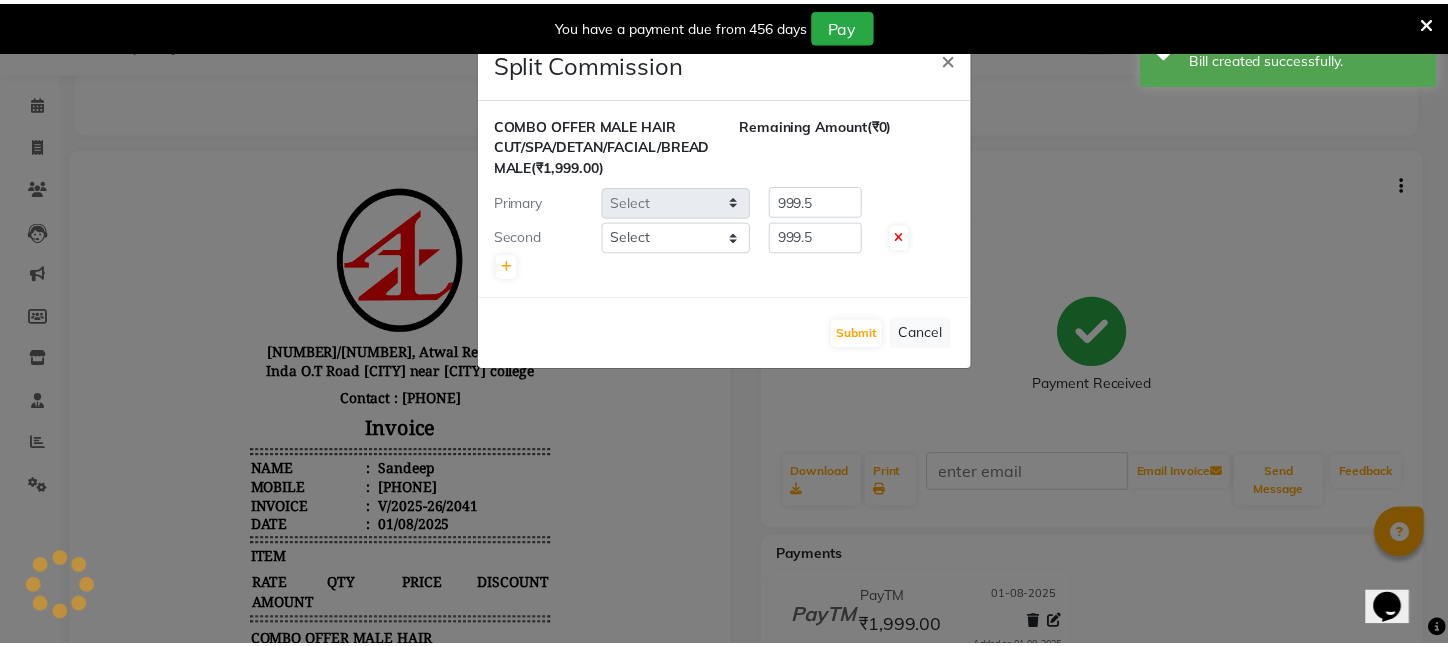 scroll, scrollTop: 0, scrollLeft: 0, axis: both 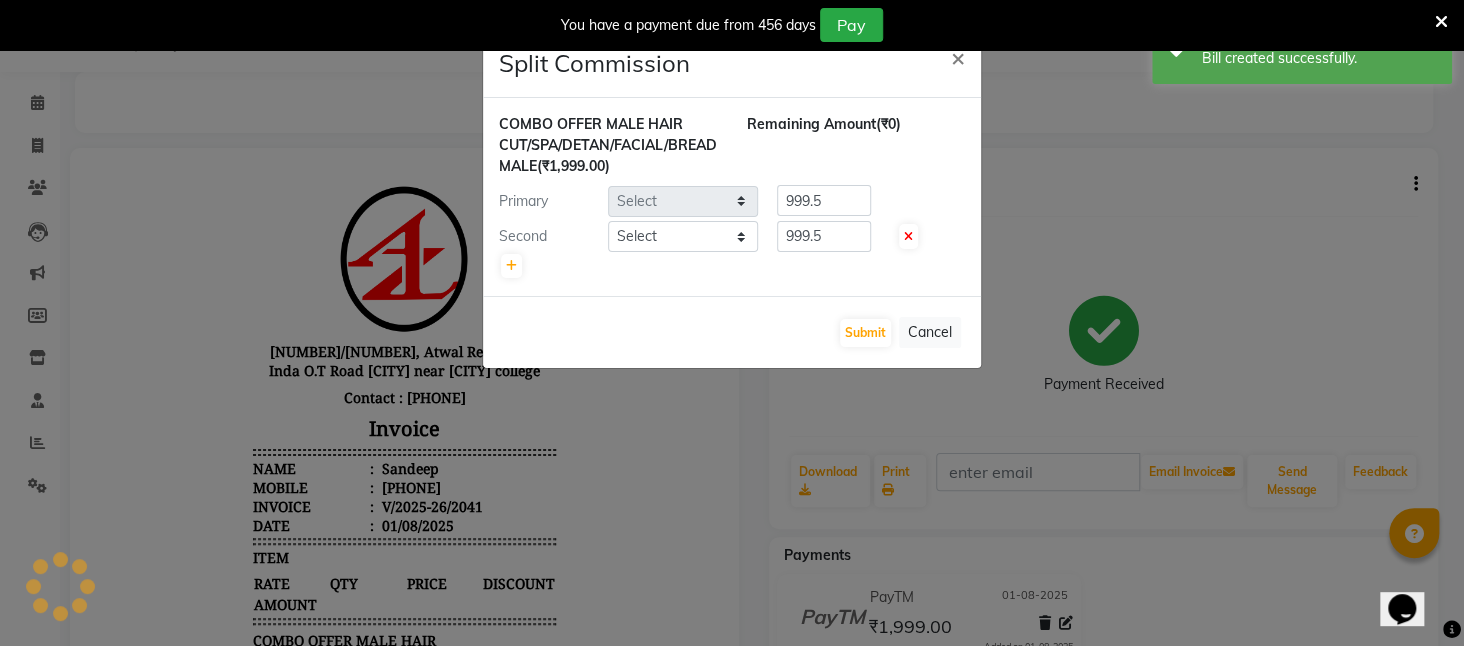 select on "25302" 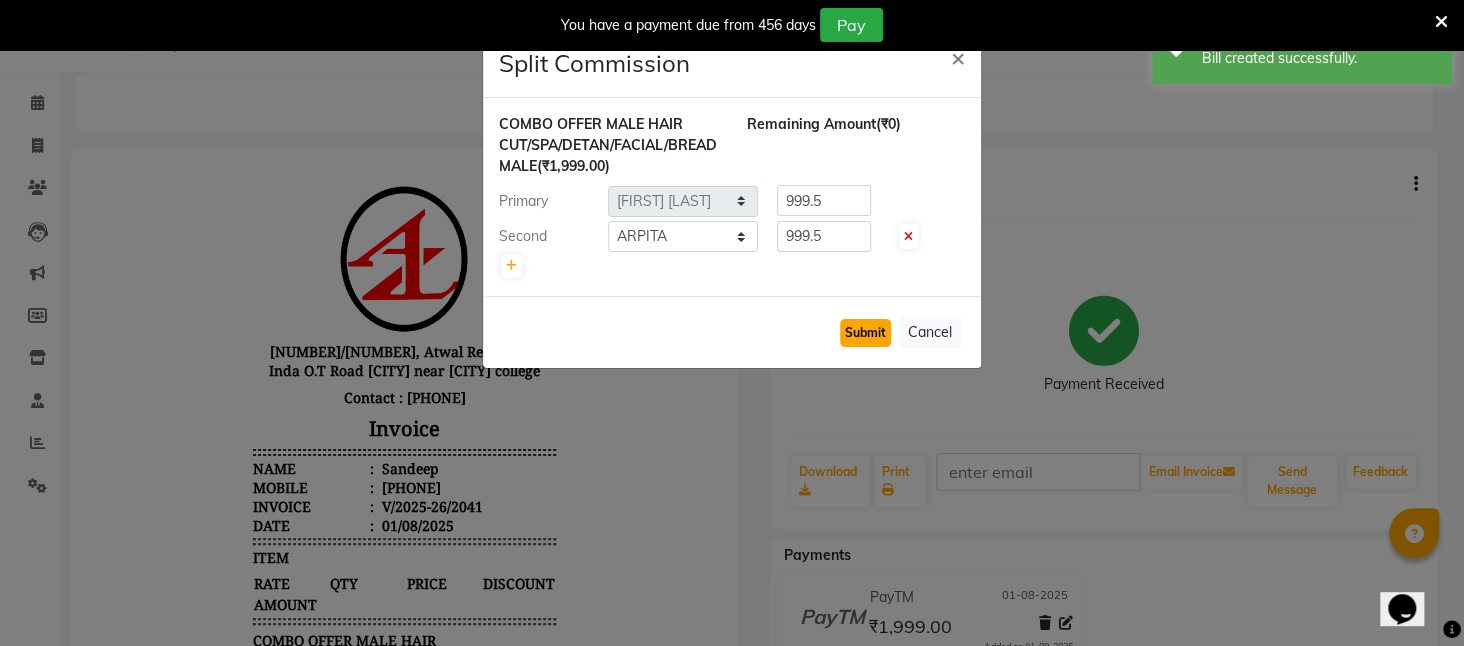 click on "Submit" 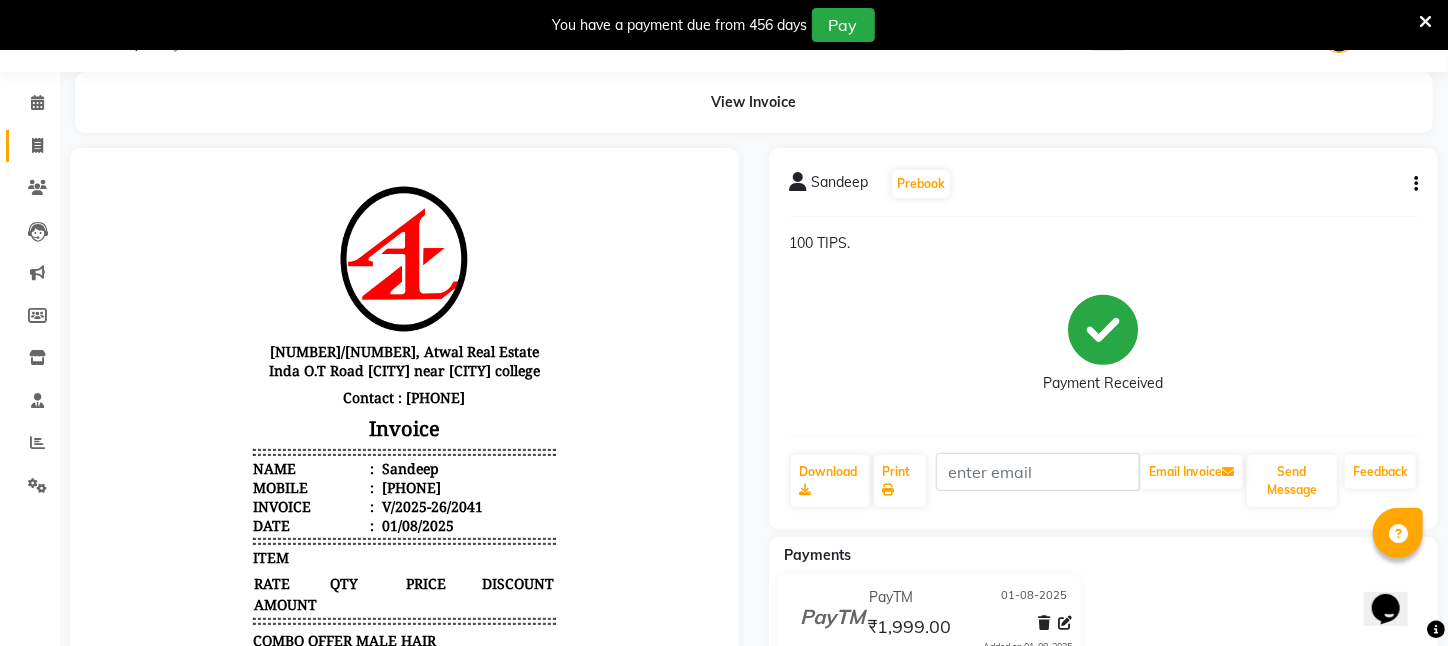 click 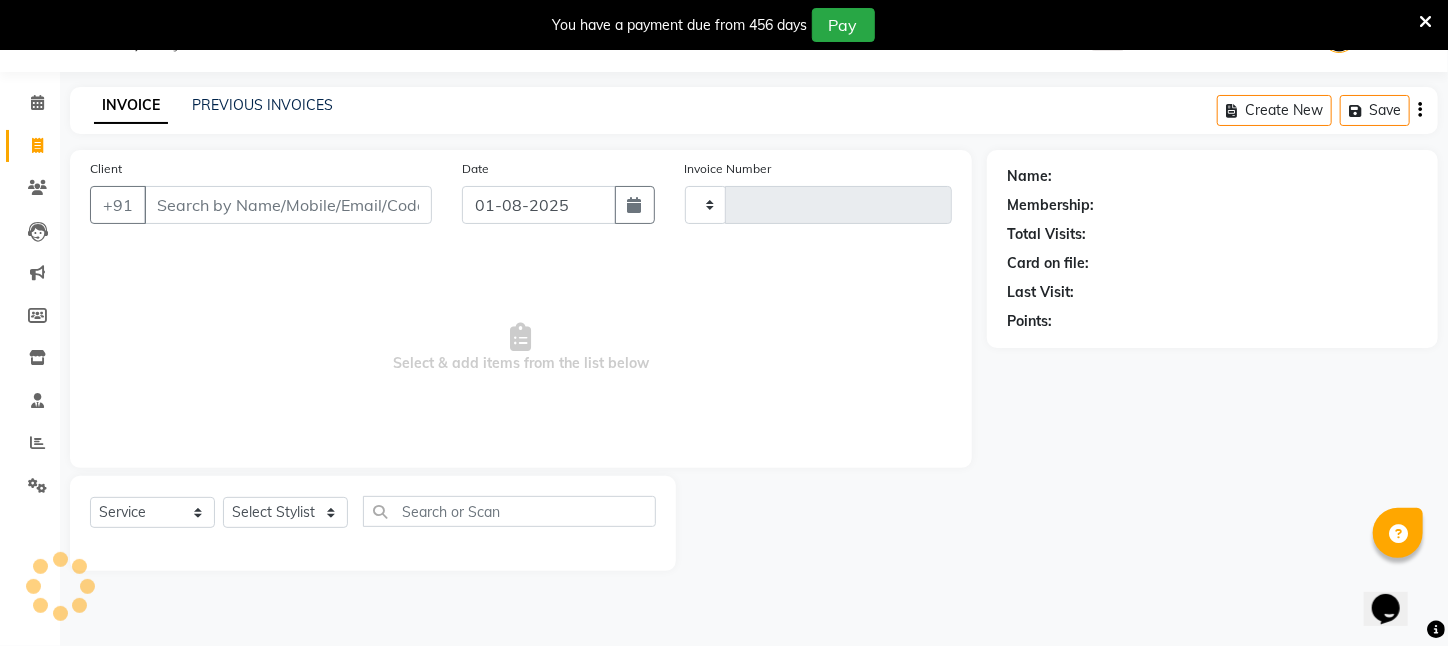 type on "2042" 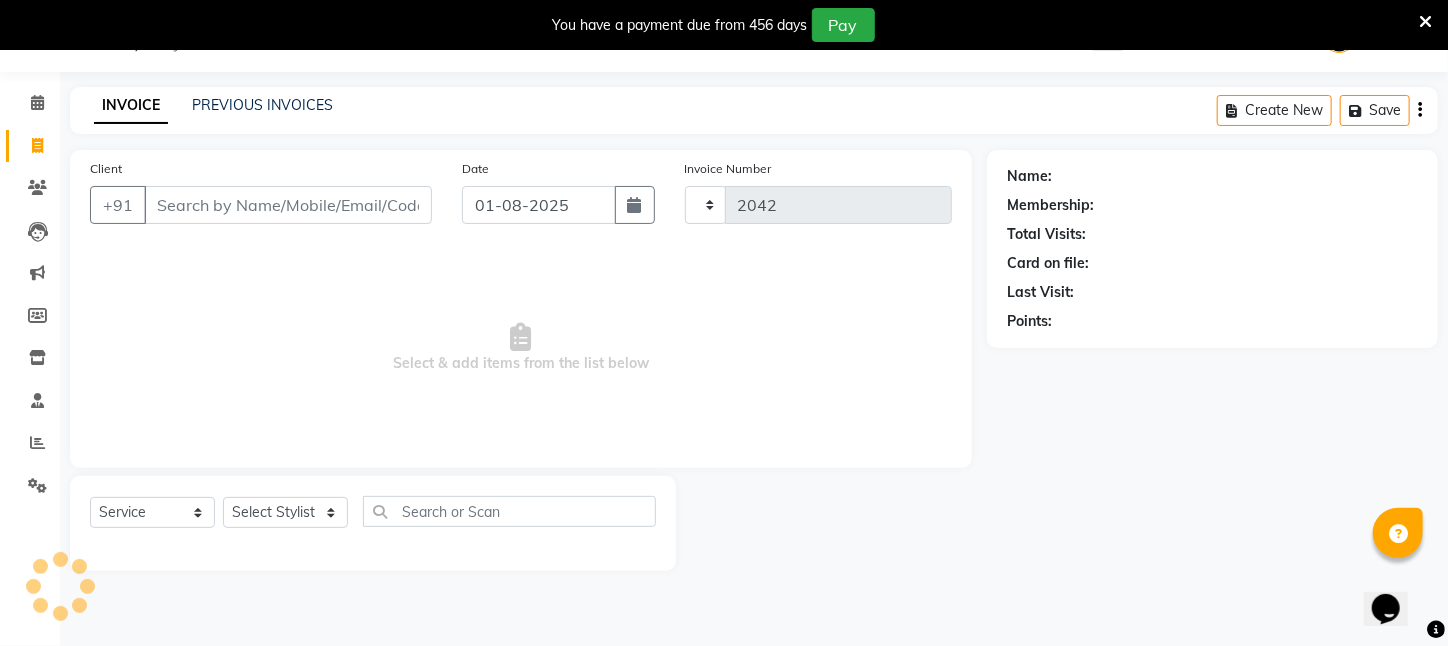 select on "4296" 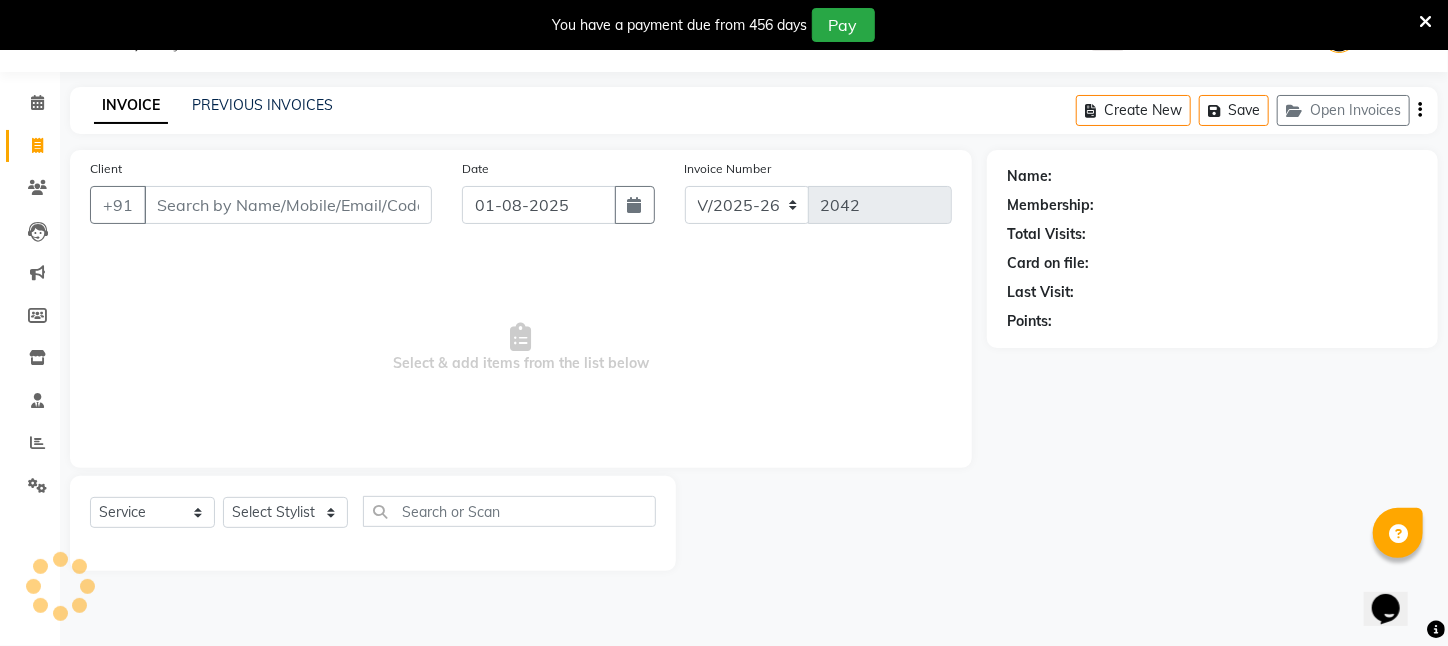 click on "Client" at bounding box center [288, 205] 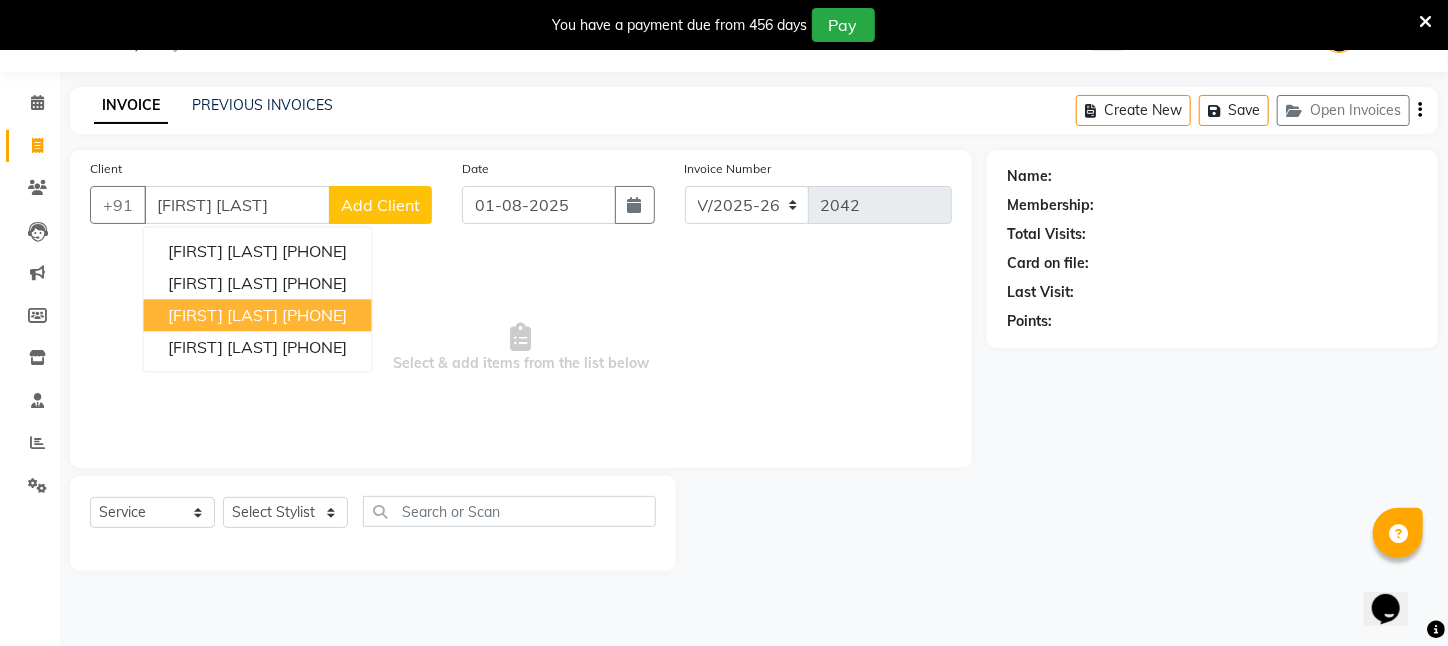 click on "[FIRST] [LAST]" at bounding box center [223, 315] 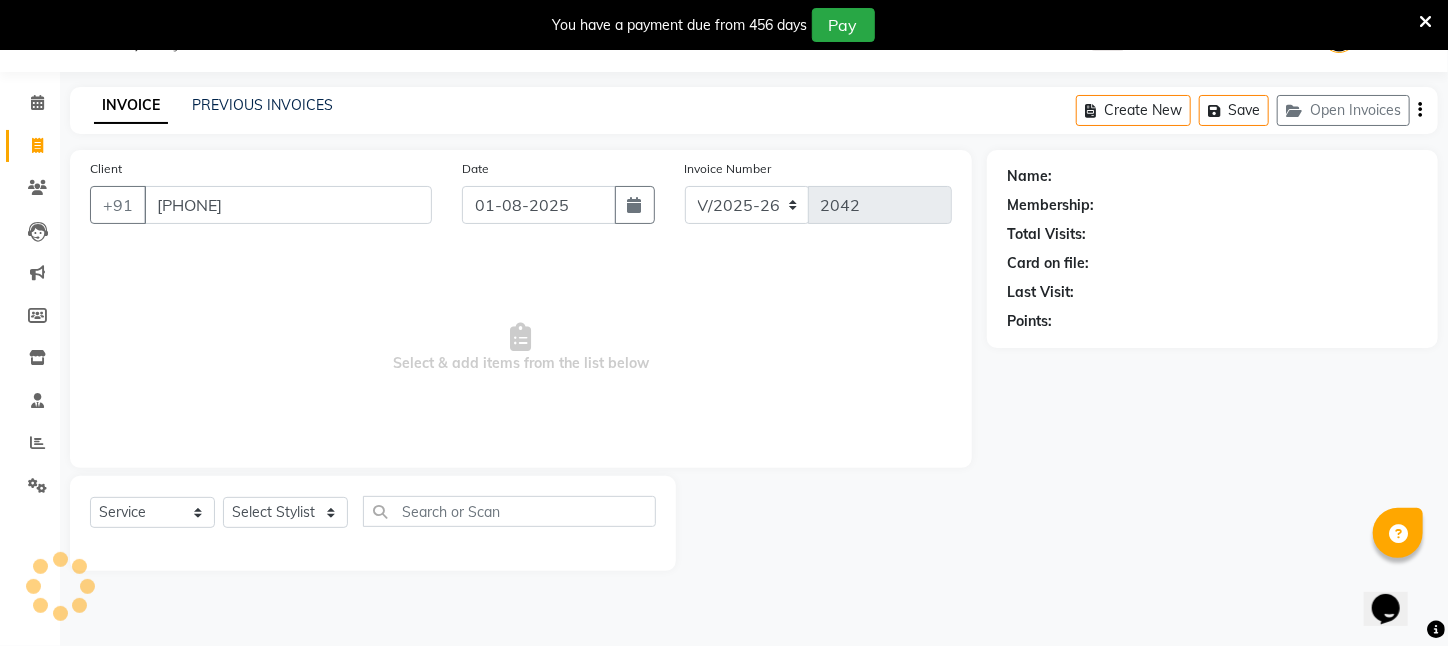 type on "[PHONE]" 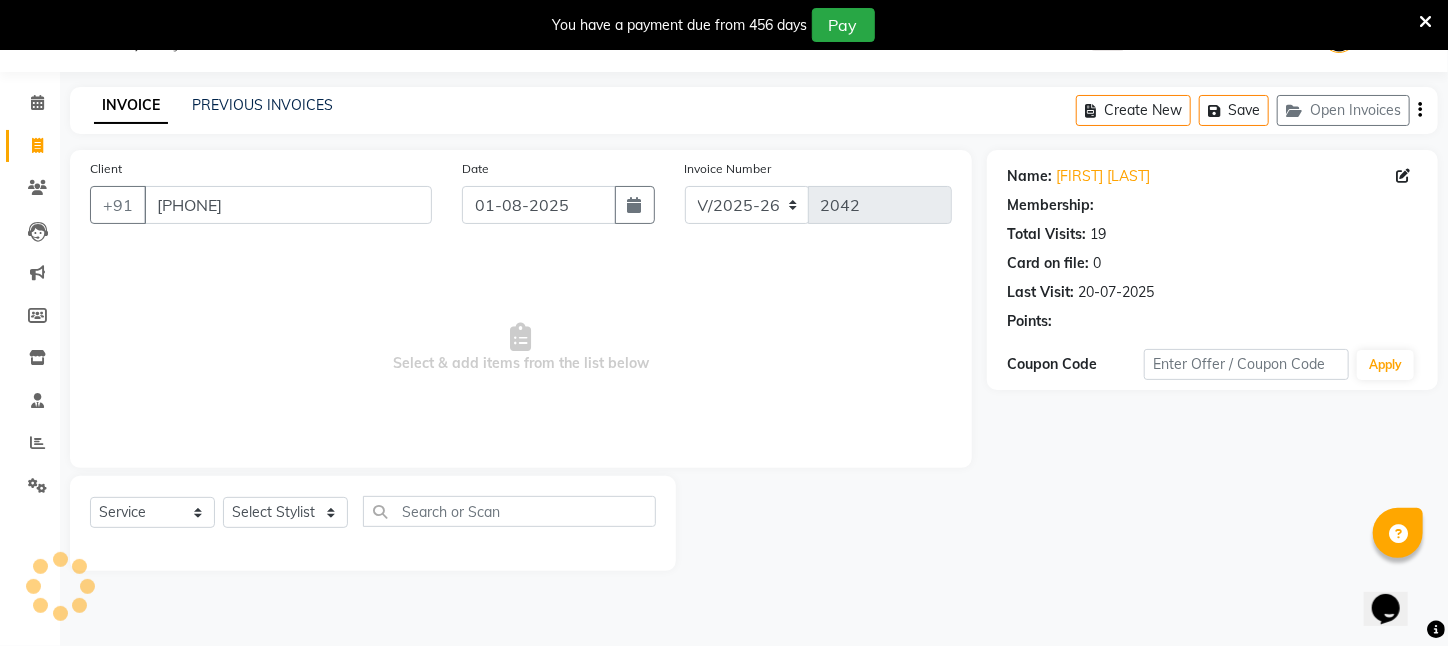 select on "1: Object" 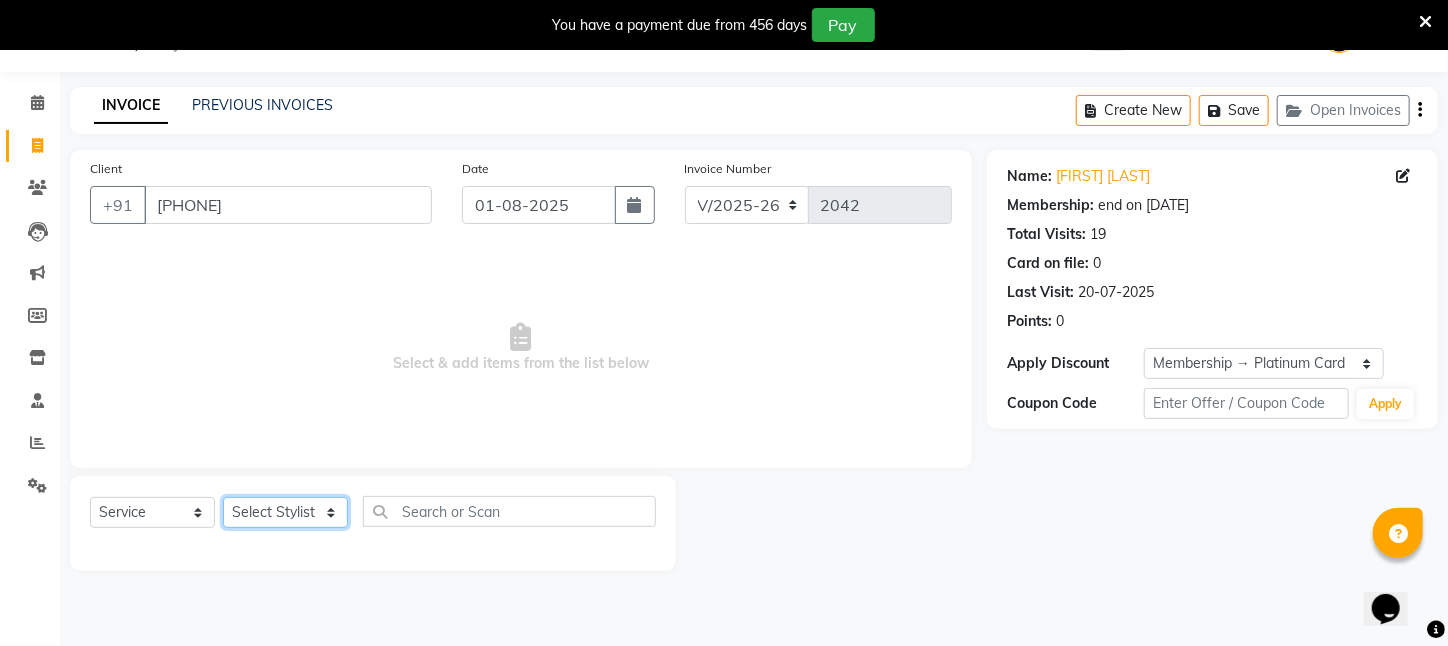 click on "Select Stylist [NAME] [LAST]  ARPITA DEEPIKA IMRAAN Injamam KESHAV [CITY] Mahadev Pal Manisha MOUMITA NEHA Rahim Ruma SAIMA Shibani Sujit Suman TINKU Venu" 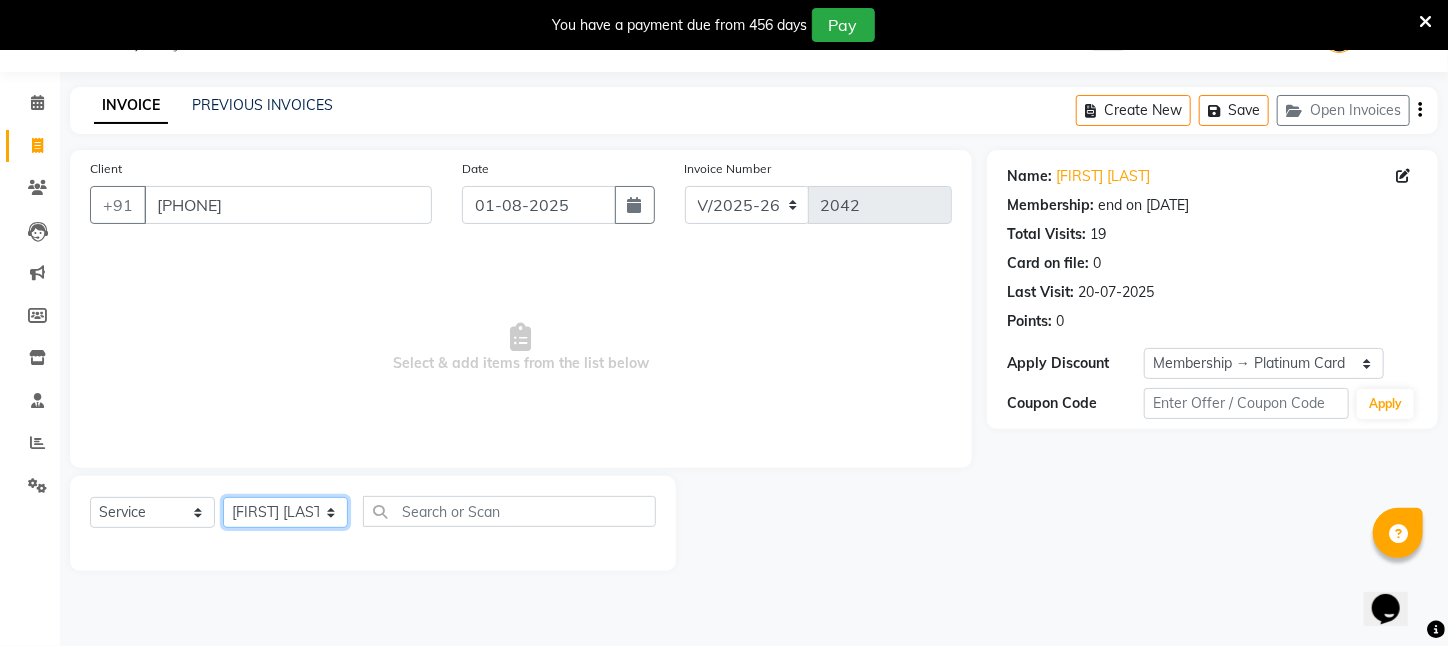 click on "Select Stylist [NAME] [LAST]  ARPITA DEEPIKA IMRAAN Injamam KESHAV [CITY] Mahadev Pal Manisha MOUMITA NEHA Rahim Ruma SAIMA Shibani Sujit Suman TINKU Venu" 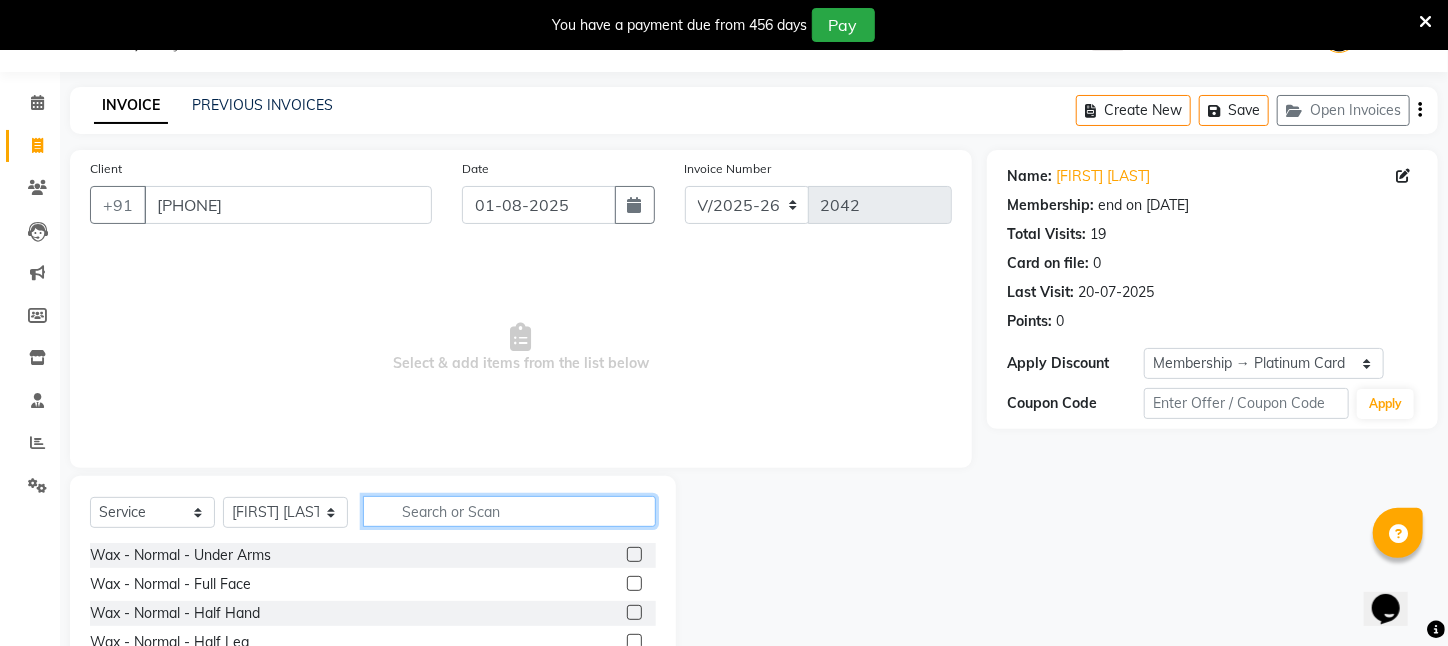 click 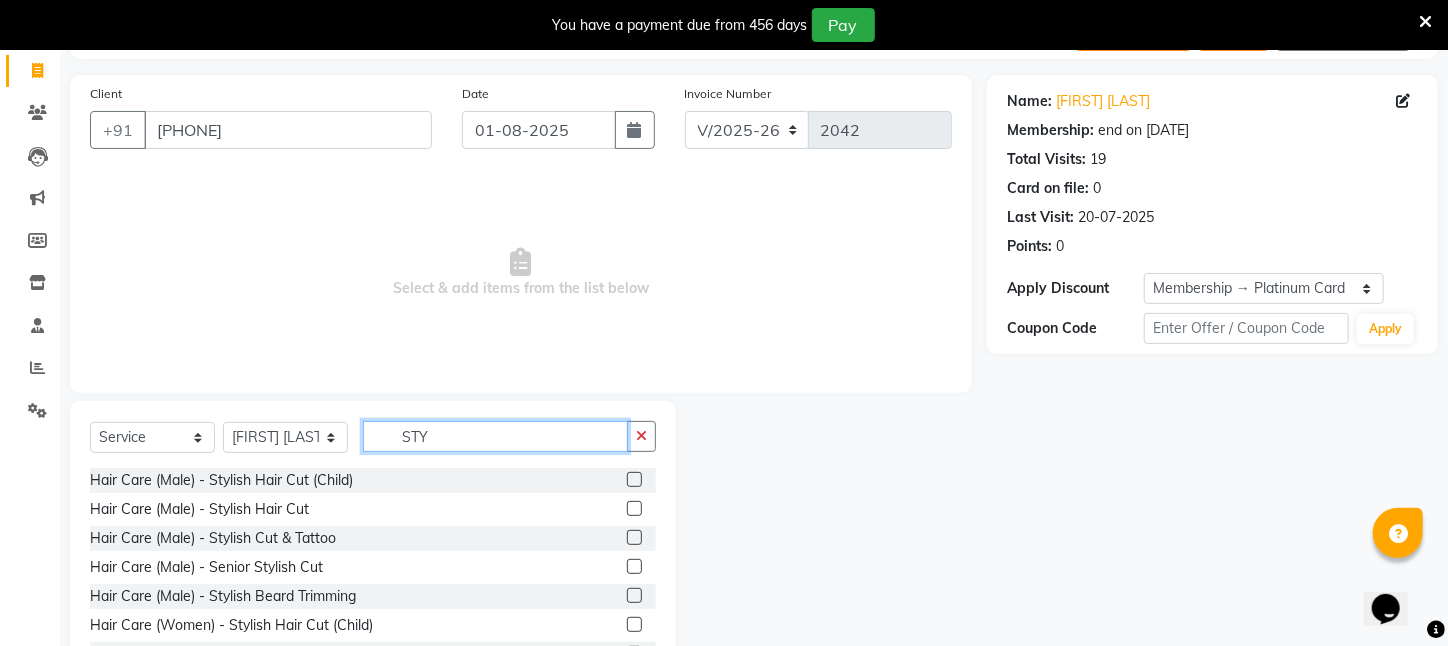 scroll, scrollTop: 204, scrollLeft: 0, axis: vertical 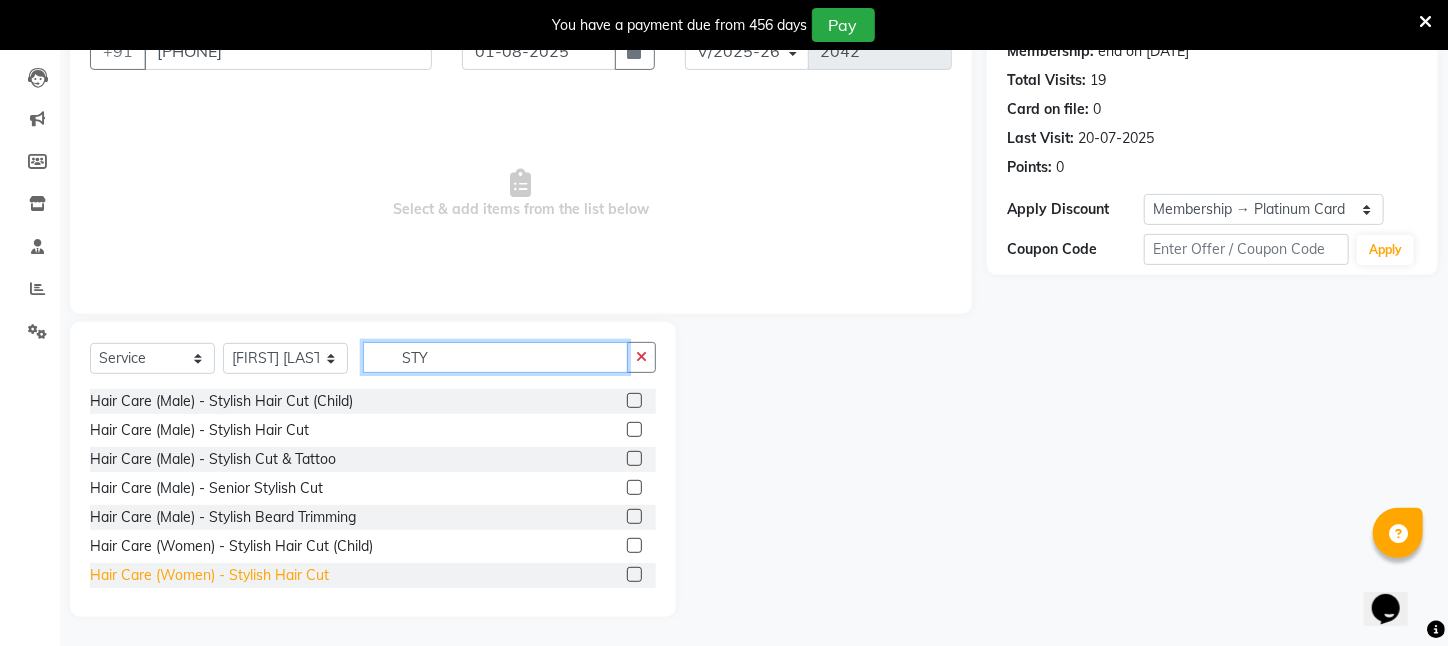 type on "STY" 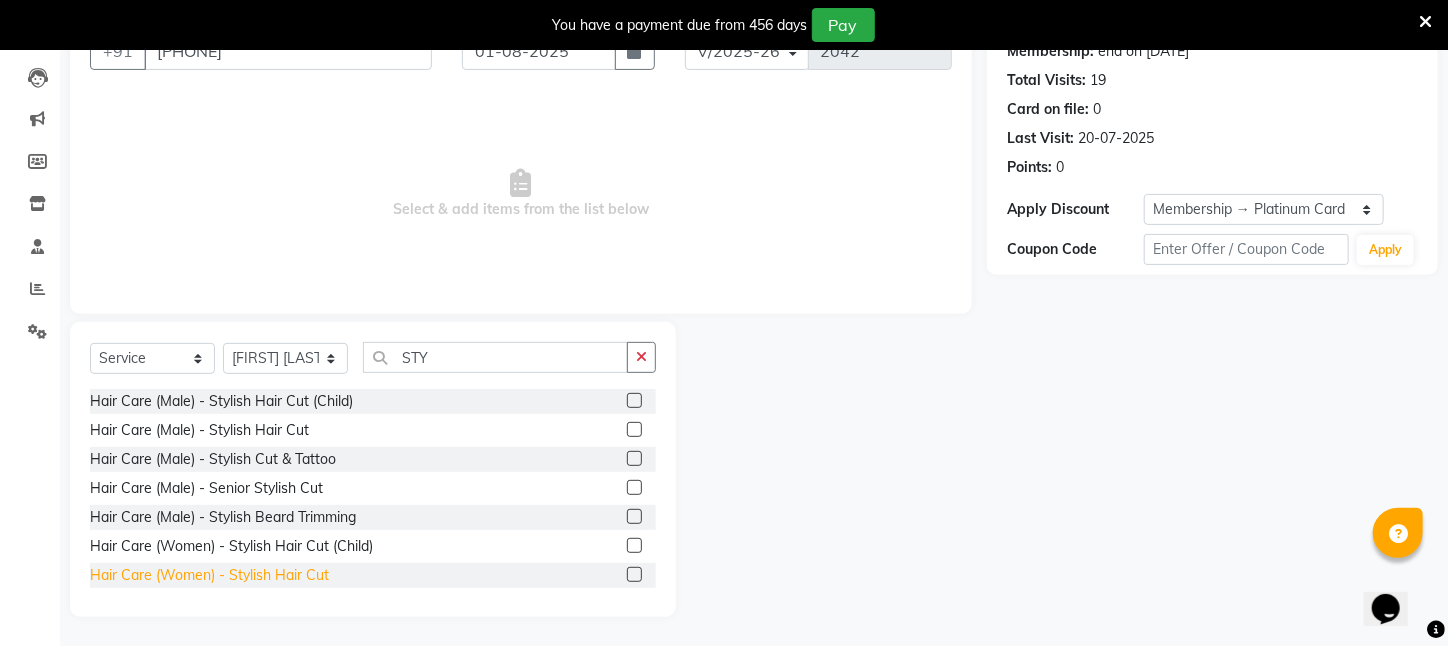 click on "Hair Care (Women)   -   Stylish Hair Cut" 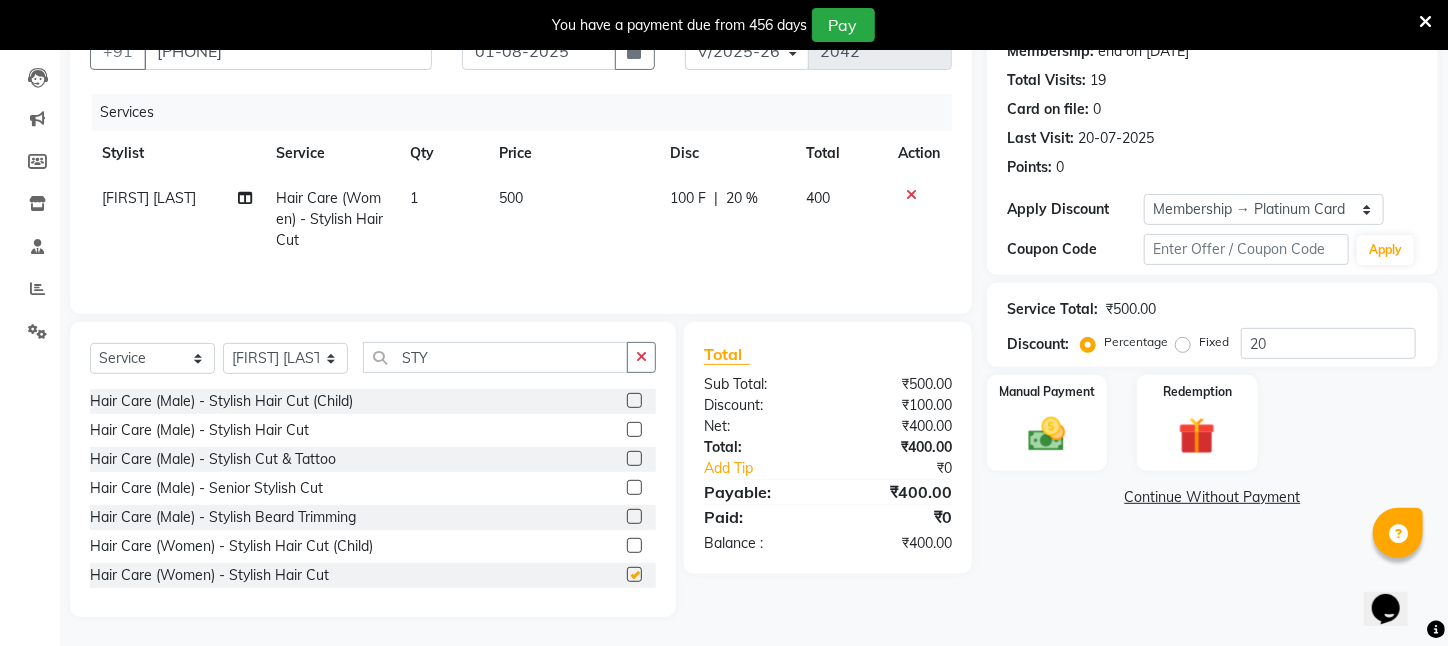 checkbox on "false" 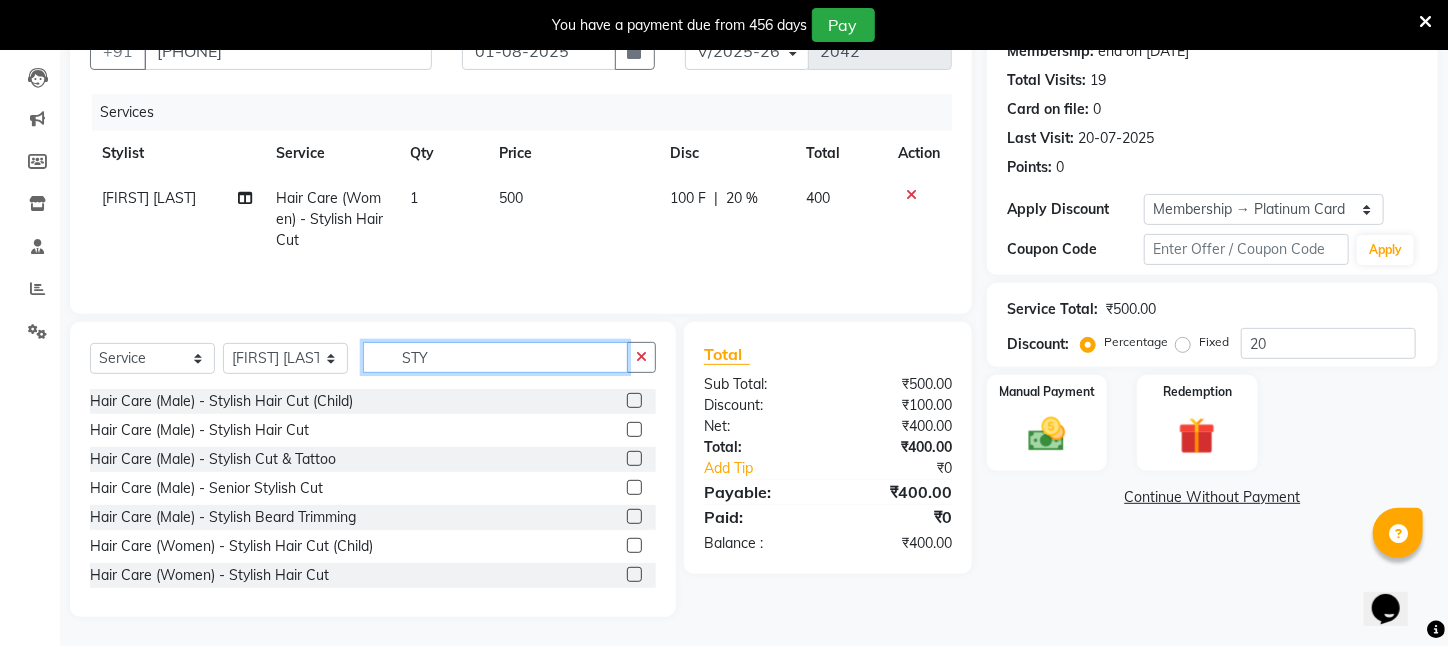 drag, startPoint x: 475, startPoint y: 360, endPoint x: 278, endPoint y: 366, distance: 197.09135 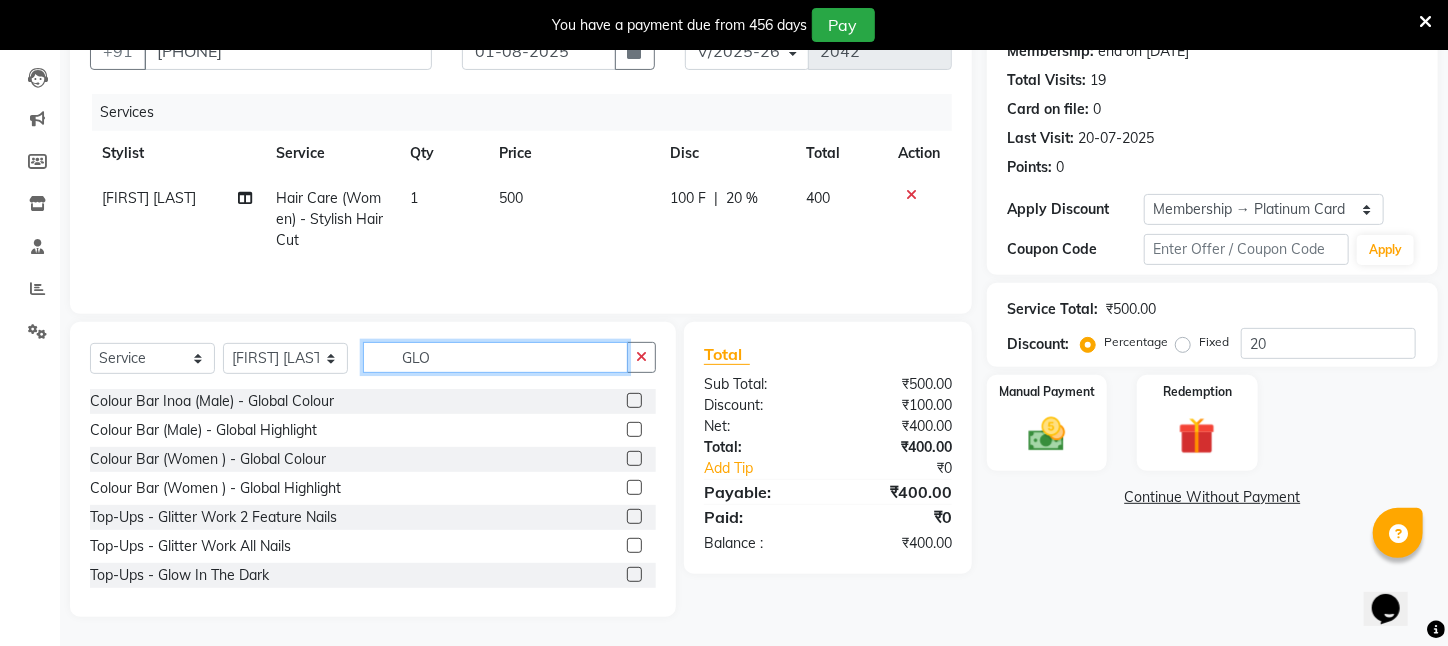 scroll, scrollTop: 161, scrollLeft: 0, axis: vertical 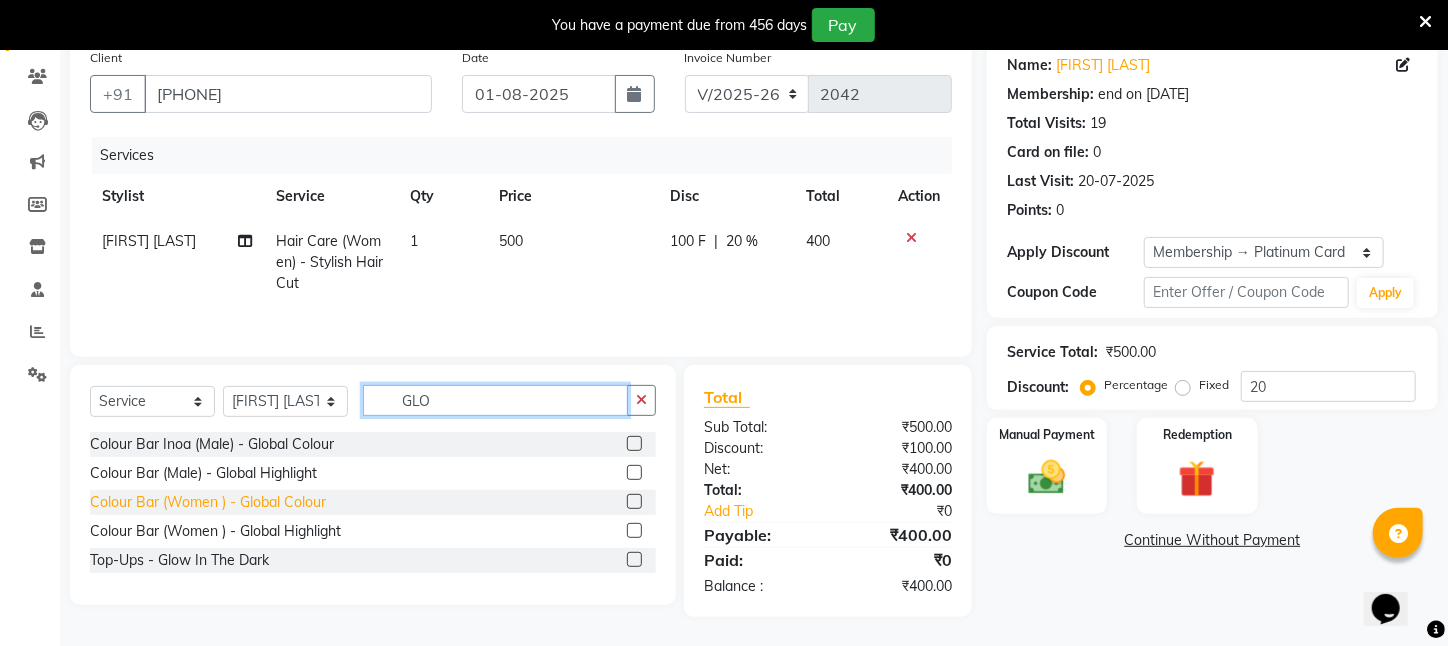type on "GLO" 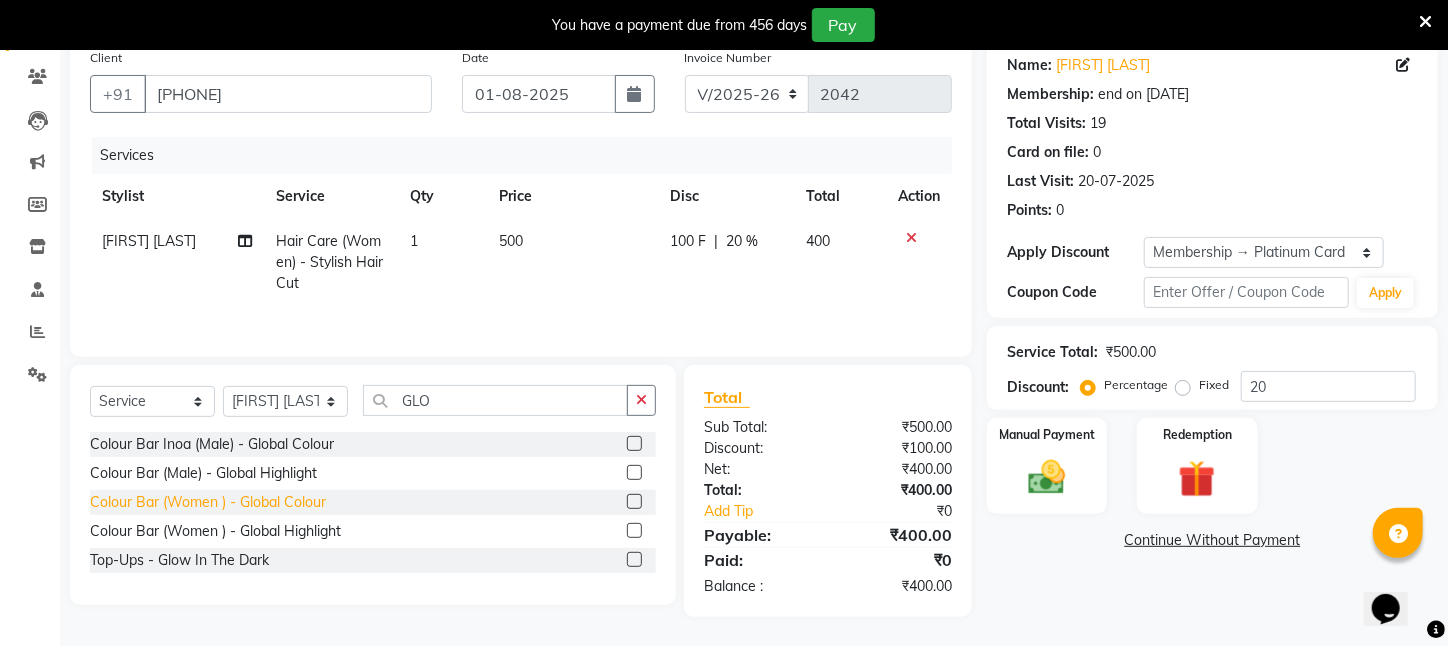 click on "Colour Bar (Women )   -   Global Colour" 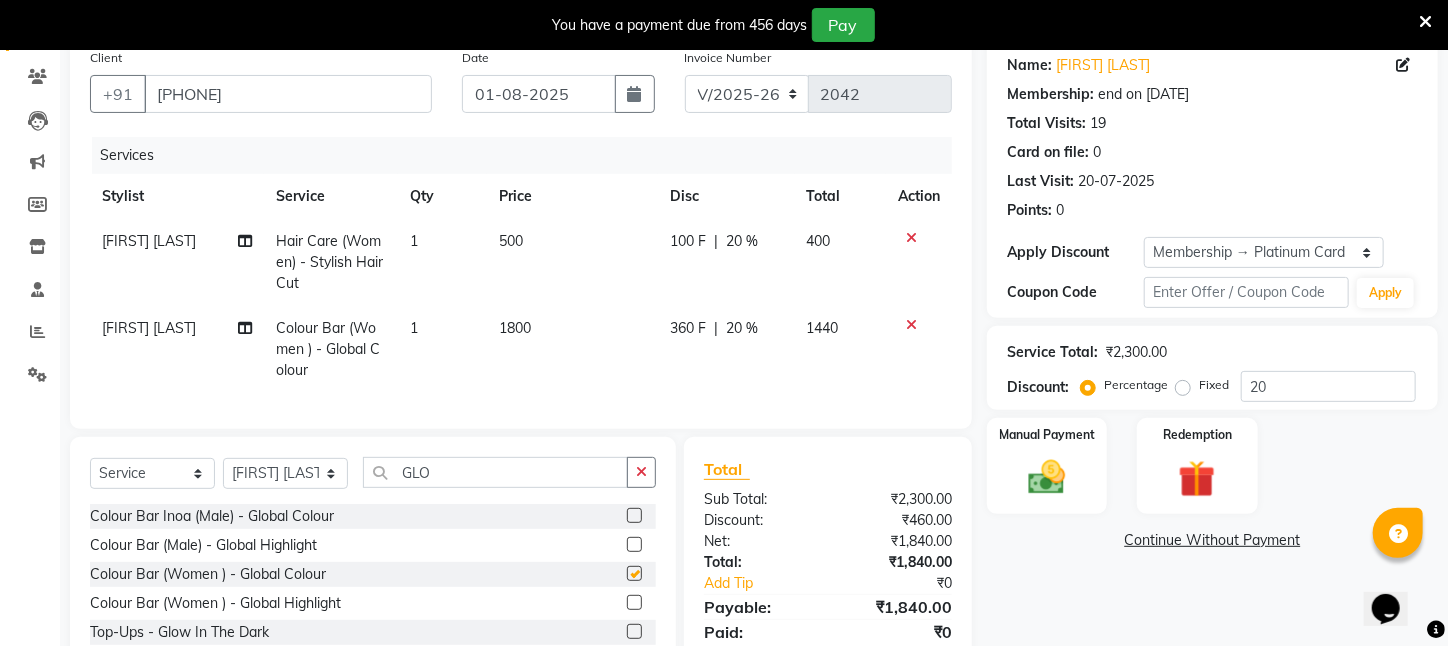 checkbox on "false" 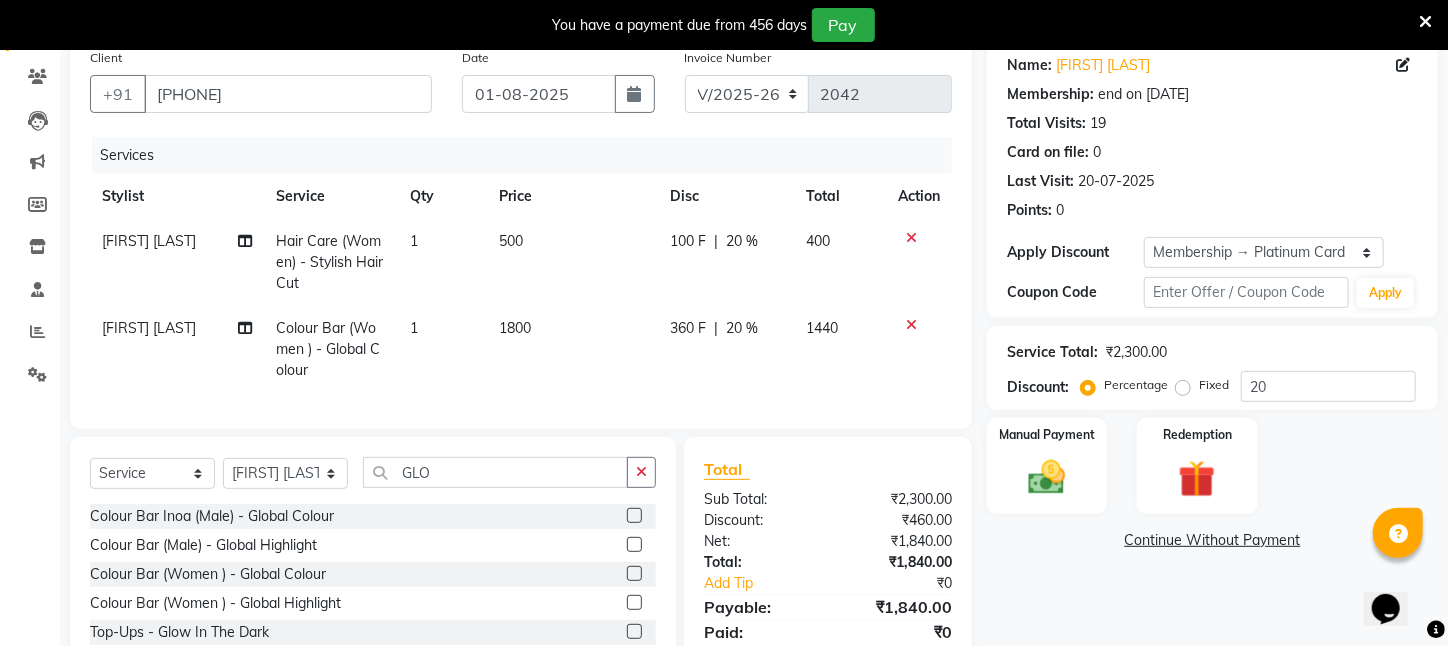 click on "1800" 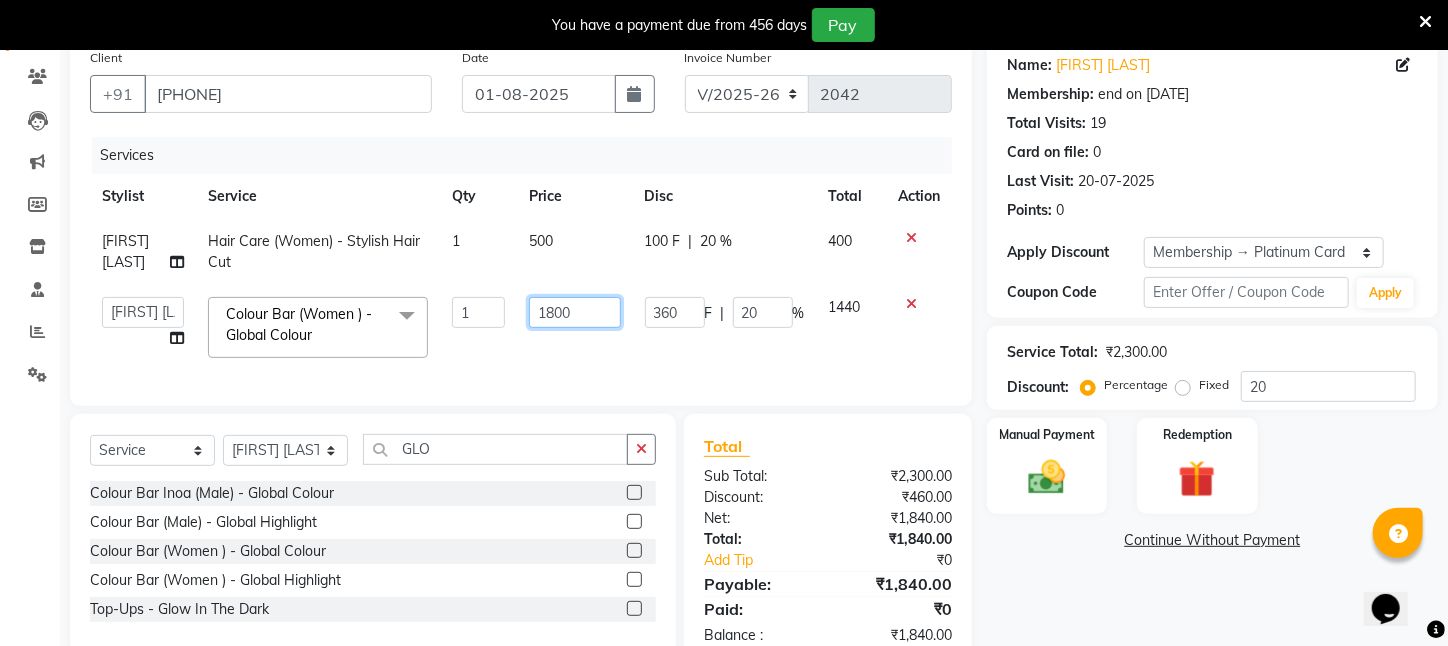drag, startPoint x: 606, startPoint y: 312, endPoint x: 346, endPoint y: 319, distance: 260.0942 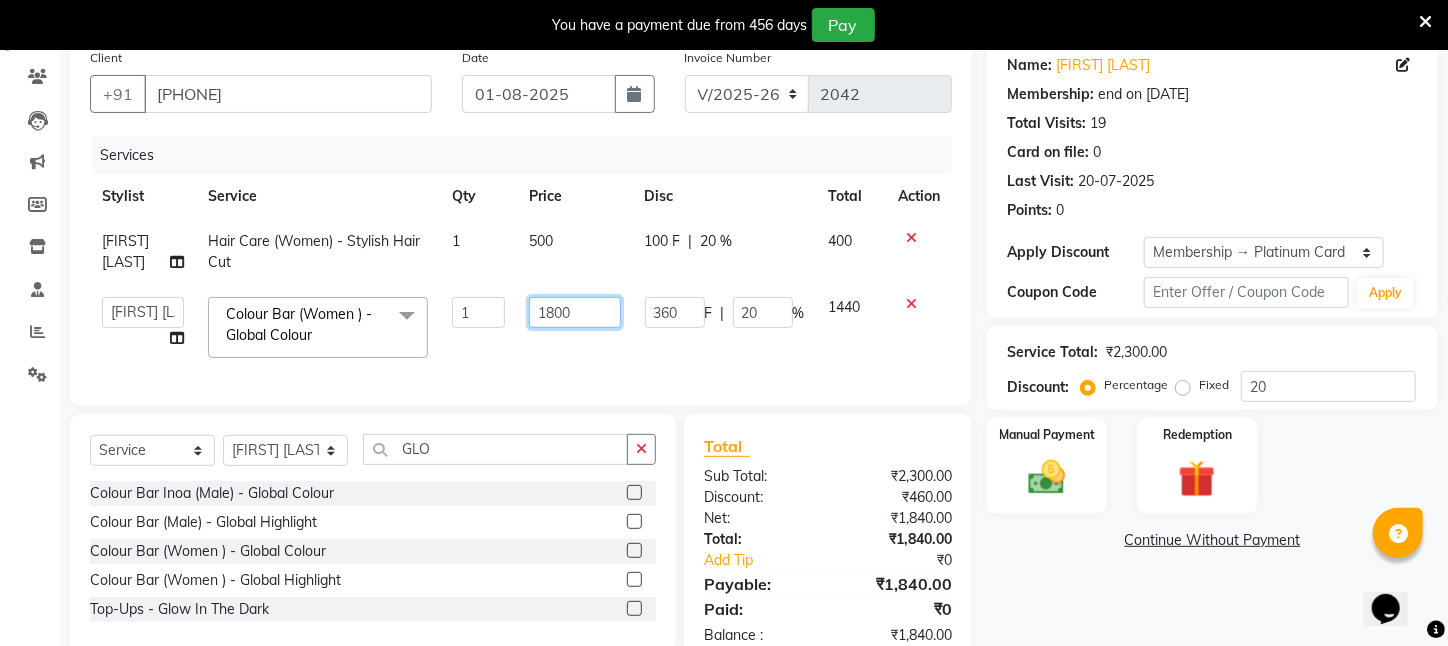 click on "Select  Service  Product  Membership  Package Voucher Prepaid Gift Card  Select Stylist [NAME] [LAST]  ARPITA DEEPIKA IMRAAN Injamam KESHAV [CITY] Mahadev Pal Manisha MOUMITA NEHA Rahim Ruma SAIMA Shibani Sujit Suman TINKU Venu Colour Bar (Women )   -   Global Colour  x Wax - Normal    -   Under Arms Wax - Normal    -   Full Face Wax - Normal    -   Half Hand Wax - Normal    -   Half Leg Wax - Normal    -   Front Stomach Wax - Normal    -   Back Side Wax - Normal    -   Full Hand Wax - Normal    -   Full Leg Wax - Normal    -   Brazilian Wax Wax - Normal    -   Full Body Wax Mole Remove HEAD MASSAGE  DERMA SAGE LOTUS FACIAL THRENDING MALE CHIN THREDING MALE CHIK SPELTEN HAIR CUT WOMEN ICE CREAM PADICURE  ICE CREAM MANICURE cv anti angine facial SEA BUTTER TREATMENT spelteen cut  CV PIGMENTATION BRIGHTENING FACIAL MALE FULL BODY TRIMING HAIR SPA COMBO OFFER FACIAL COMBO OFFER FACE MASSAGE COMBO OFFER CLEANUP OFFER CHIN WOMEN WAX Body hair remoVE HAIR WIG SERVICE CUTTING COMBO OFFER MALE HAIR CUT/SPA/DETAN/FACIAL/BREAD MALE HALF HAND DE TAN  LOWER LIP WAX" 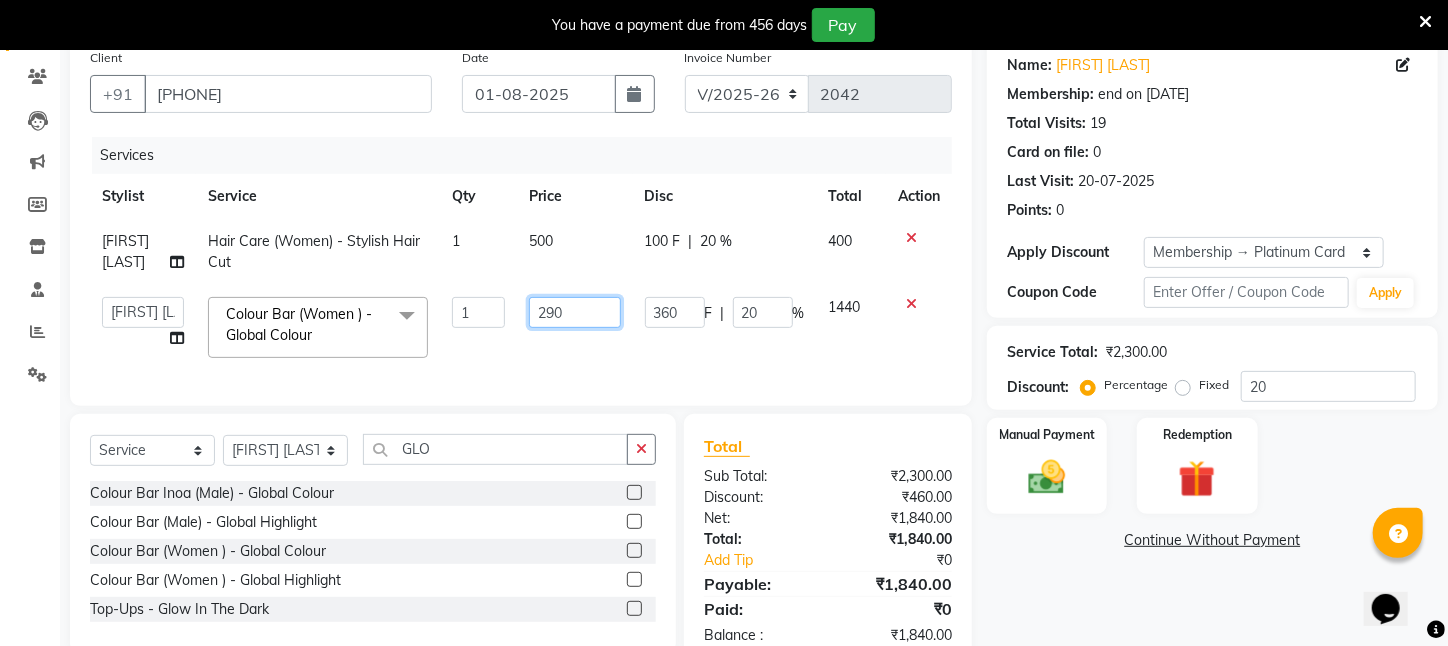 type on "2900" 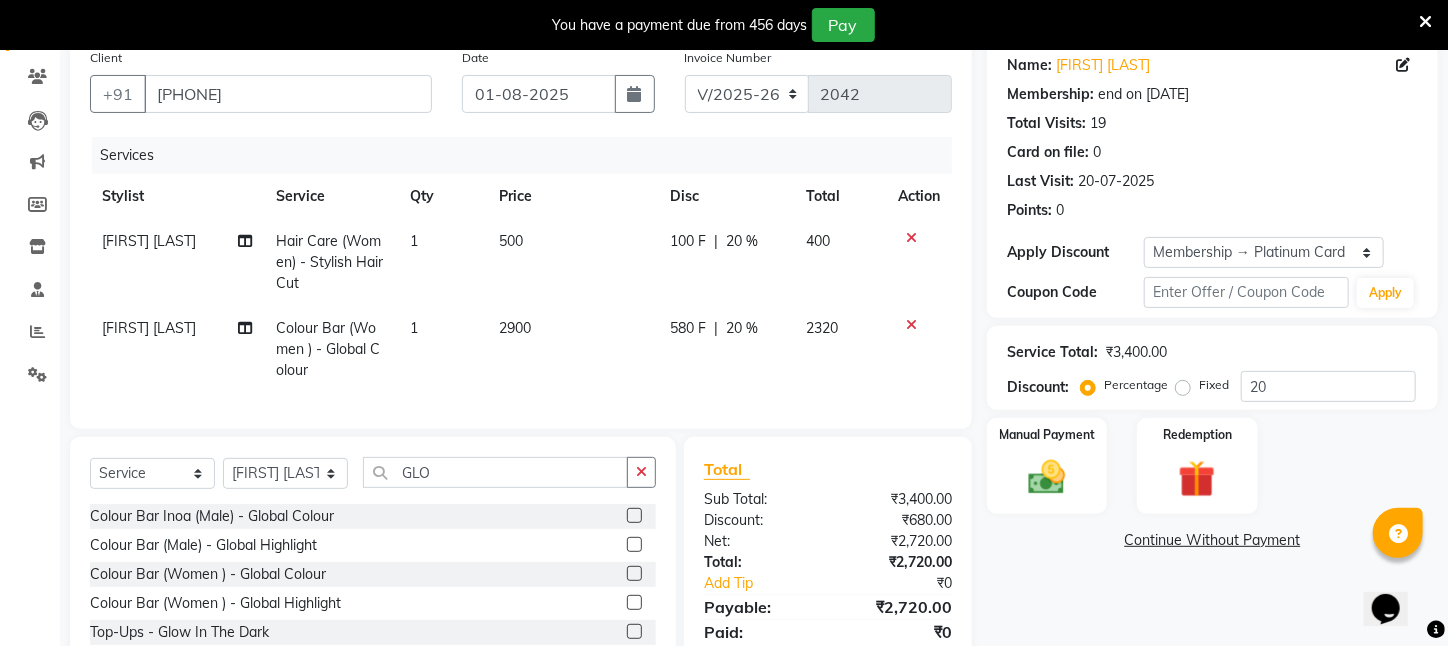 click on "1" 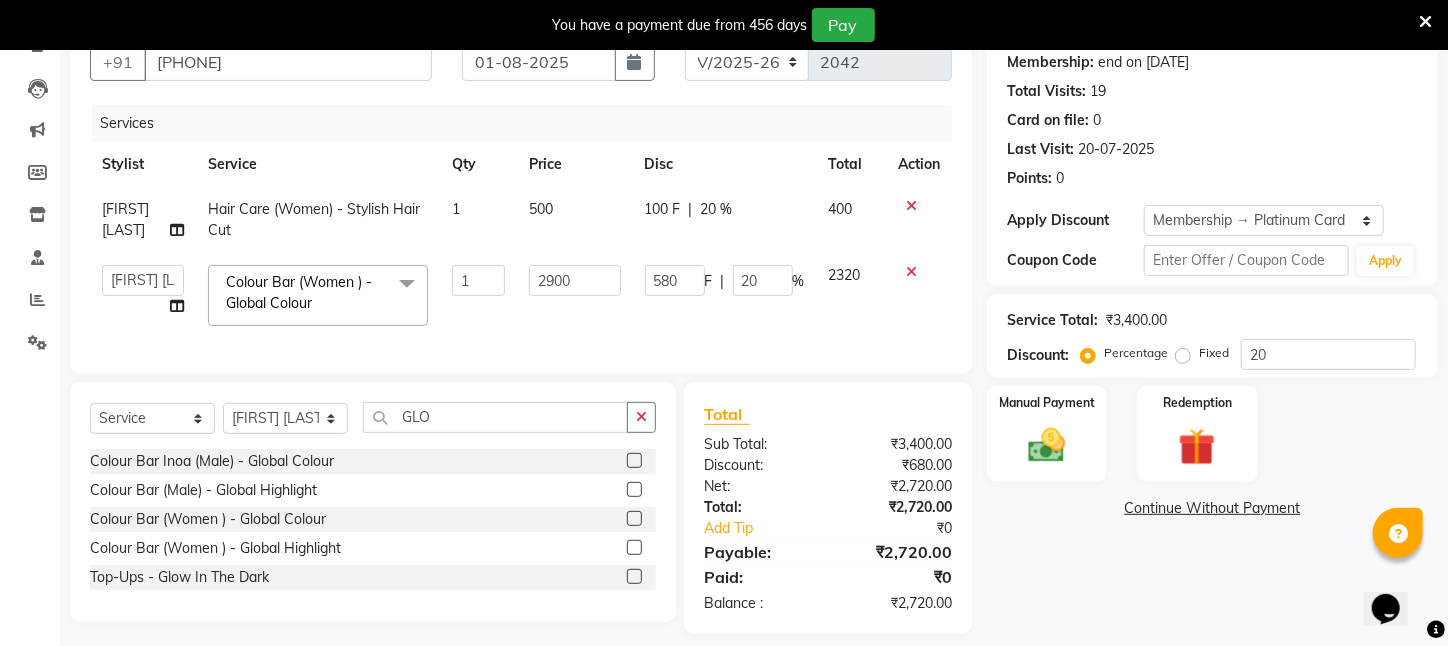 scroll, scrollTop: 224, scrollLeft: 0, axis: vertical 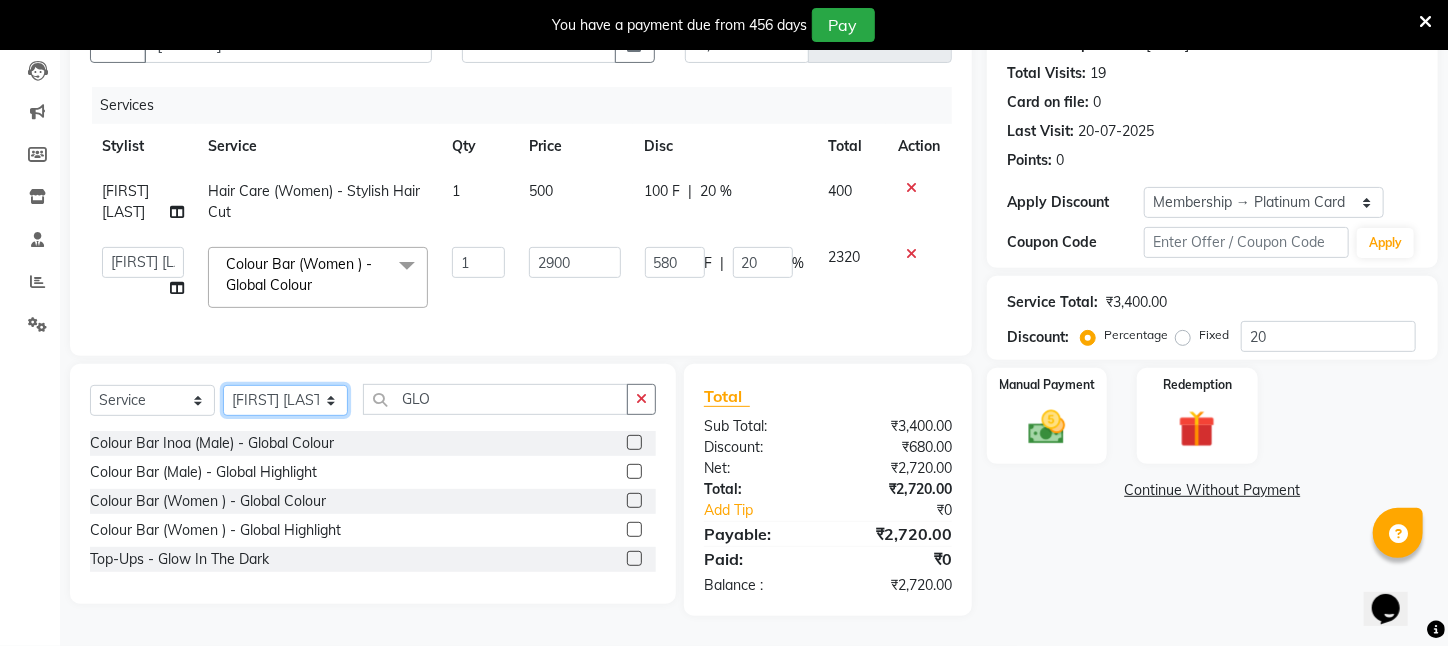 click on "Select Stylist [NAME] [LAST]  ARPITA DEEPIKA IMRAAN Injamam KESHAV [CITY] Mahadev Pal Manisha MOUMITA NEHA Rahim Ruma SAIMA Shibani Sujit Suman TINKU Venu" 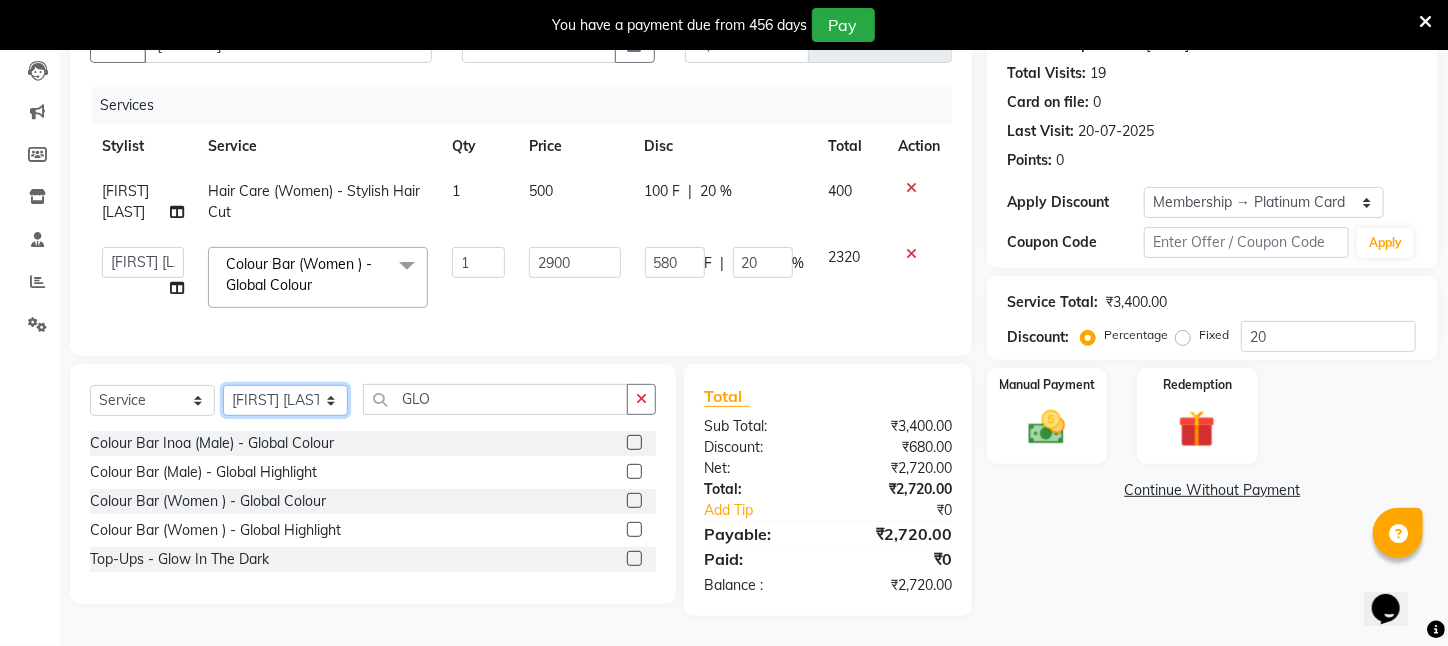 select on "69577" 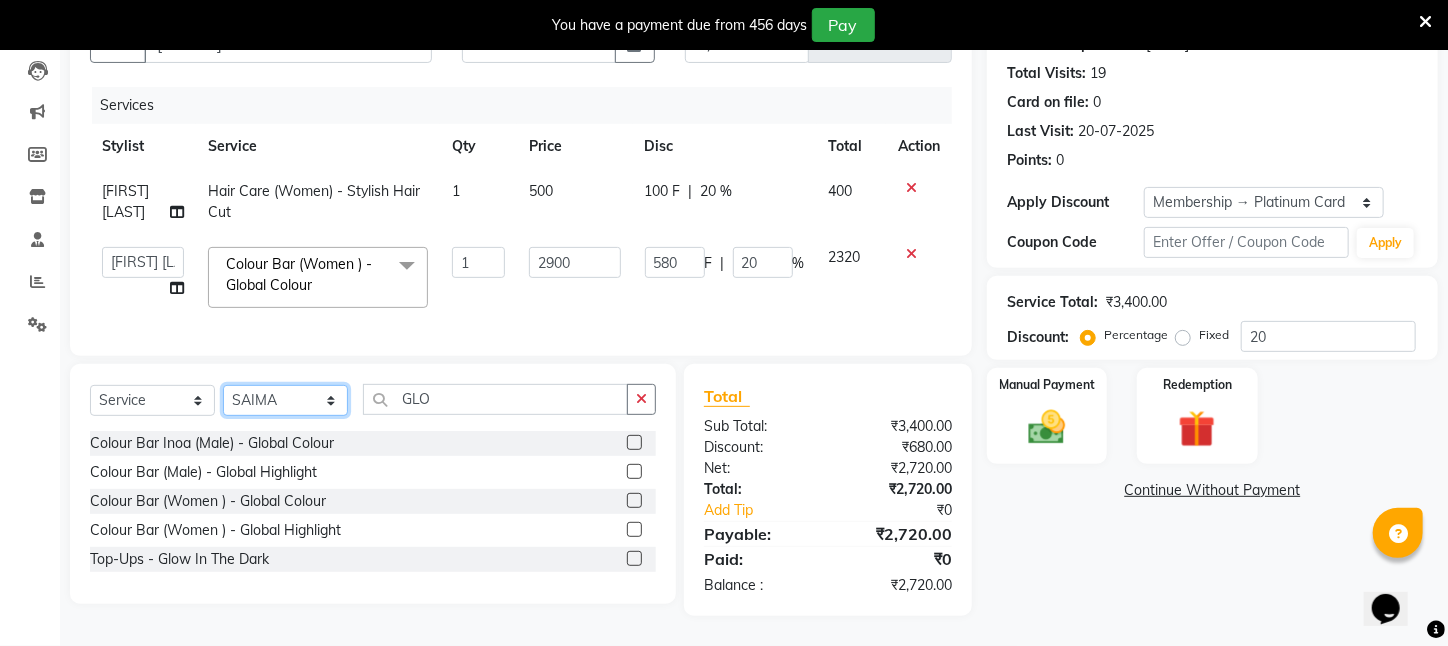 click on "Select Stylist [NAME] [LAST]  ARPITA DEEPIKA IMRAAN Injamam KESHAV [CITY] Mahadev Pal Manisha MOUMITA NEHA Rahim Ruma SAIMA Shibani Sujit Suman TINKU Venu" 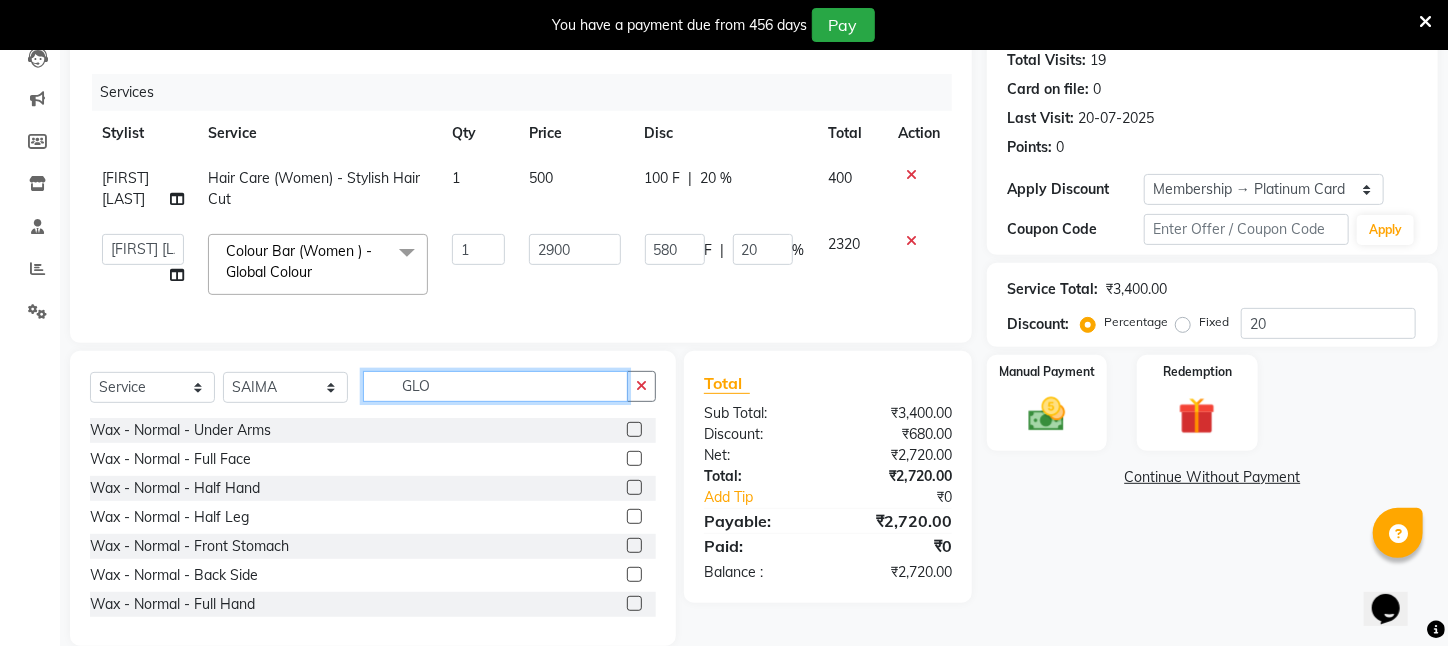 drag, startPoint x: 436, startPoint y: 400, endPoint x: 279, endPoint y: 405, distance: 157.0796 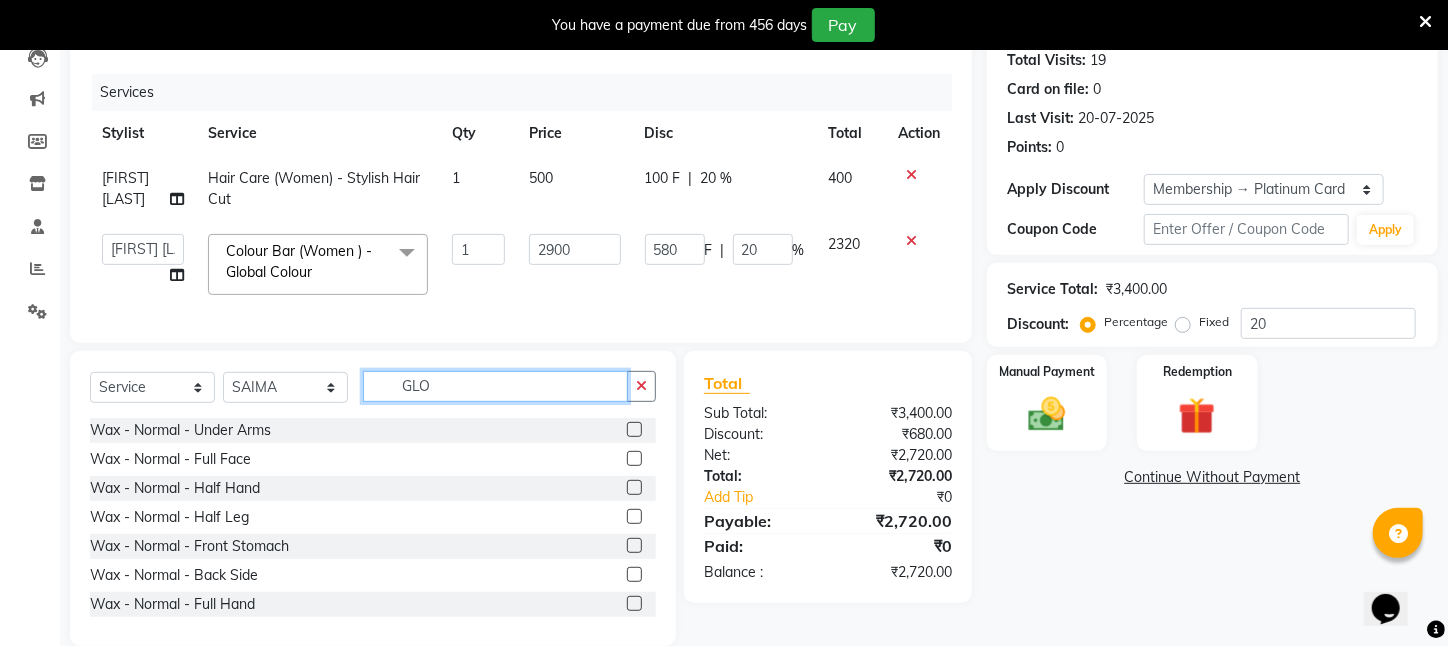click on "Select  Service  Product  Membership  Package Voucher Prepaid Gift Card  Select Stylist [NAME] [LAST]  ARPITA DEEPIKA IMRAAN Injamam KESHAV [CITY] Mahadev Pal Manisha MOUMITA NEHA Rahim Ruma SAIMA Shibani Sujit Suman TINKU Venu GLO" 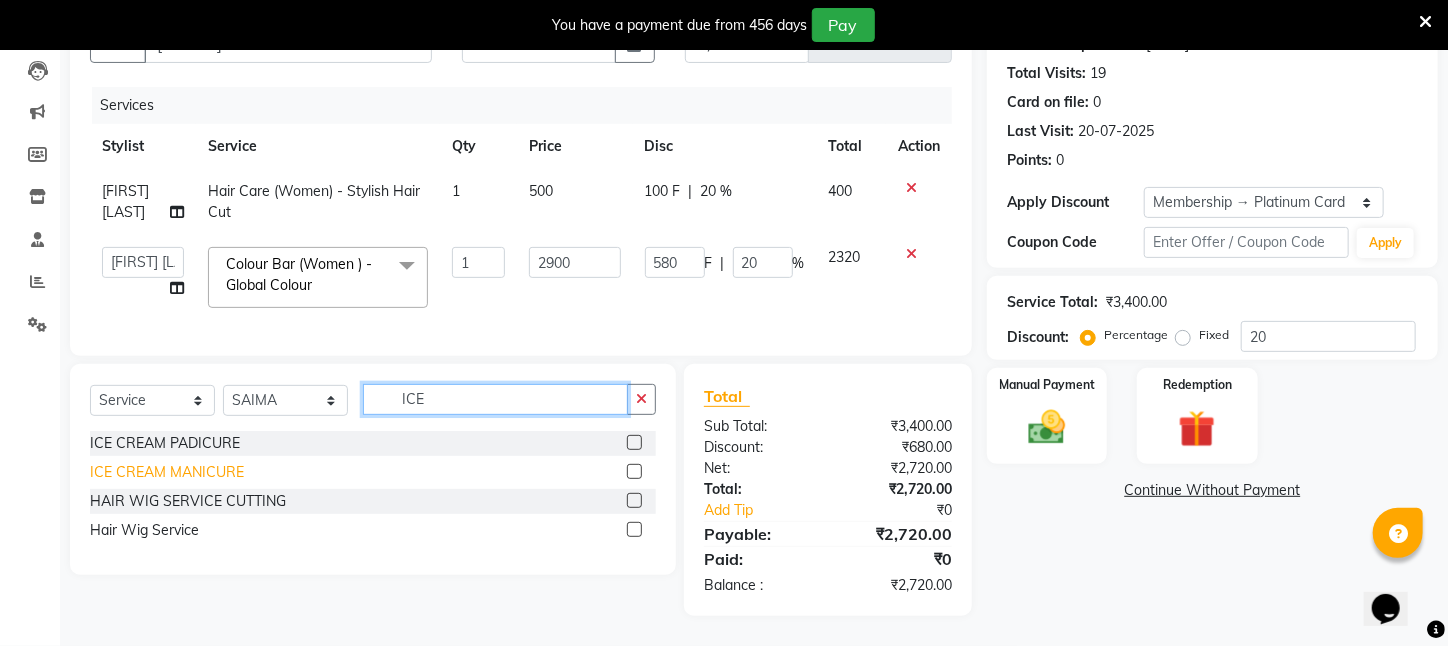 type on "ICE" 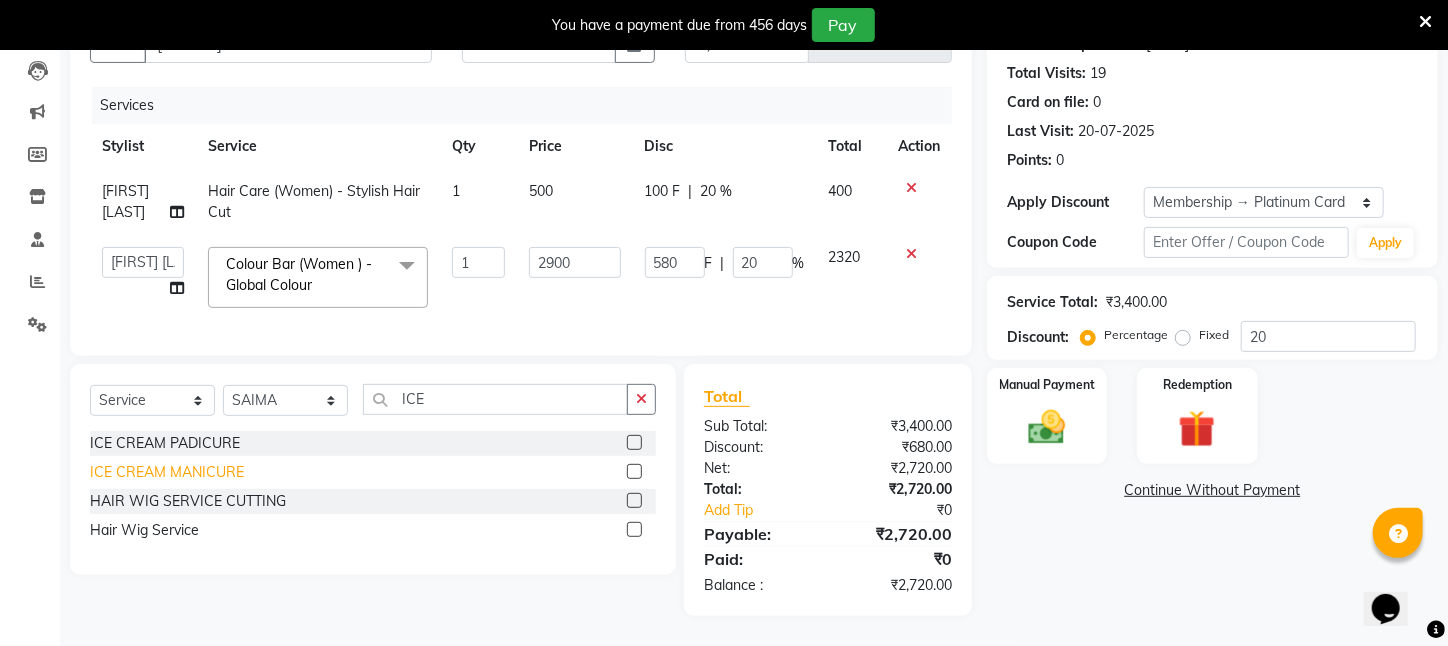 click on "ICE CREAM MANICURE" 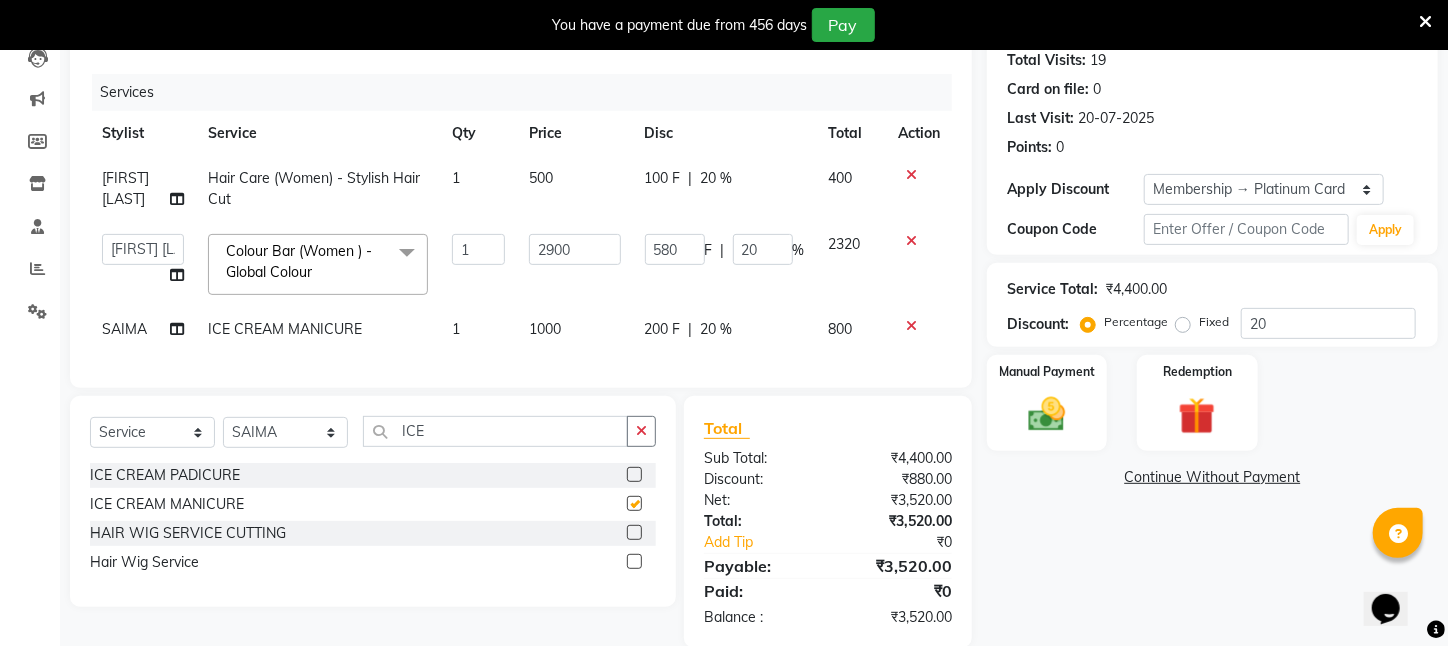 checkbox on "false" 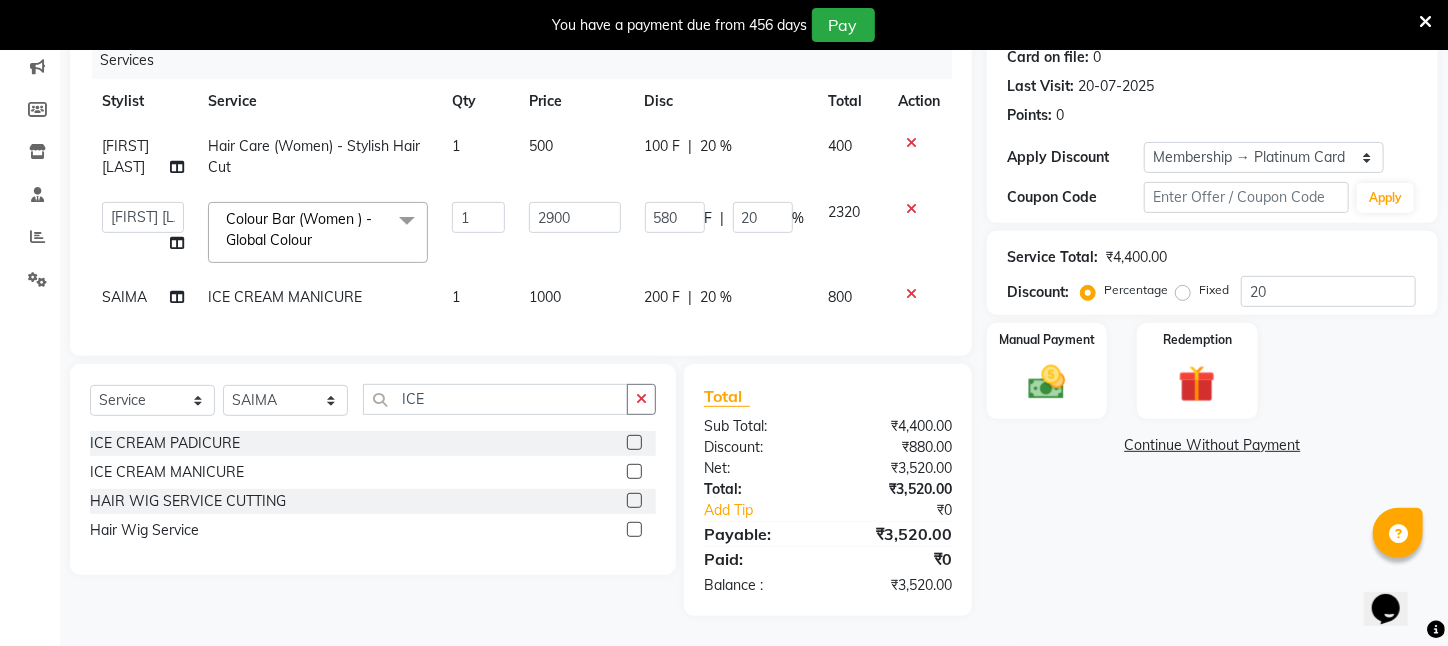 scroll, scrollTop: 269, scrollLeft: 0, axis: vertical 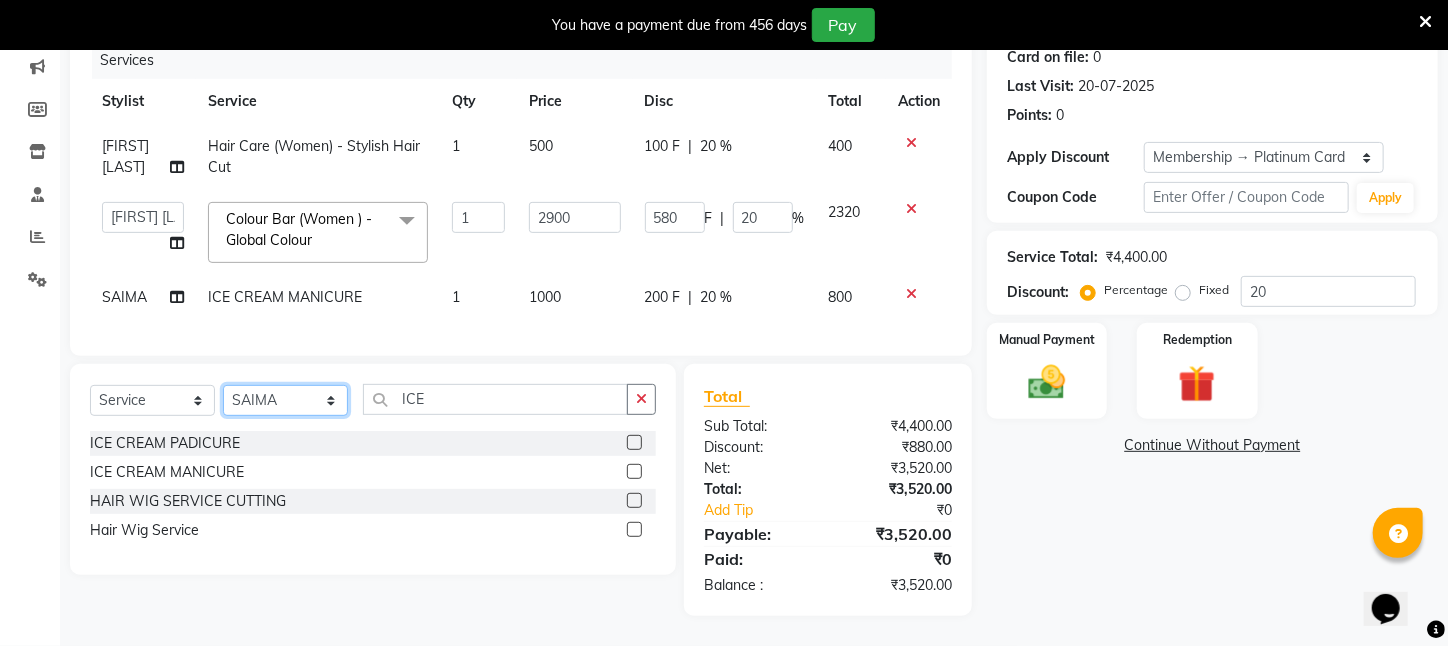 drag, startPoint x: 284, startPoint y: 402, endPoint x: 275, endPoint y: 389, distance: 15.811388 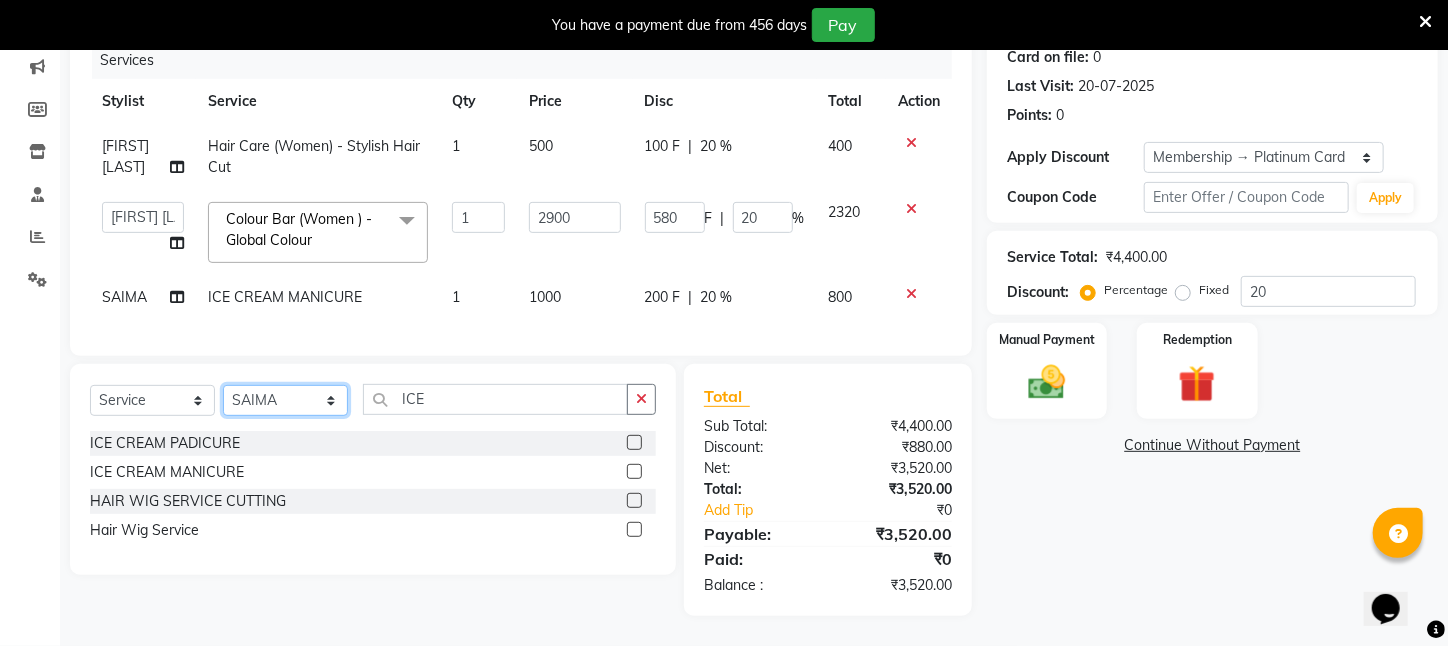 select on "83601" 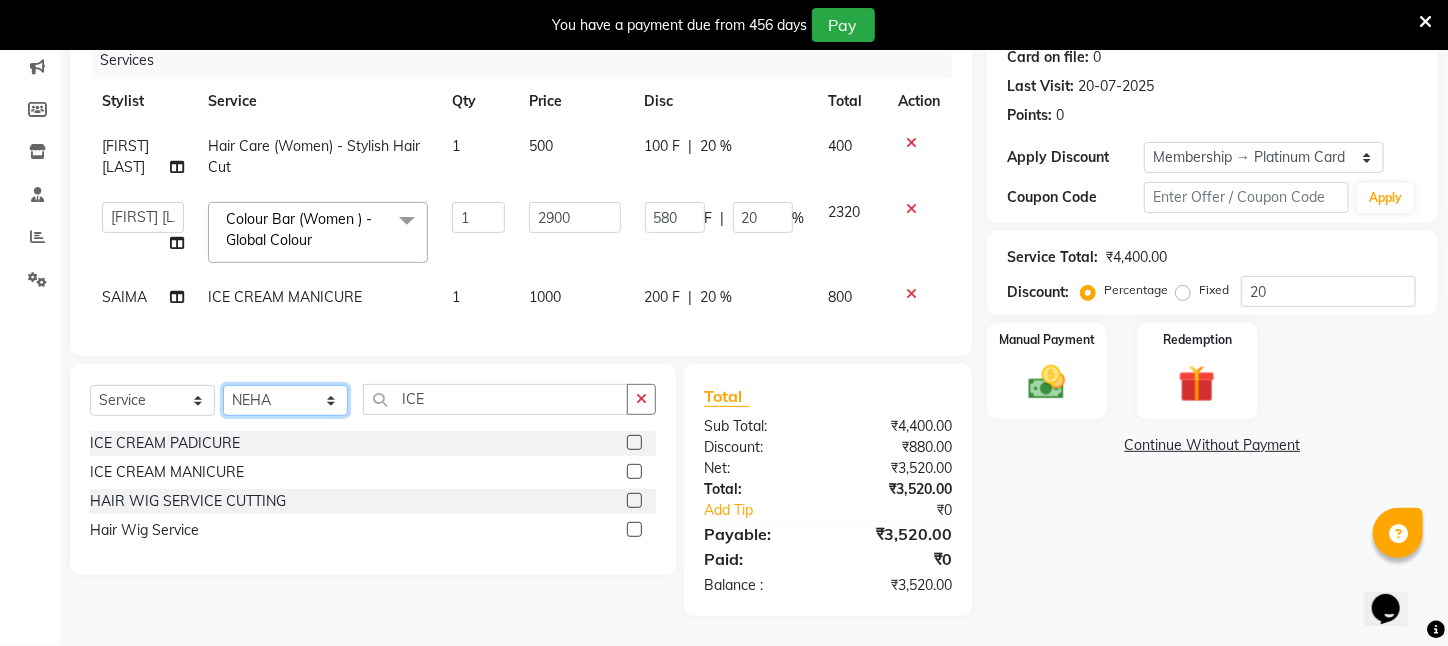 click on "Select Stylist [NAME] [LAST]  ARPITA DEEPIKA IMRAAN Injamam KESHAV [CITY] Mahadev Pal Manisha MOUMITA NEHA Rahim Ruma SAIMA Shibani Sujit Suman TINKU Venu" 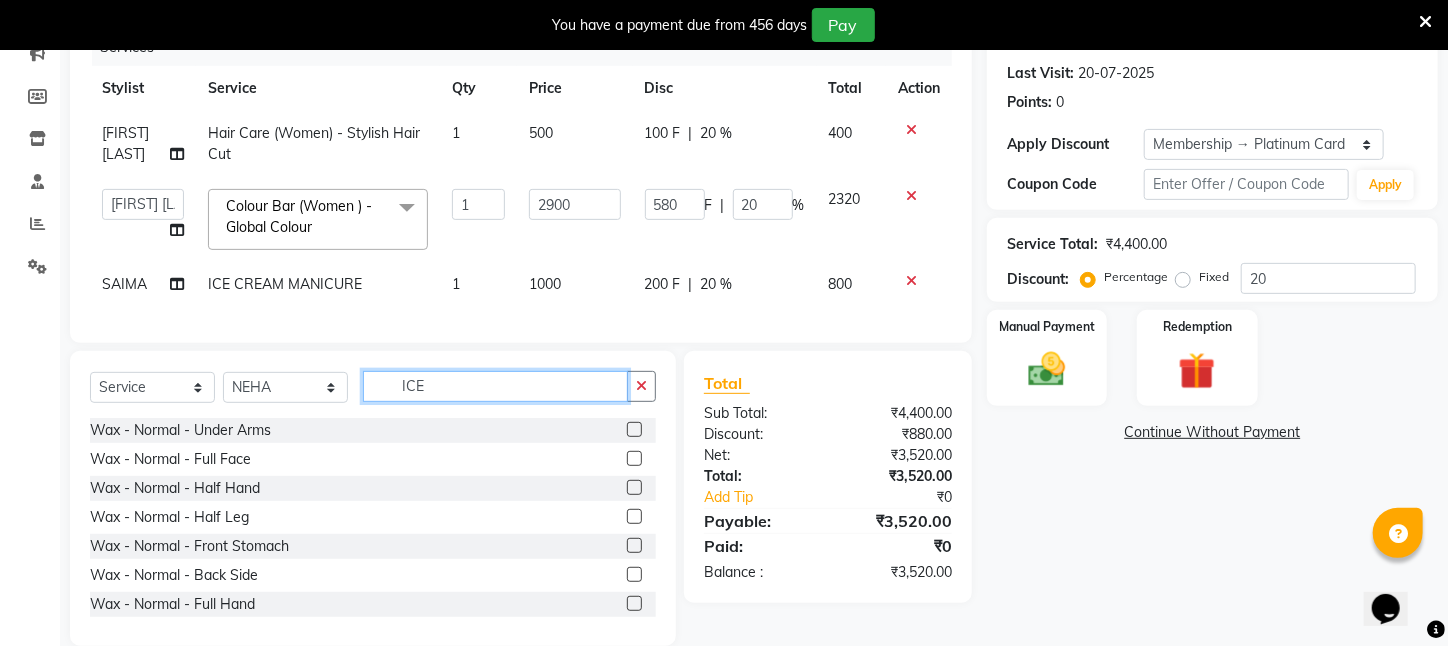 drag, startPoint x: 438, startPoint y: 398, endPoint x: 336, endPoint y: 398, distance: 102 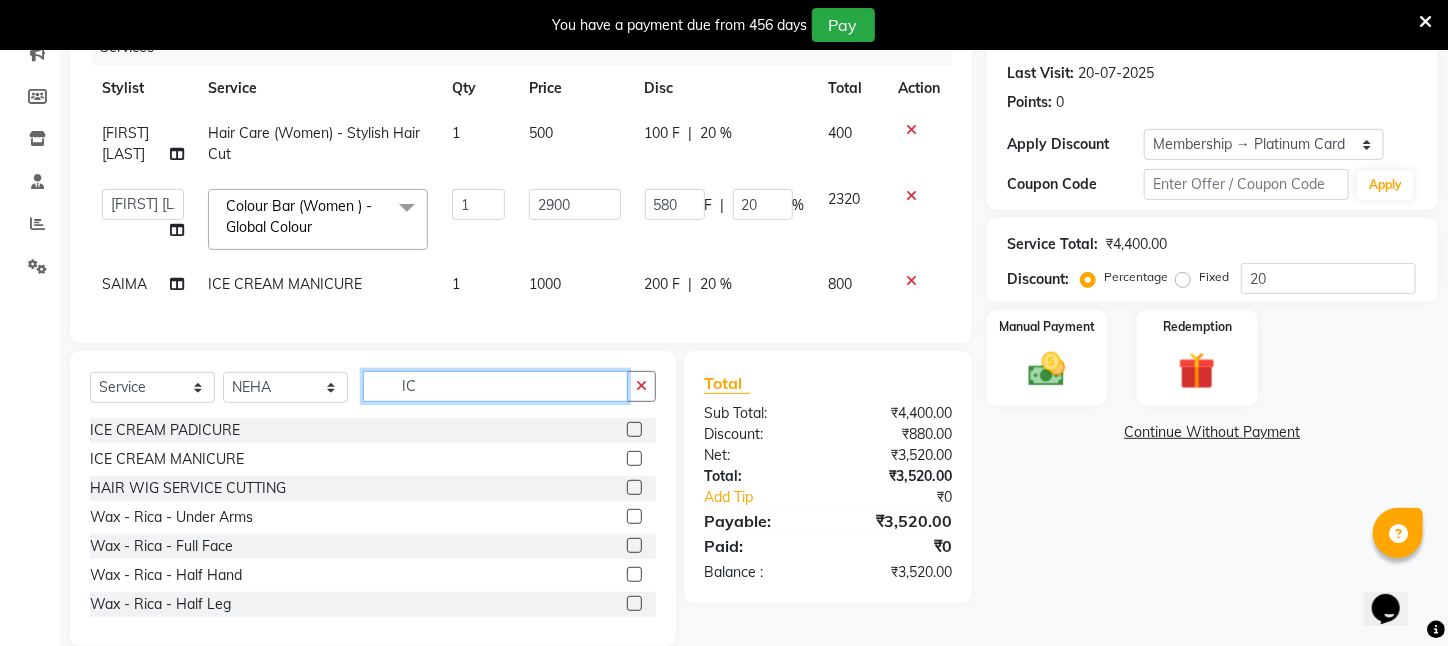 type on "ICE" 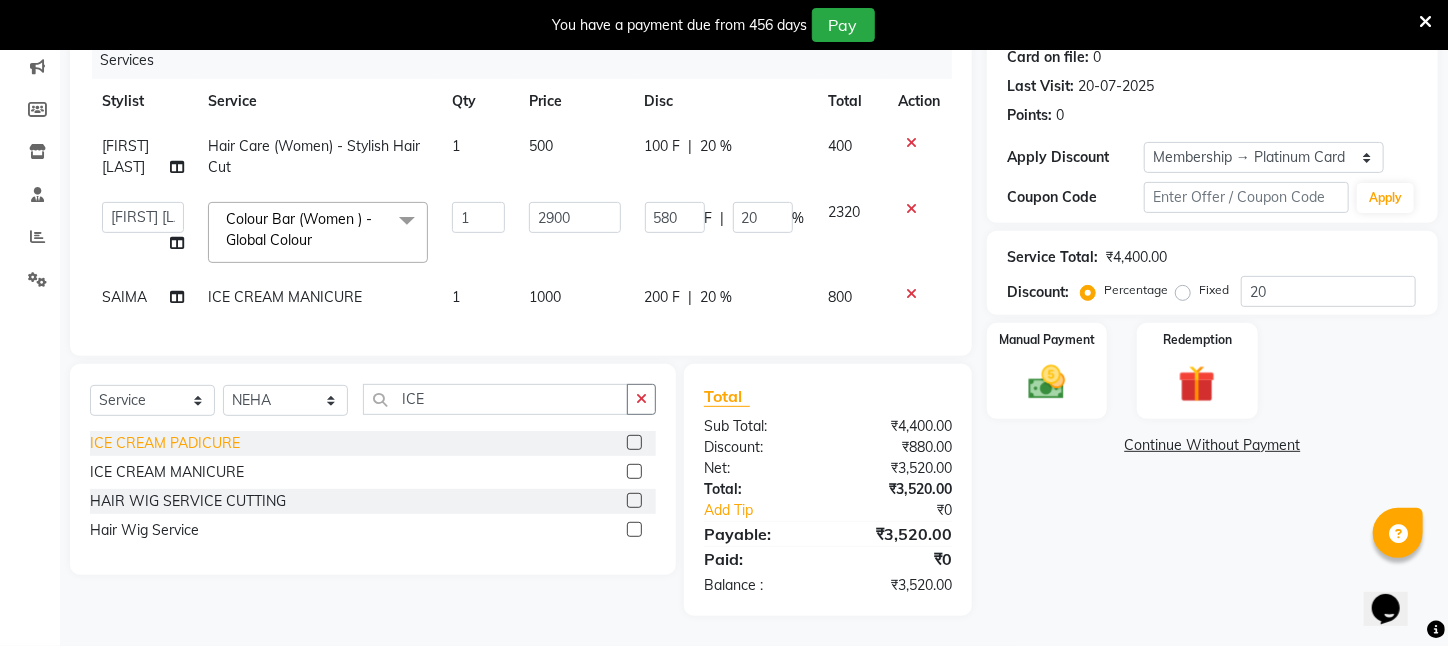click on "ICE CREAM PADICURE" 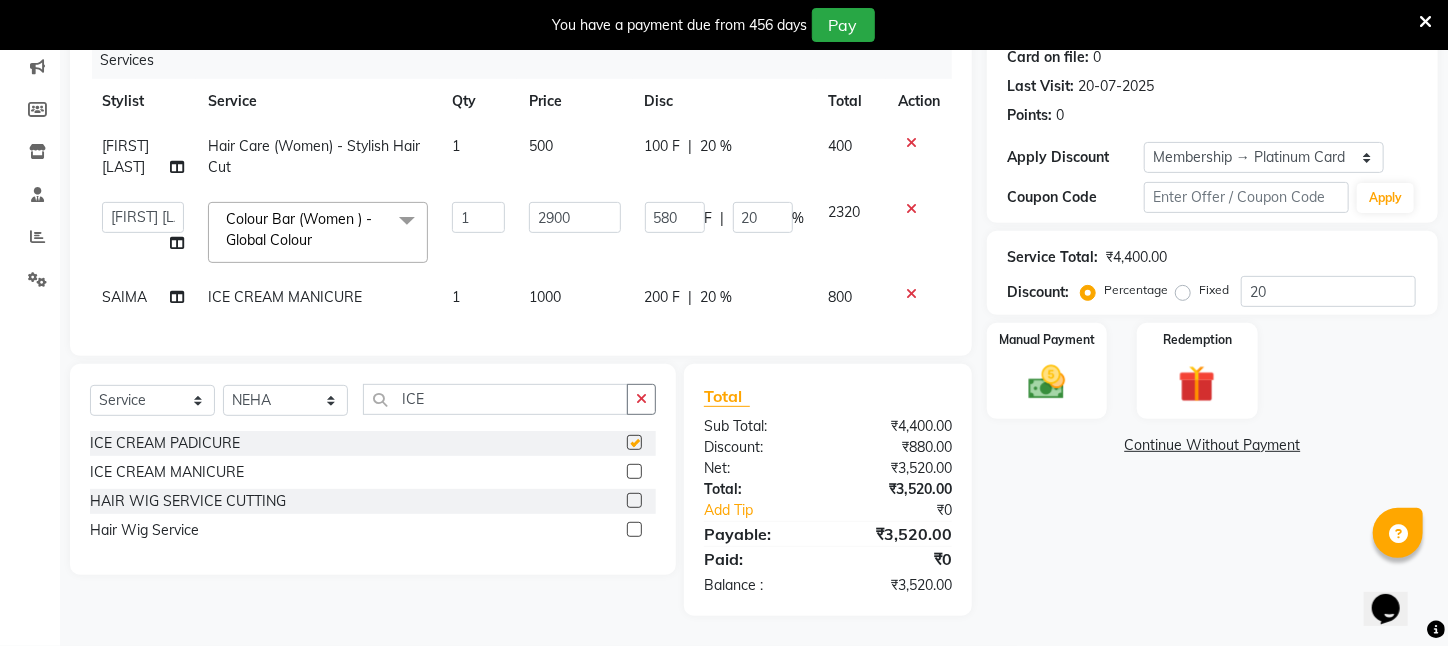 checkbox on "false" 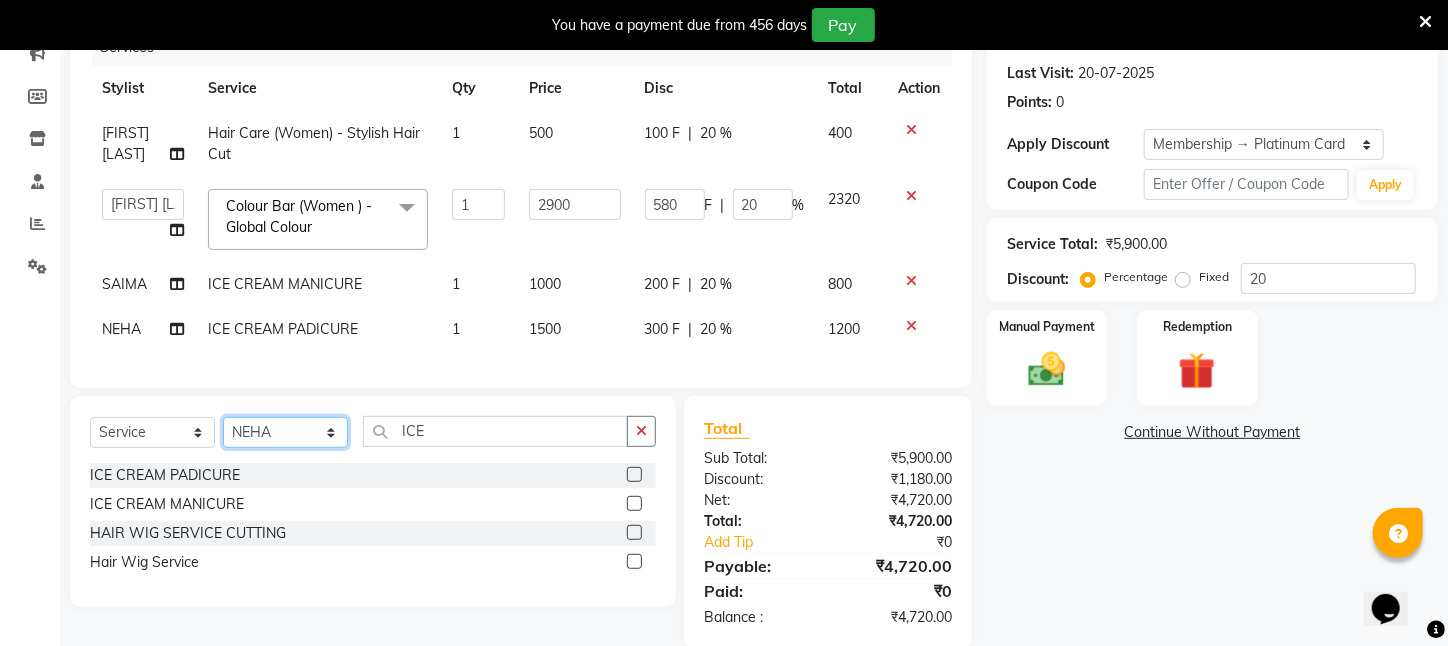 click on "Select Stylist [NAME] [LAST]  ARPITA DEEPIKA IMRAAN Injamam KESHAV [CITY] Mahadev Pal Manisha MOUMITA NEHA Rahim Ruma SAIMA Shibani Sujit Suman TINKU Venu" 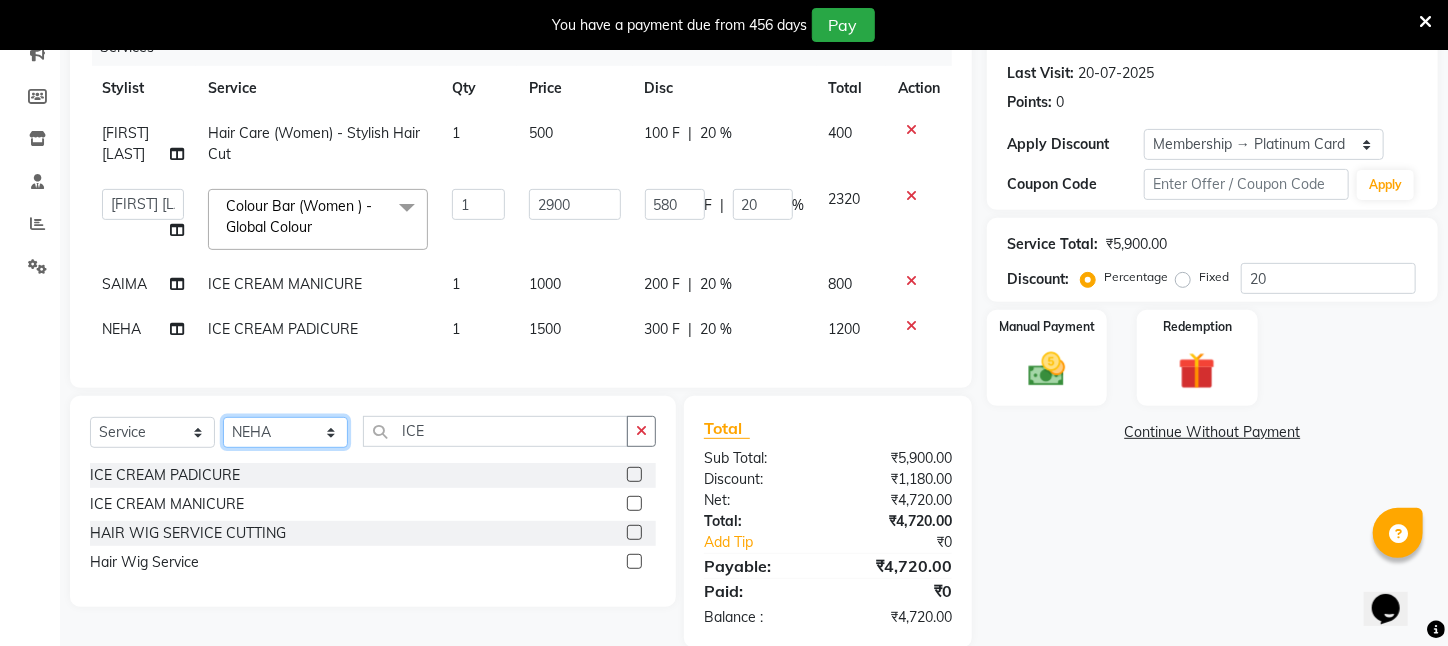 select on "23607" 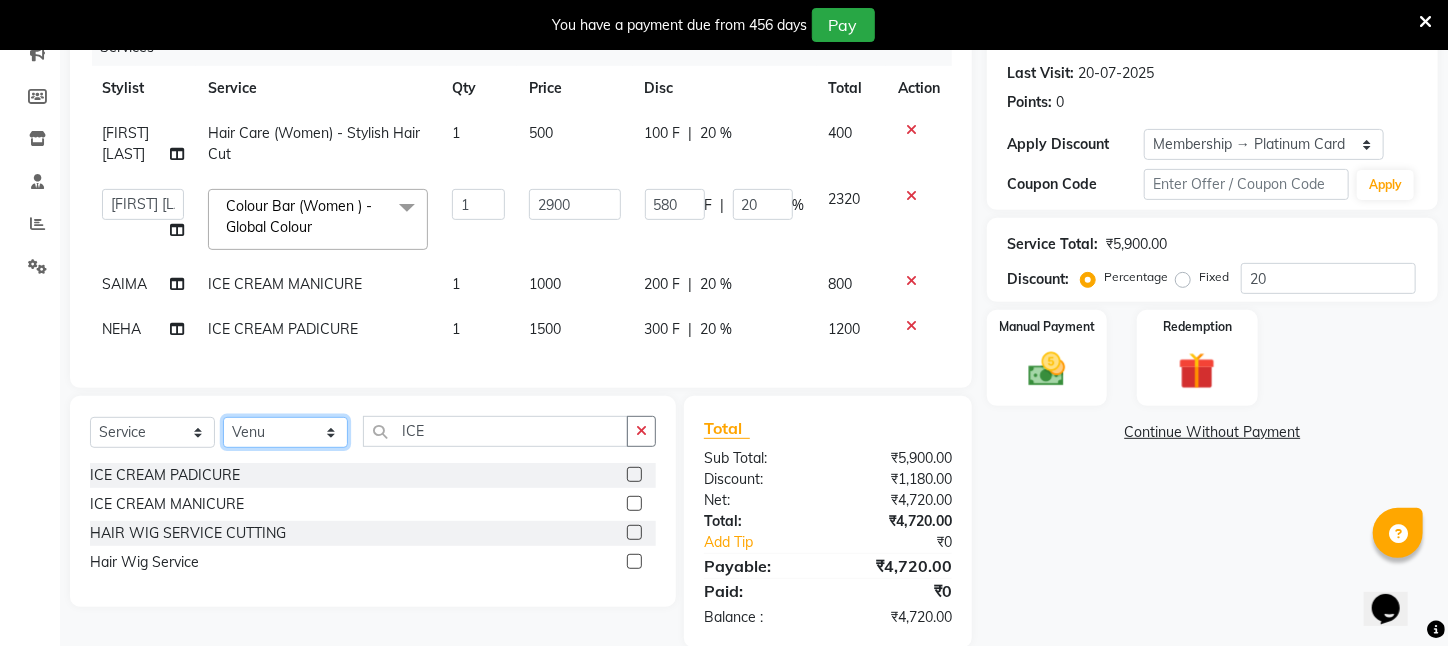 click on "Select Stylist [NAME] [LAST]  ARPITA DEEPIKA IMRAAN Injamam KESHAV [CITY] Mahadev Pal Manisha MOUMITA NEHA Rahim Ruma SAIMA Shibani Sujit Suman TINKU Venu" 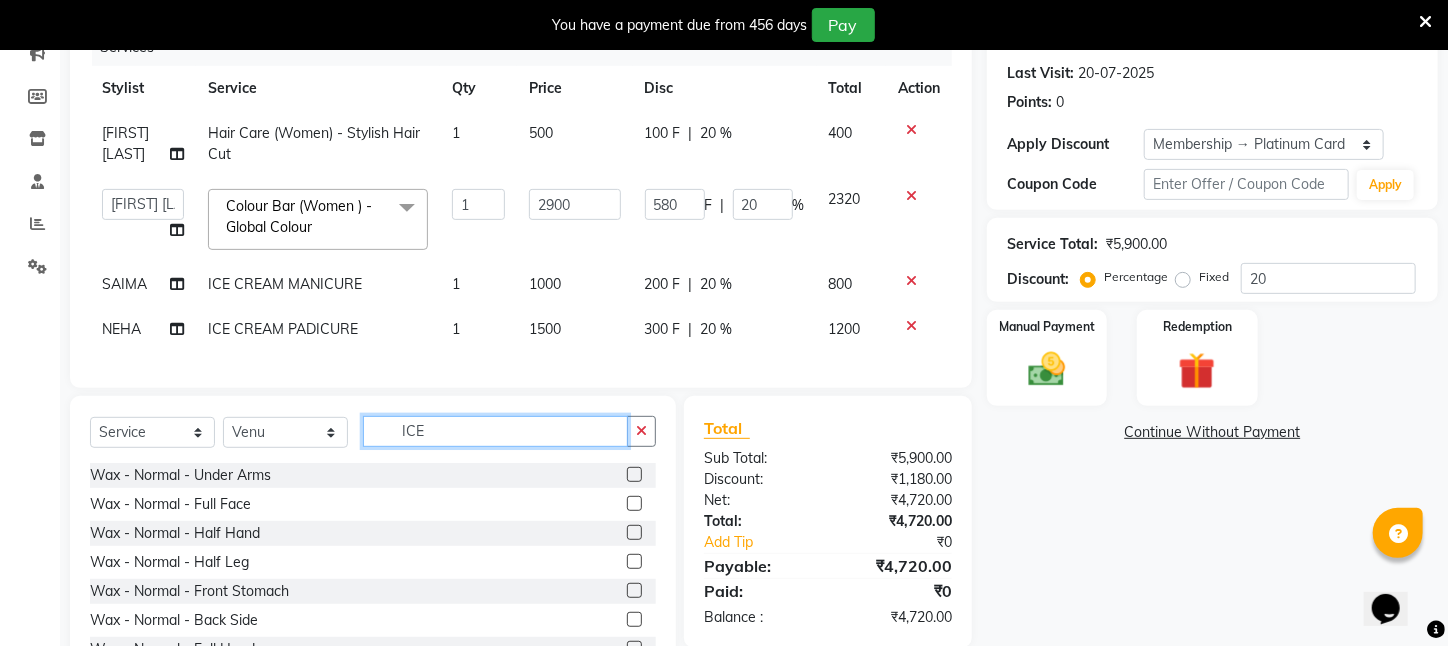 drag, startPoint x: 447, startPoint y: 440, endPoint x: 349, endPoint y: 446, distance: 98.1835 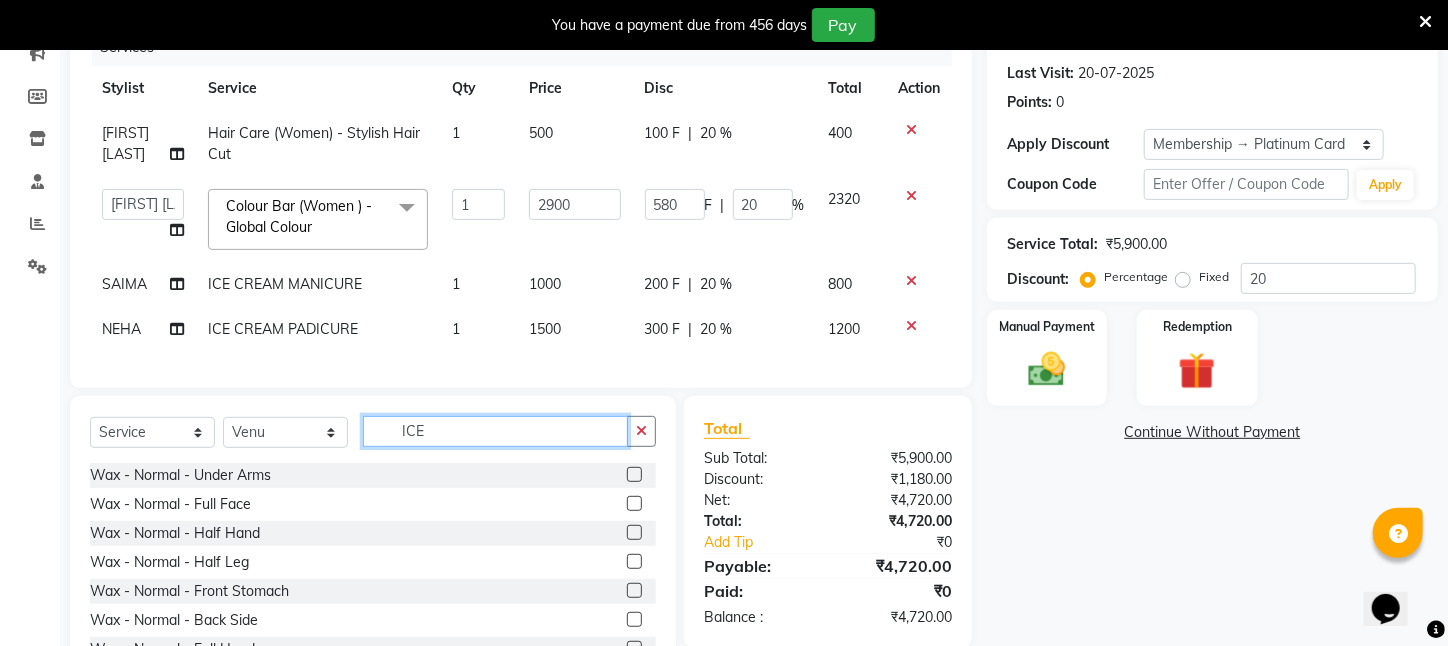click on "Select  Service  Product  Membership  Package Voucher Prepaid Gift Card  Select Stylist [NAME] [LAST]  ARPITA DEEPIKA IMRAAN Injamam KESHAV [CITY] Mahadev Pal Manisha MOUMITA NEHA Rahim Ruma SAIMA Shibani Sujit Suman TINKU Venu ICE" 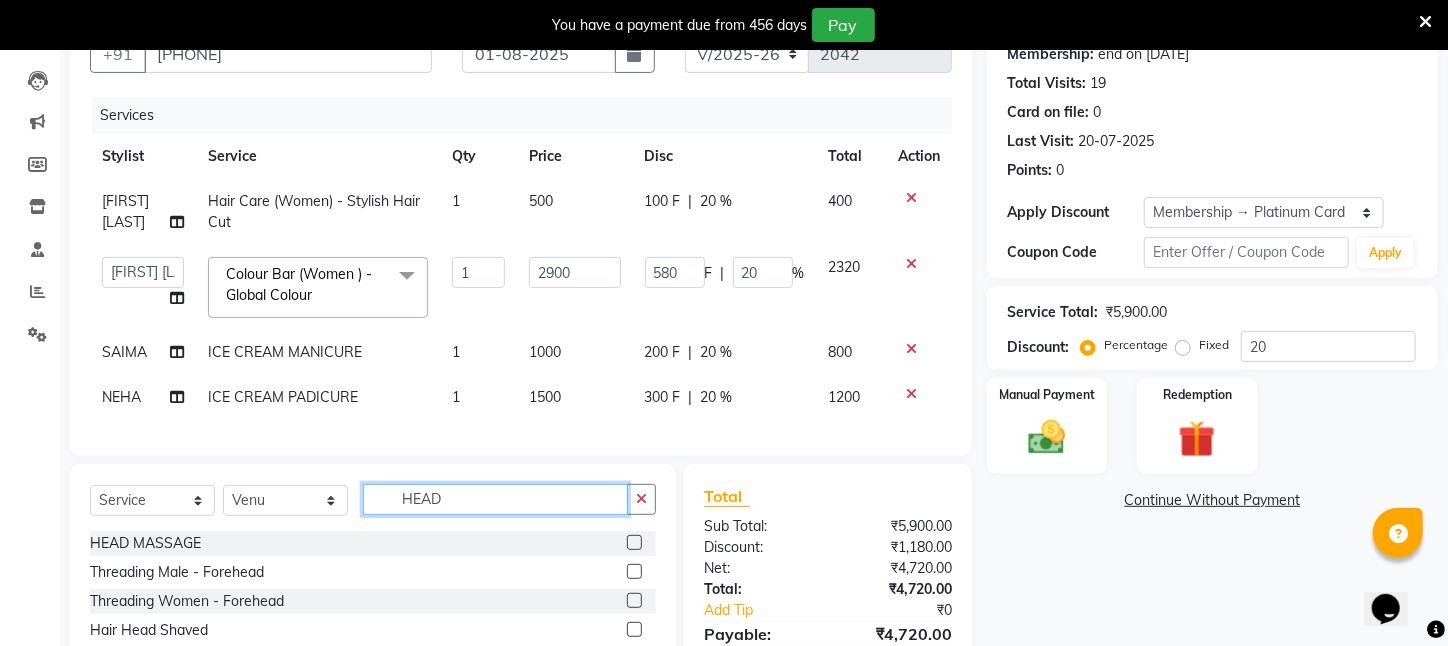 scroll, scrollTop: 300, scrollLeft: 0, axis: vertical 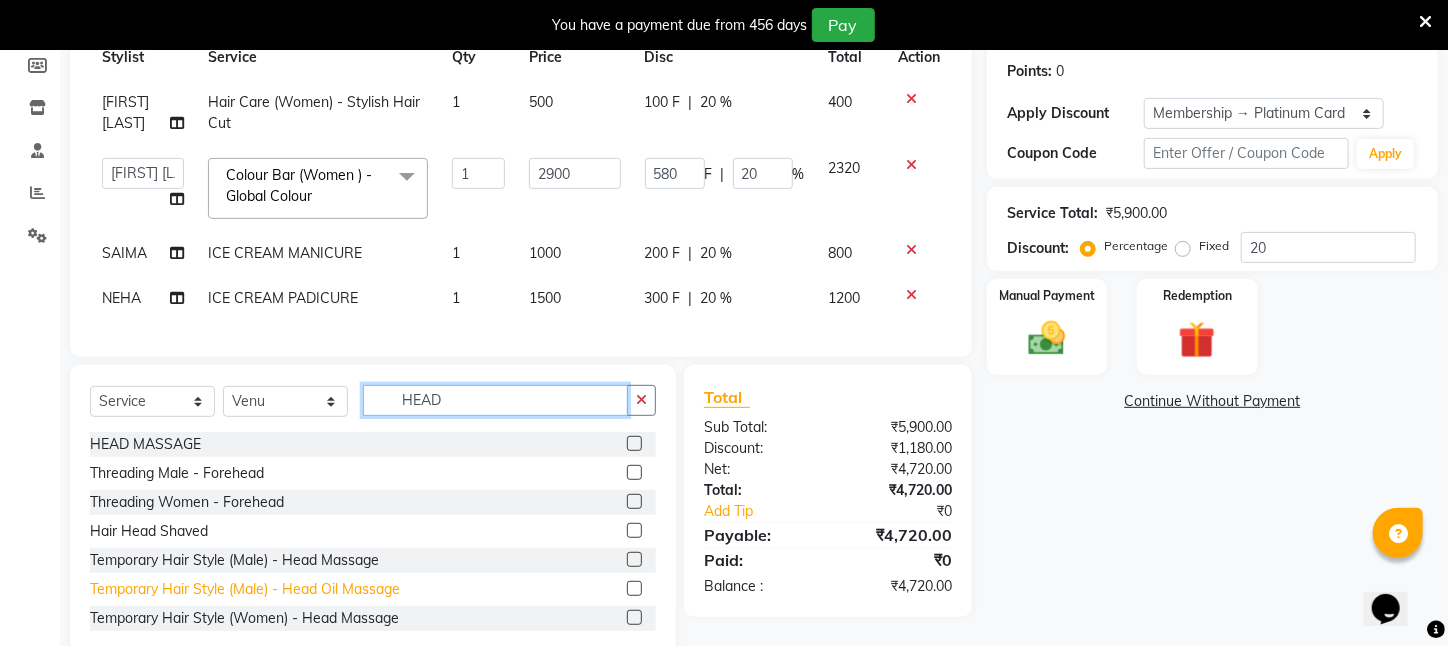 type on "HEAD" 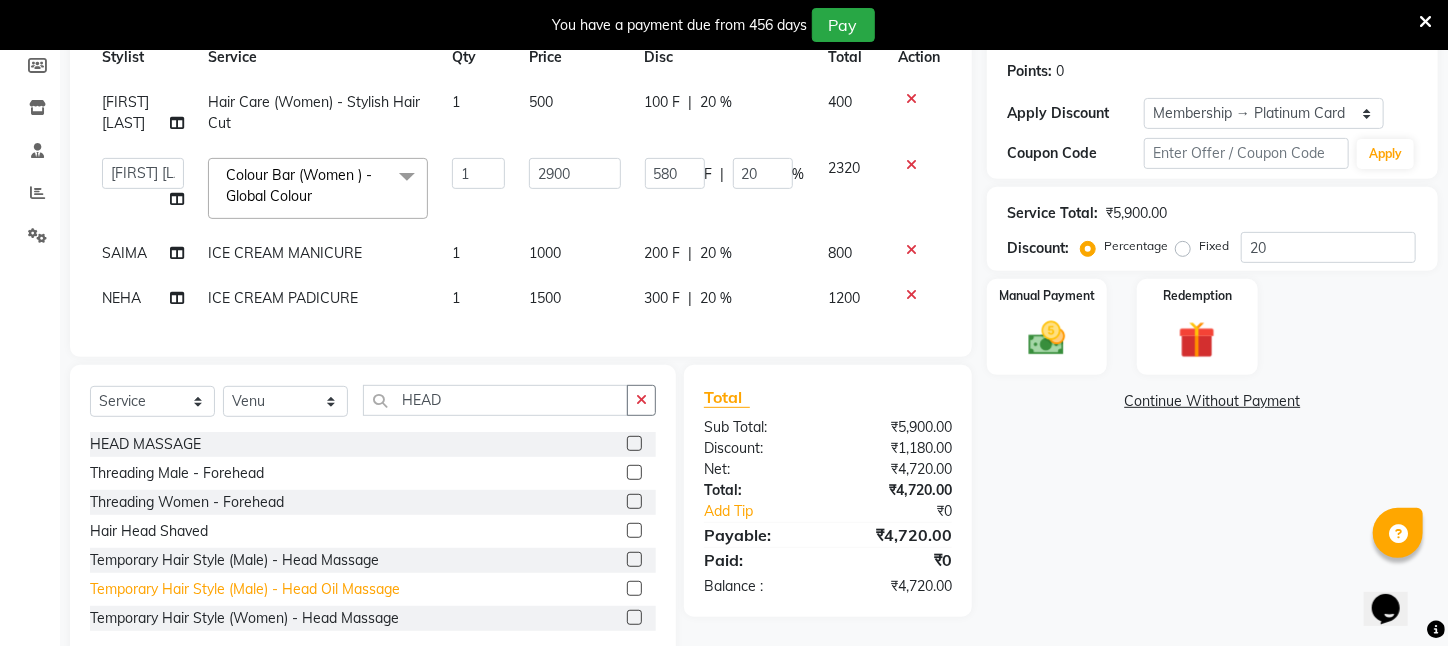 click on "Temporary Hair Style (Male)   -   Head Oil Massage" 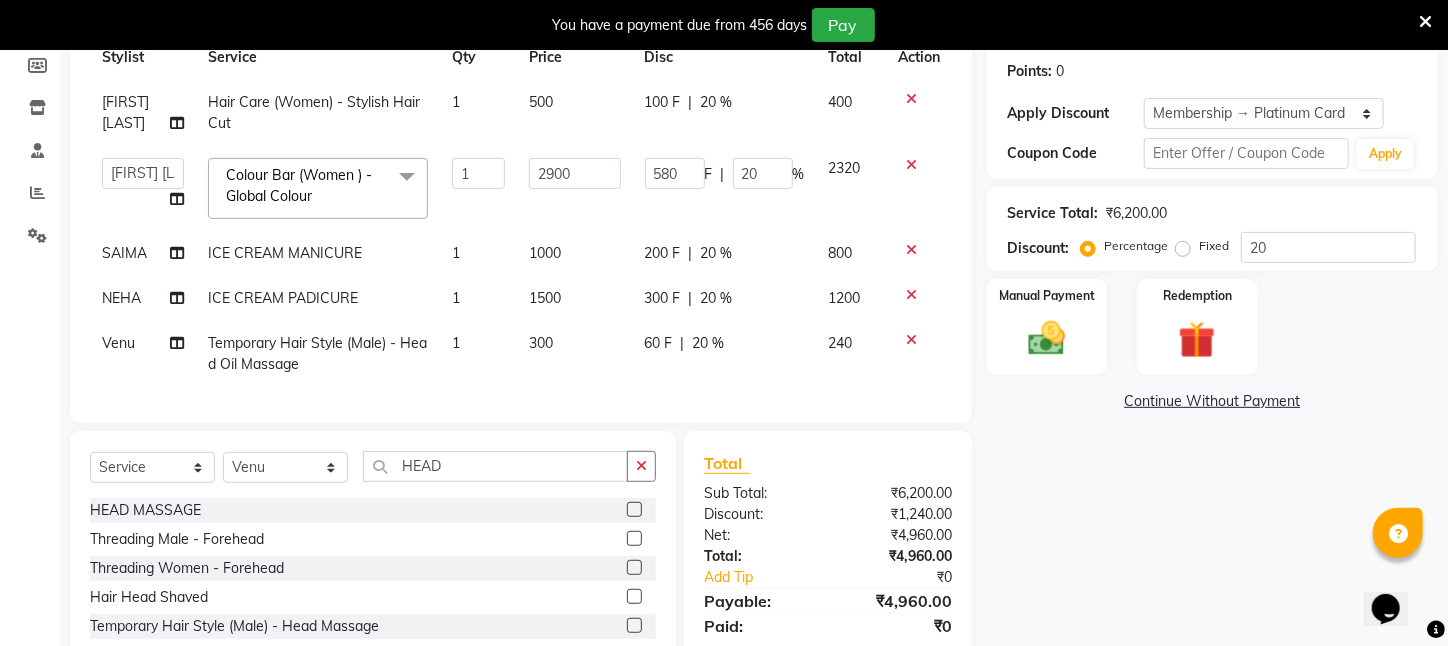 checkbox on "false" 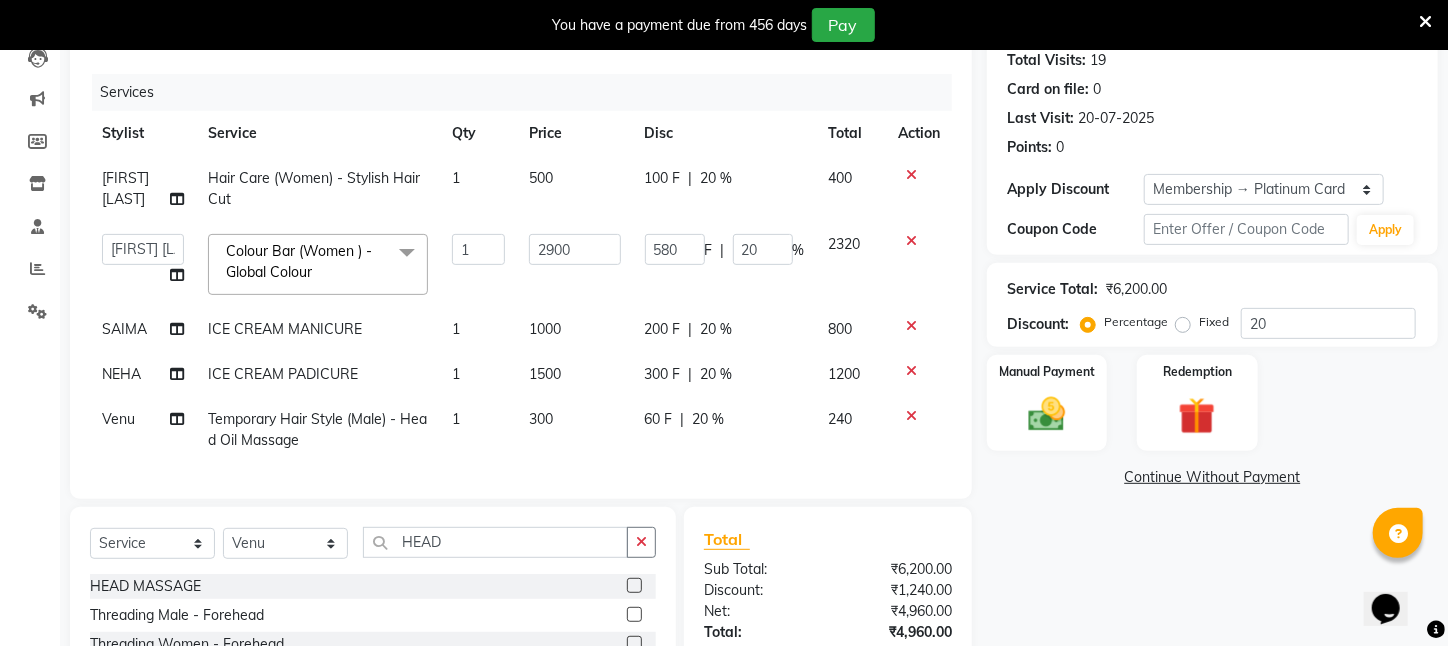 scroll, scrollTop: 424, scrollLeft: 0, axis: vertical 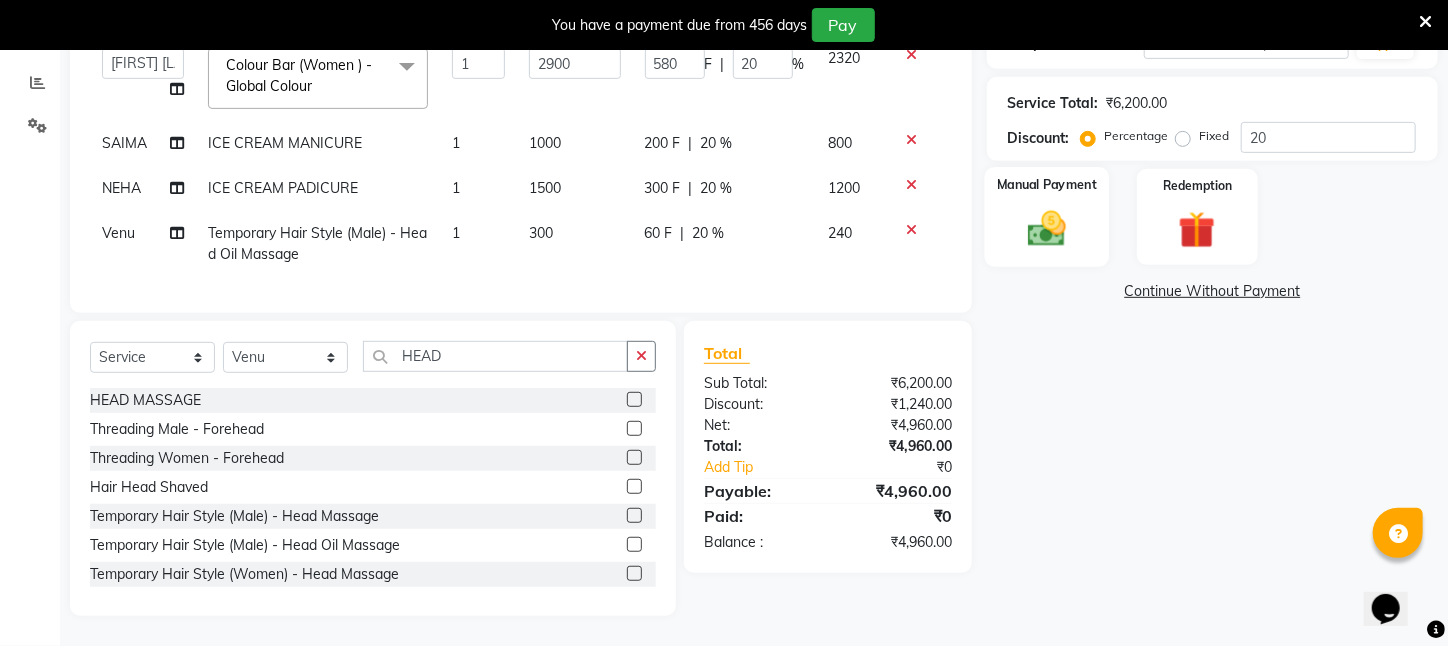 click on "Manual Payment" 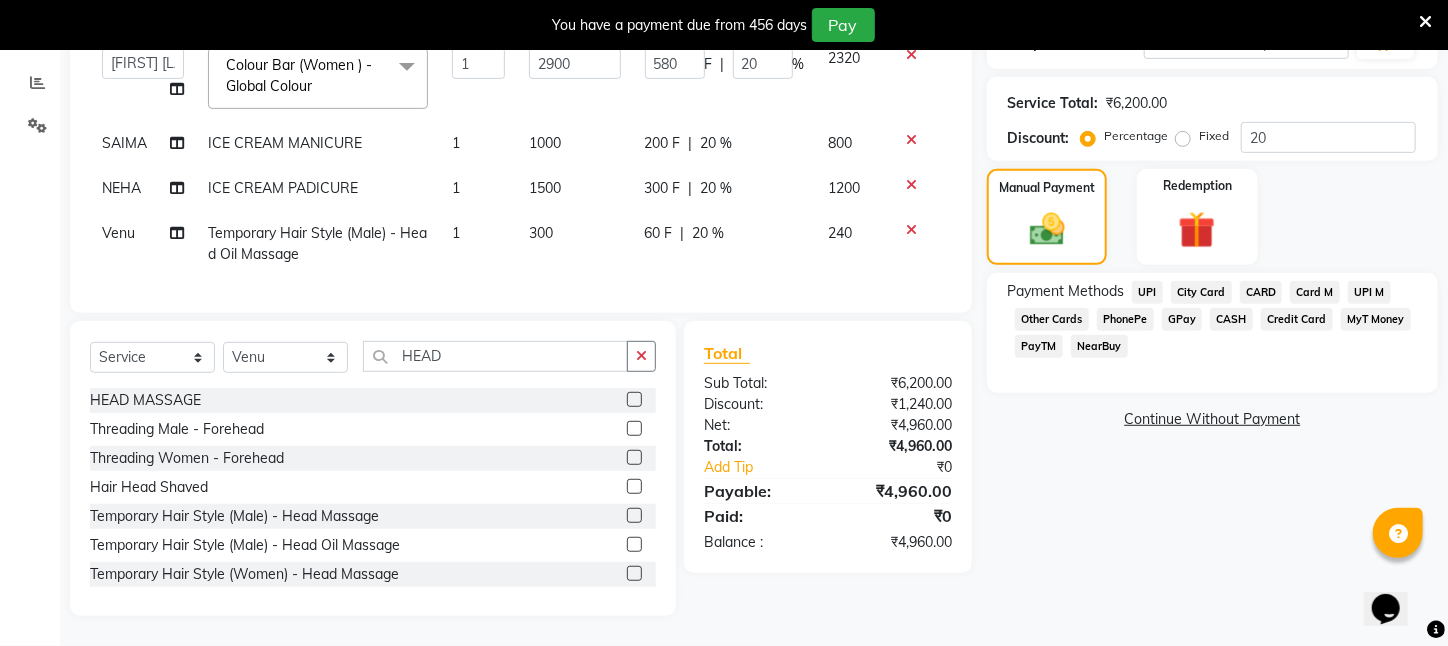 click on "PayTM" 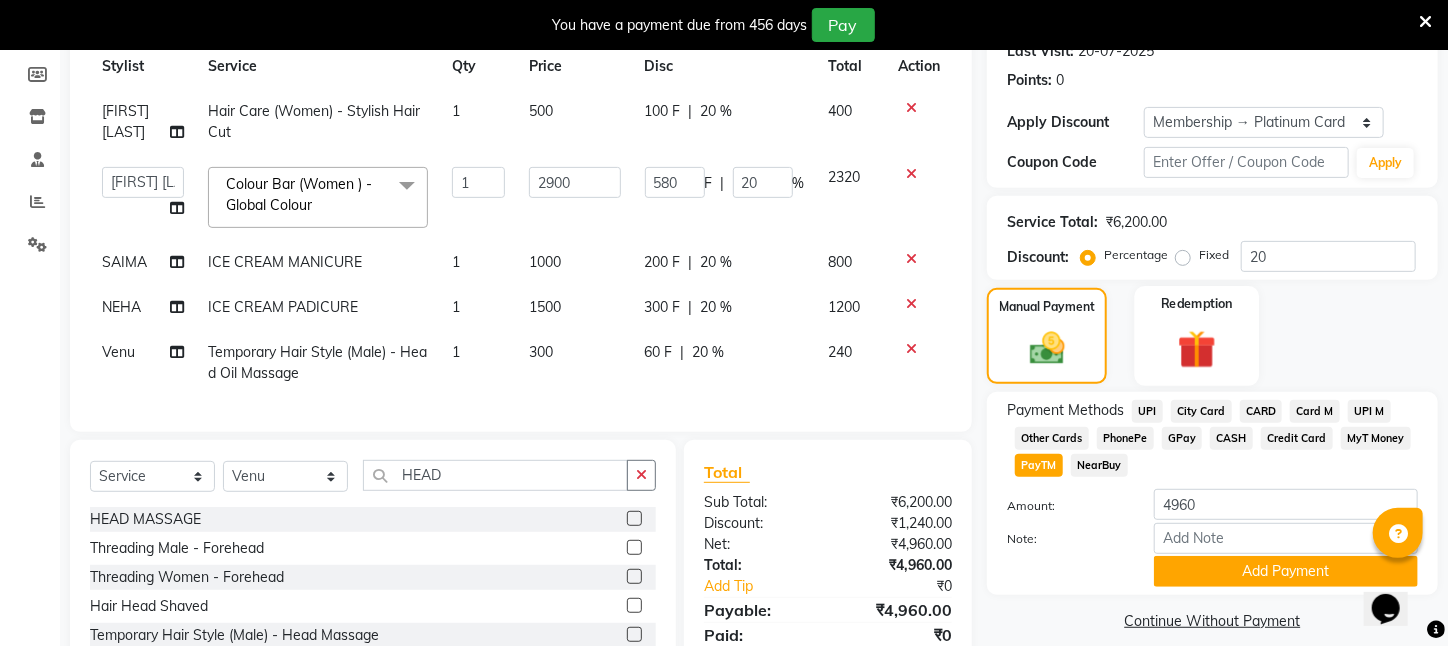 scroll, scrollTop: 324, scrollLeft: 0, axis: vertical 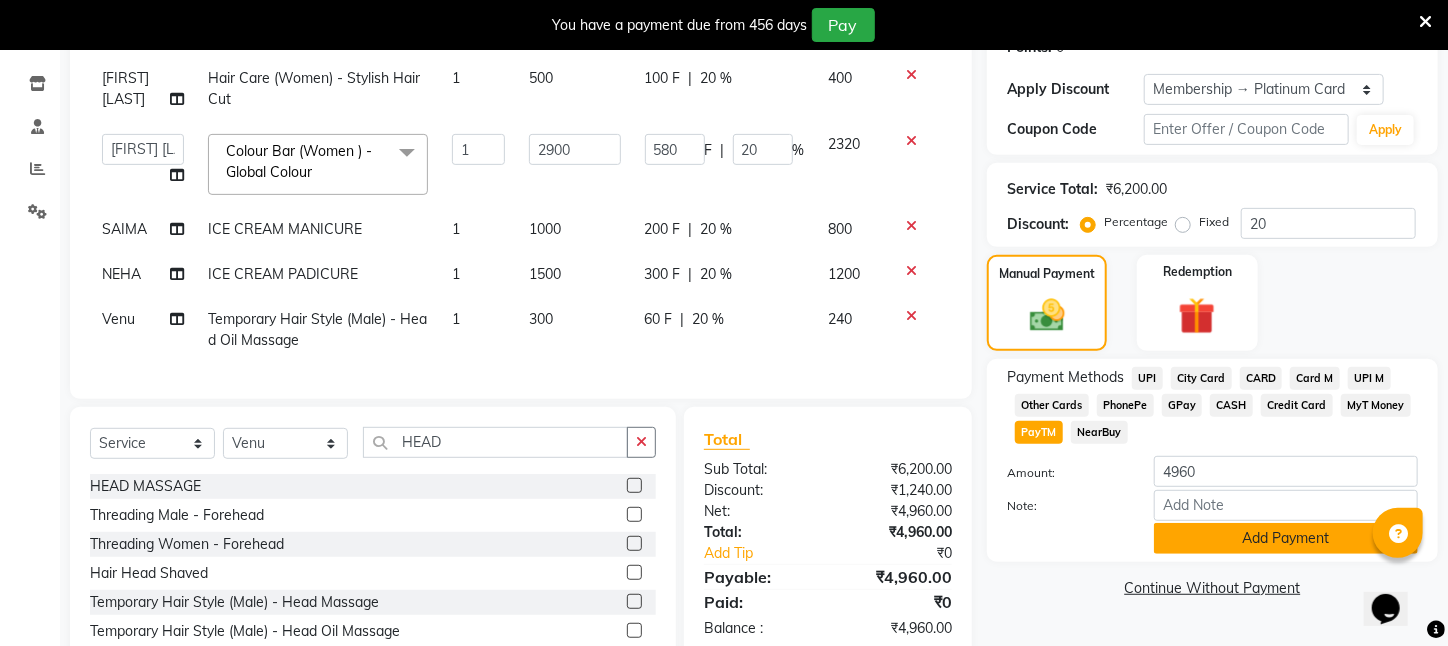 click on "Add Payment" 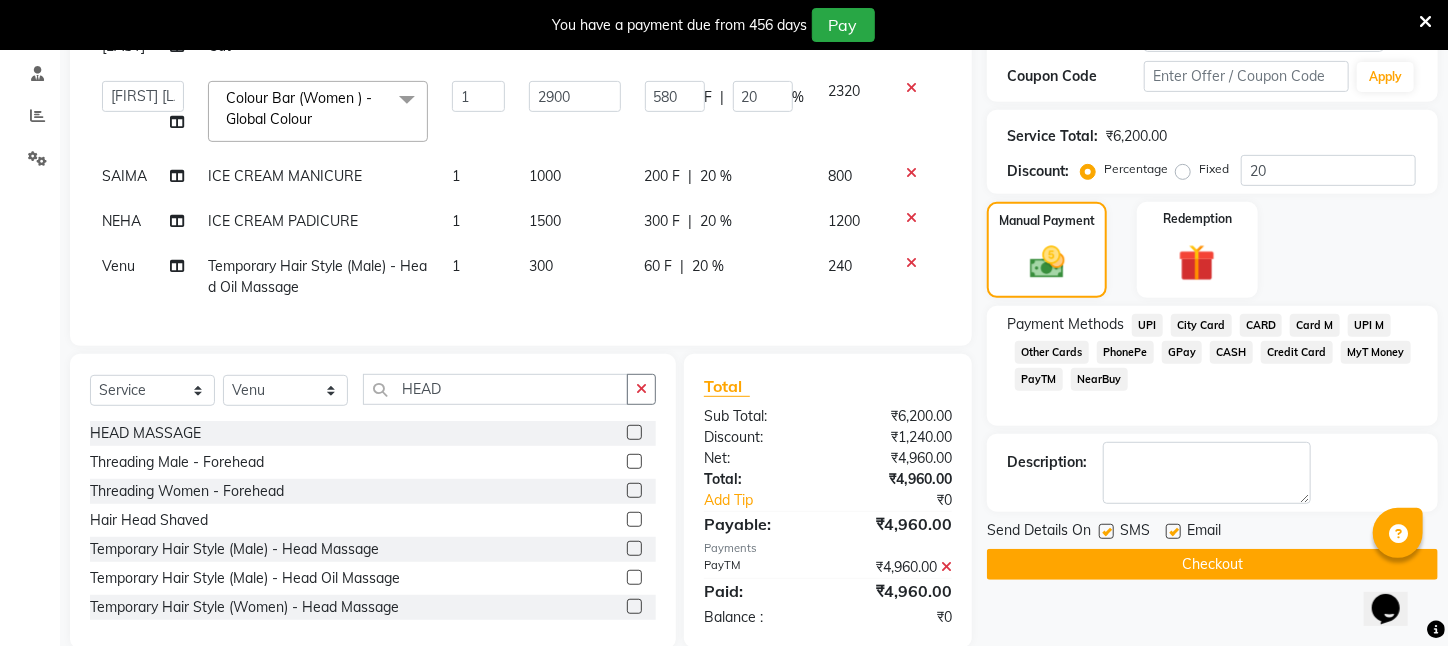 scroll, scrollTop: 424, scrollLeft: 0, axis: vertical 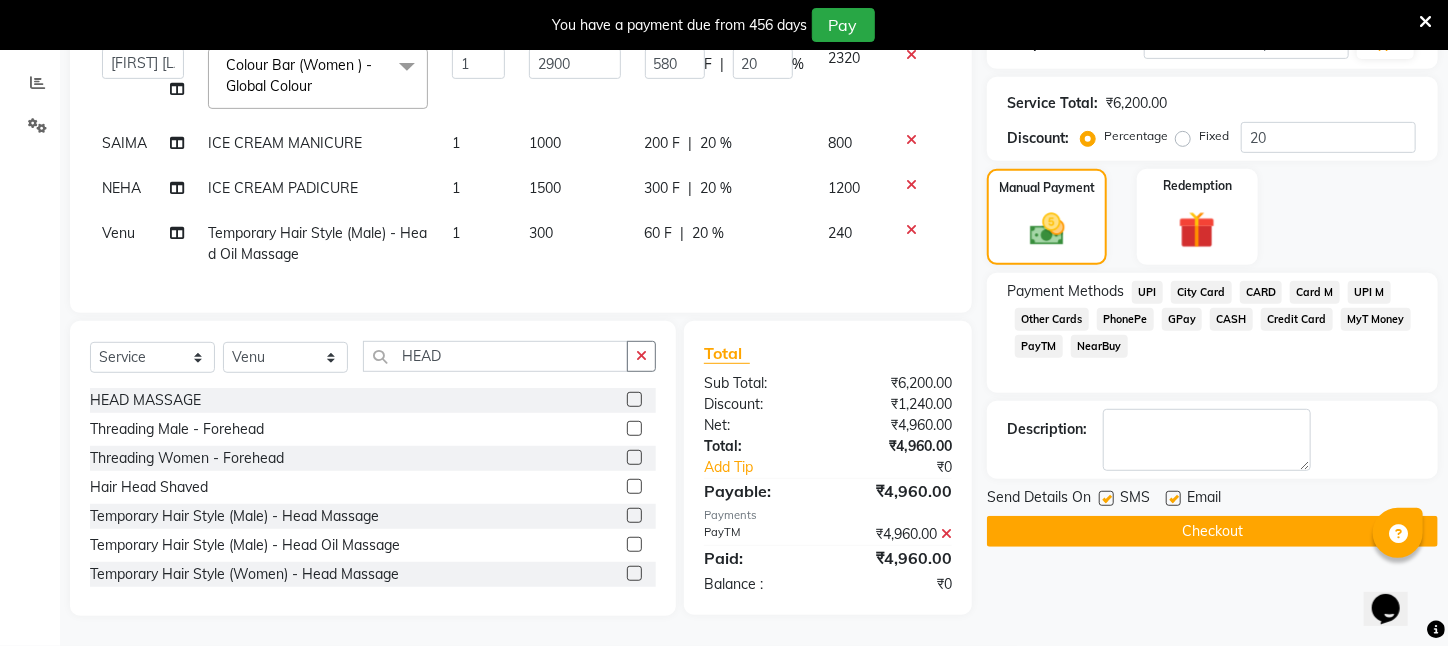 click on "Checkout" 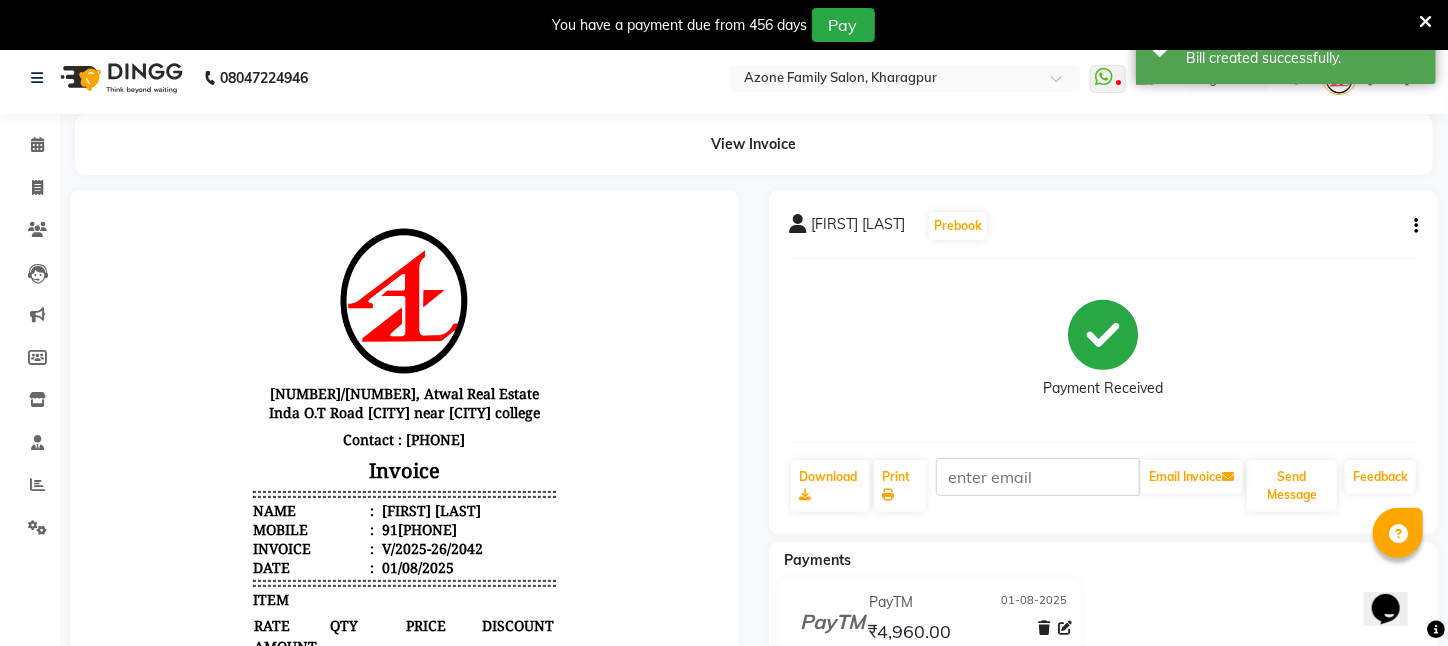 scroll, scrollTop: 0, scrollLeft: 0, axis: both 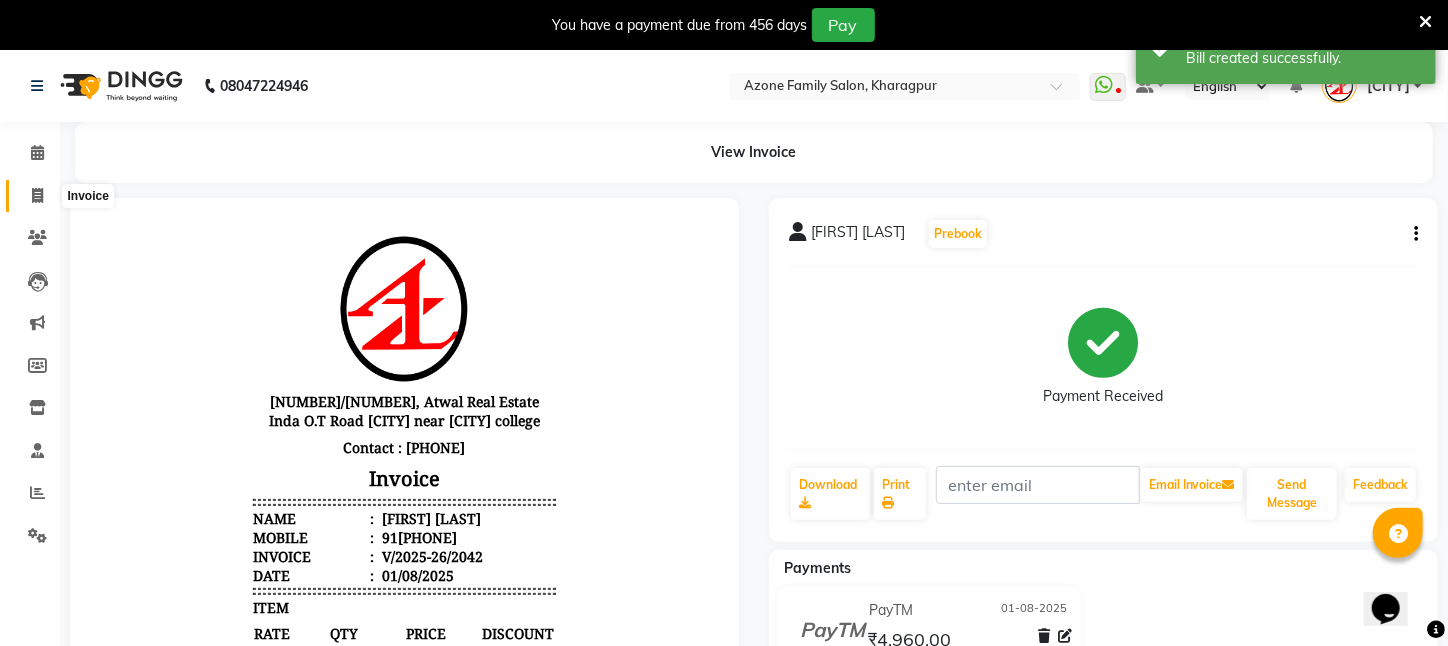 click 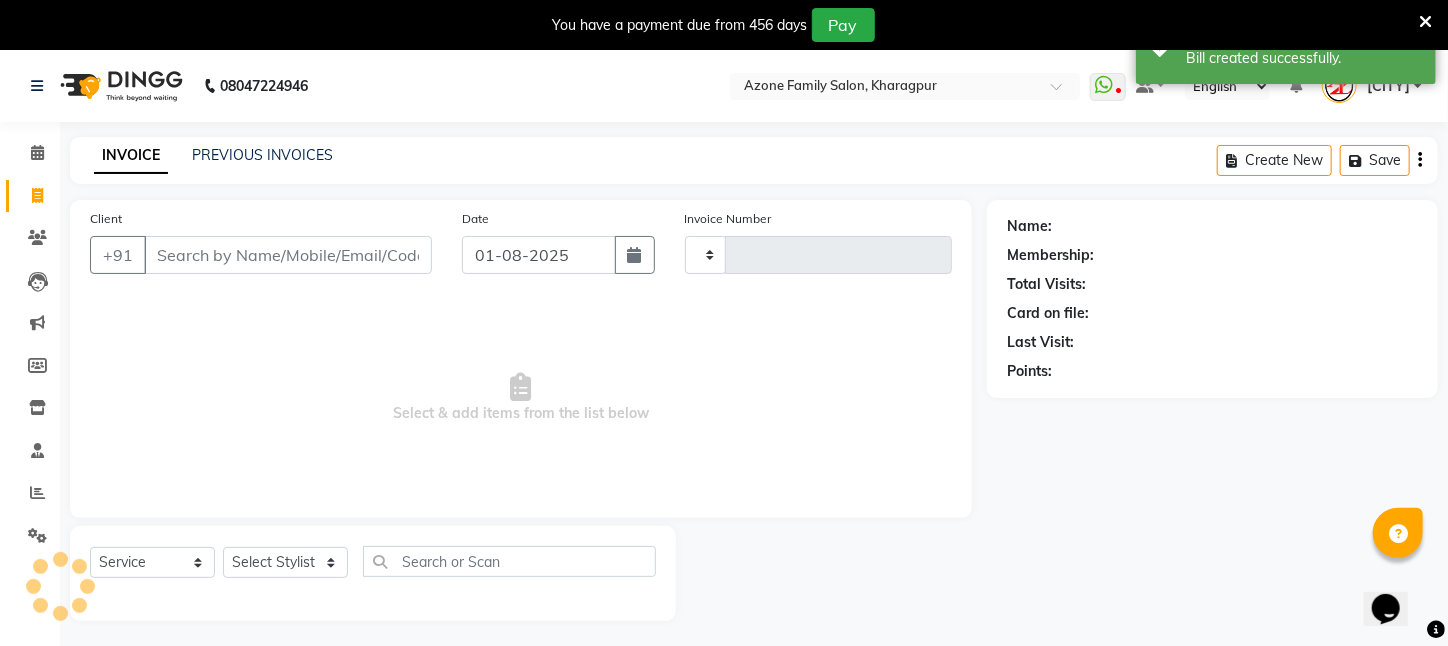 scroll, scrollTop: 50, scrollLeft: 0, axis: vertical 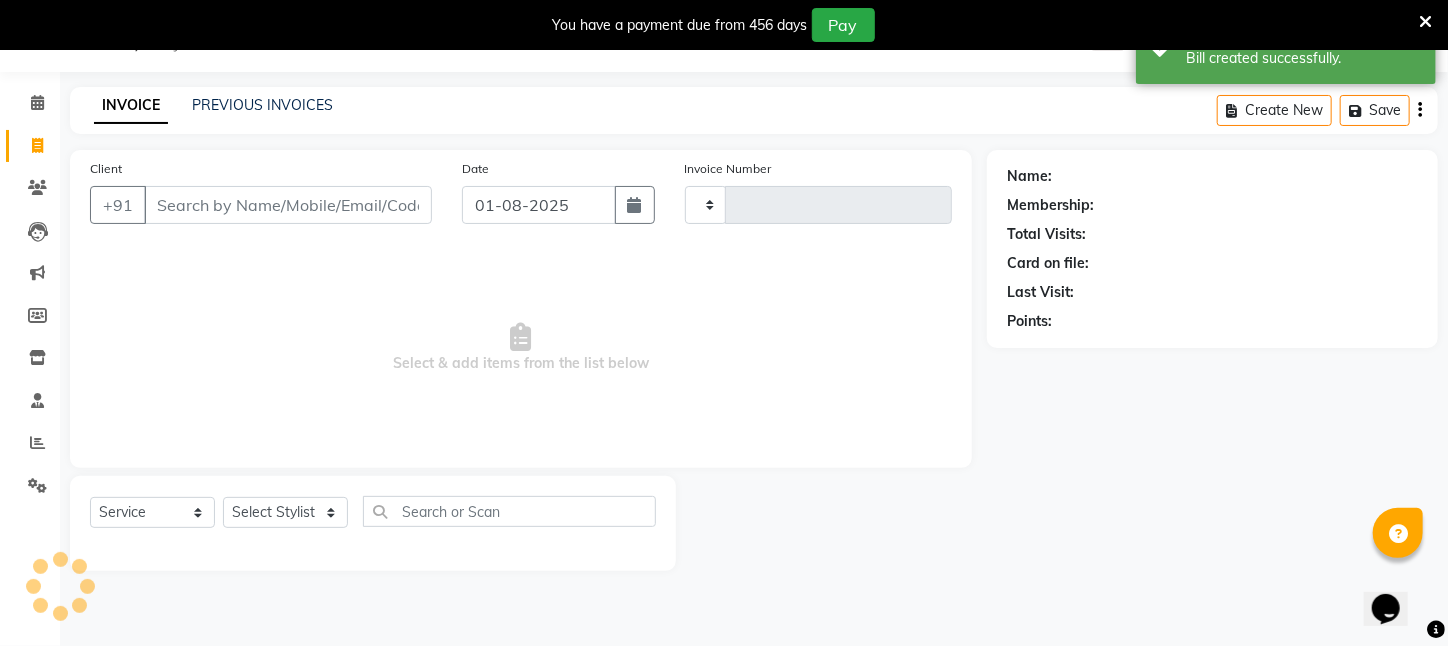 type on "2043" 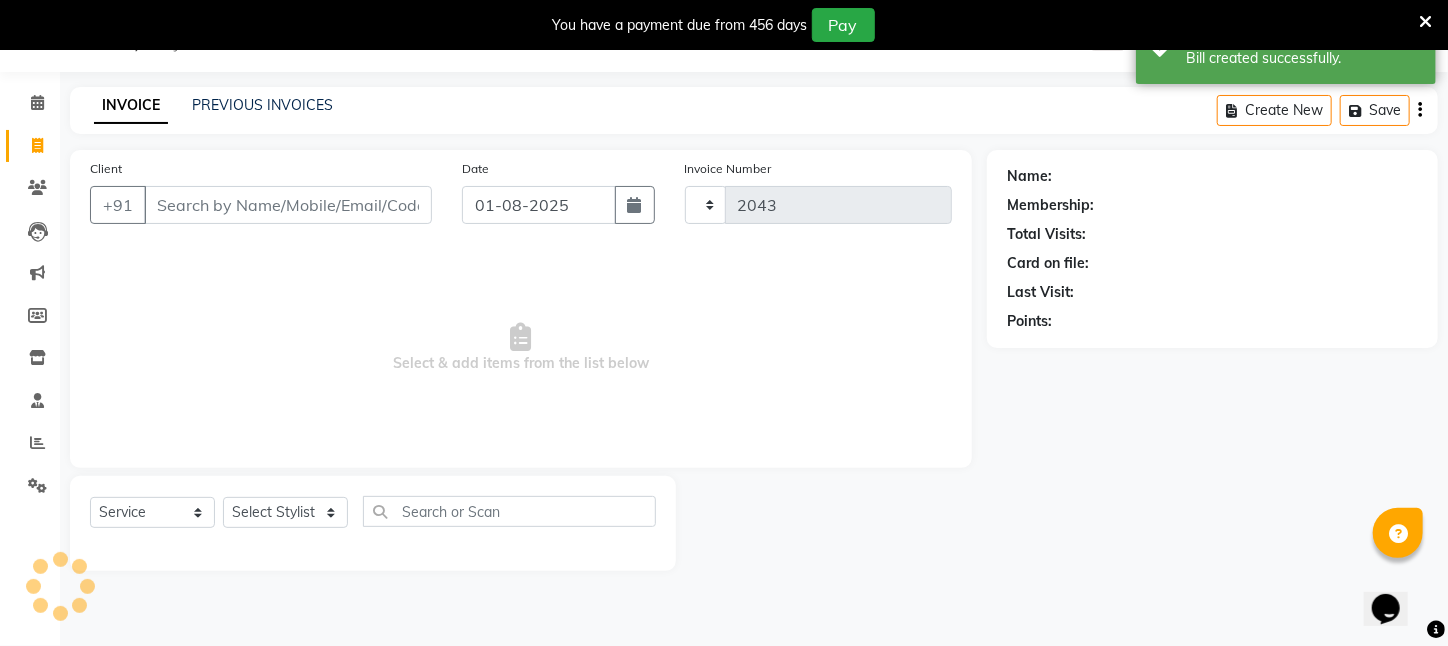 select on "4296" 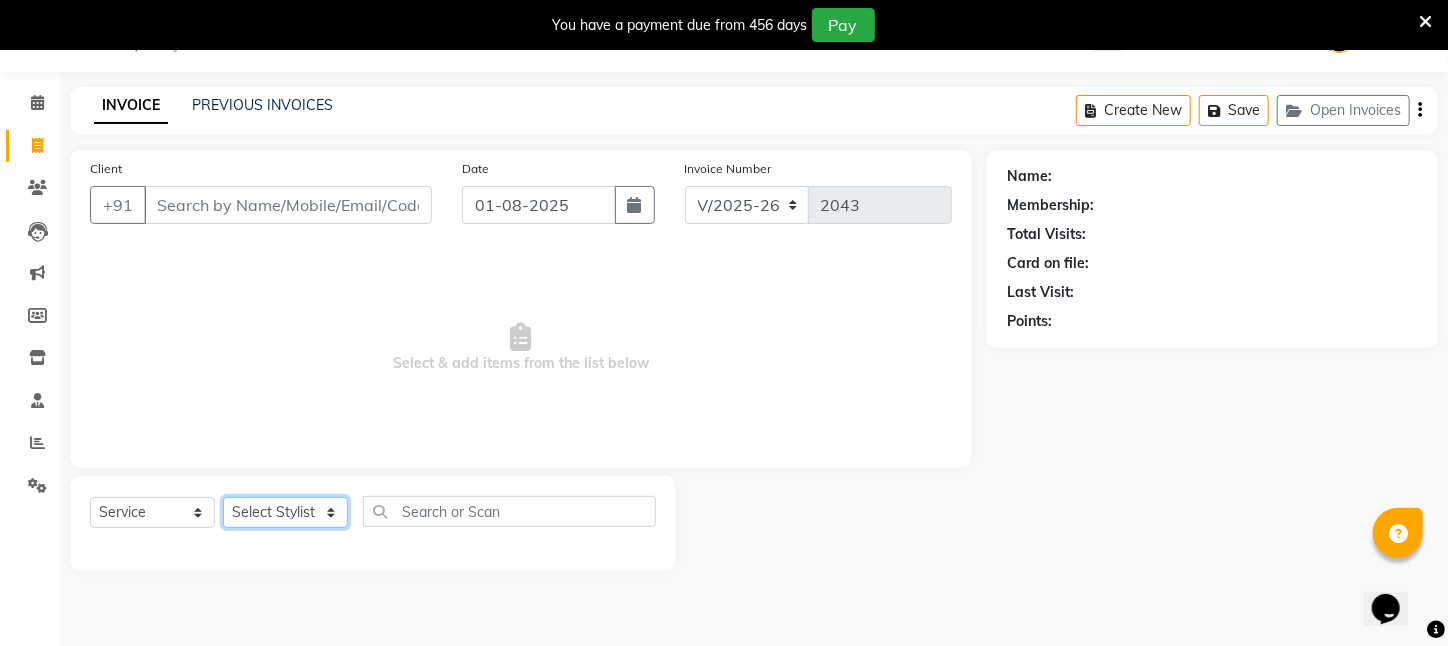 drag, startPoint x: 303, startPoint y: 509, endPoint x: 303, endPoint y: 498, distance: 11 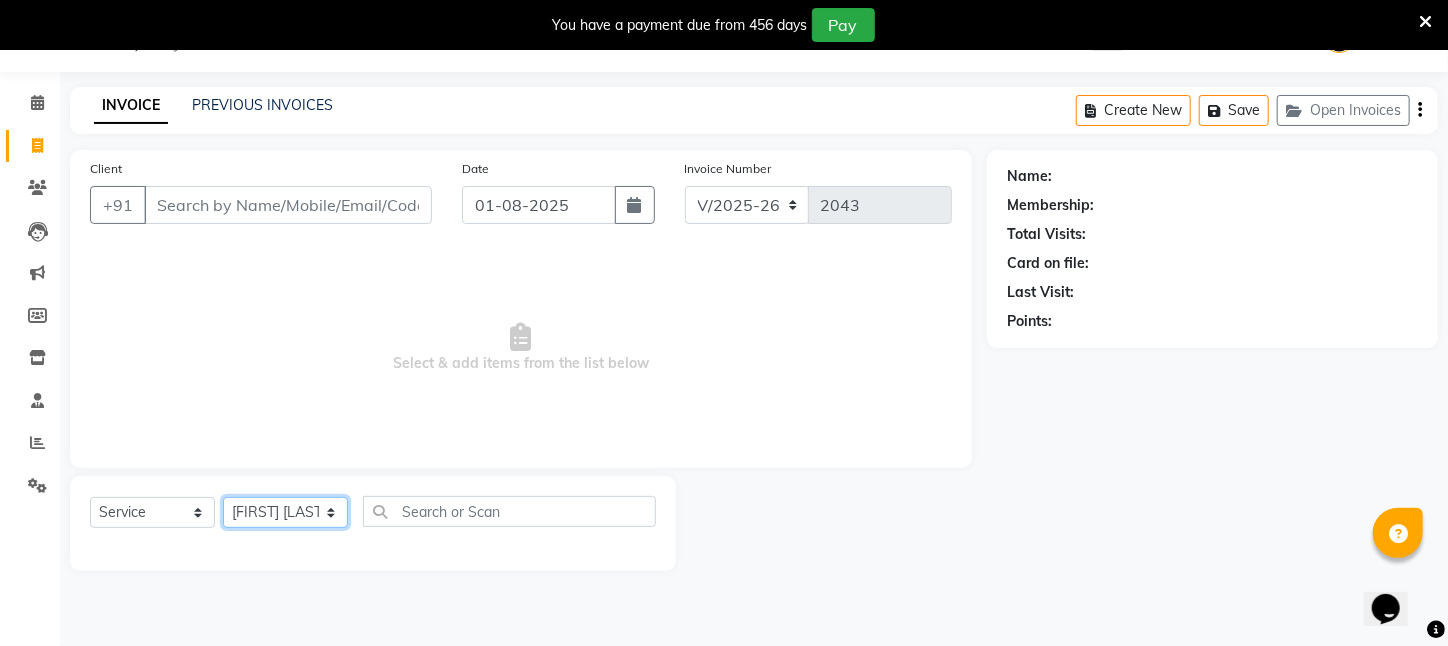 click on "Select Stylist [NAME] [LAST]  ARPITA DEEPIKA IMRAAN Injamam KESHAV [CITY] Mahadev Pal Manisha MOUMITA NEHA Rahim Ruma SAIMA Shibani Sujit Suman TINKU Venu" 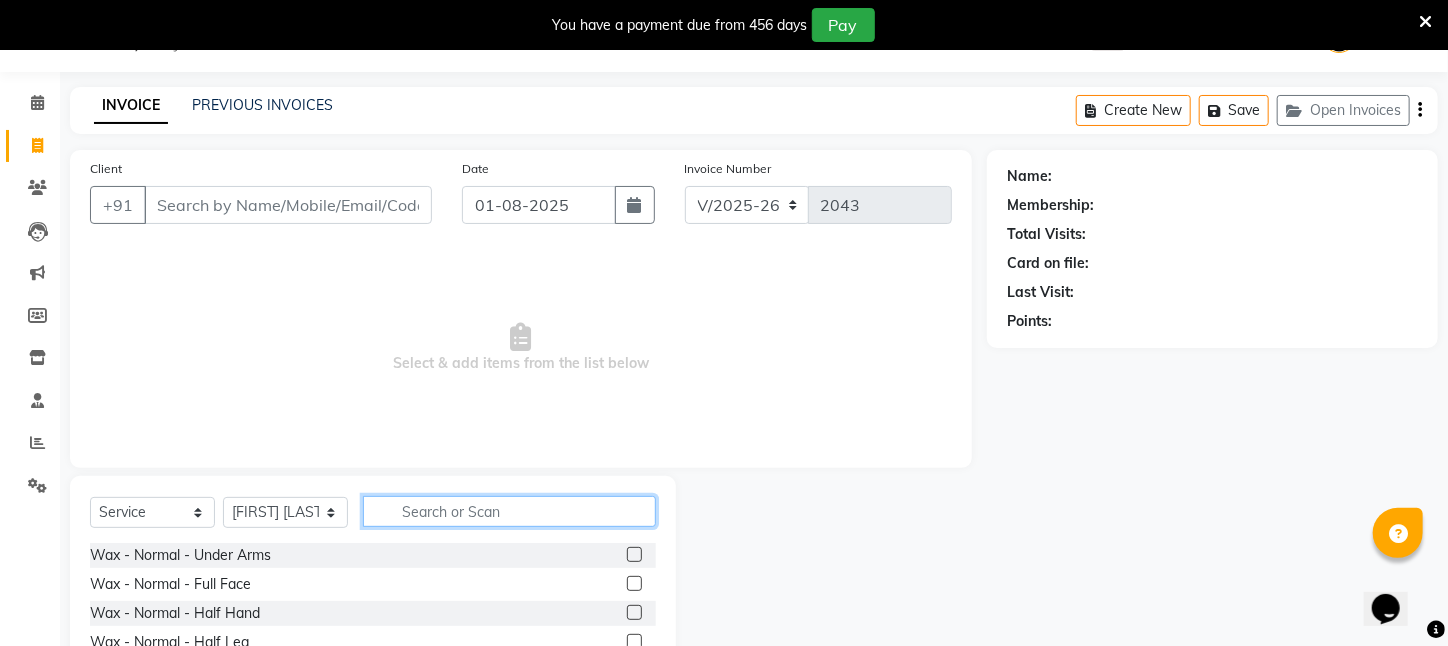click 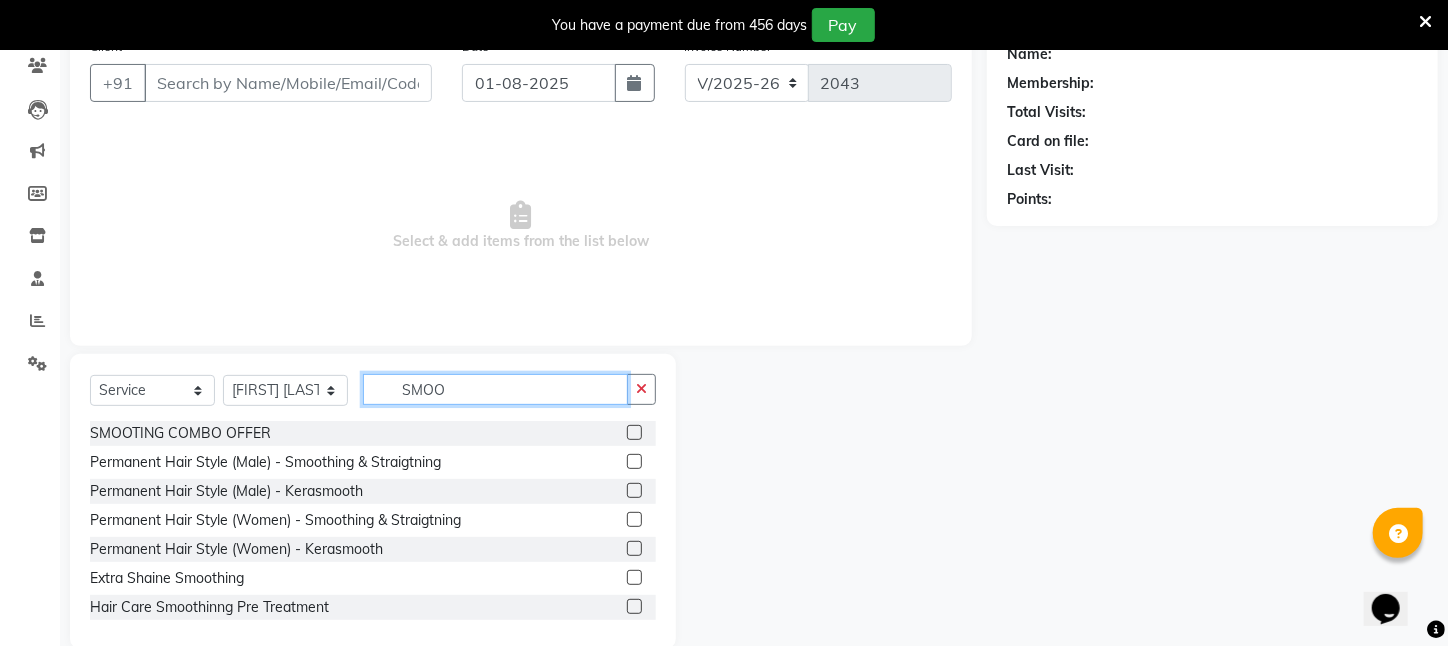 scroll, scrollTop: 204, scrollLeft: 0, axis: vertical 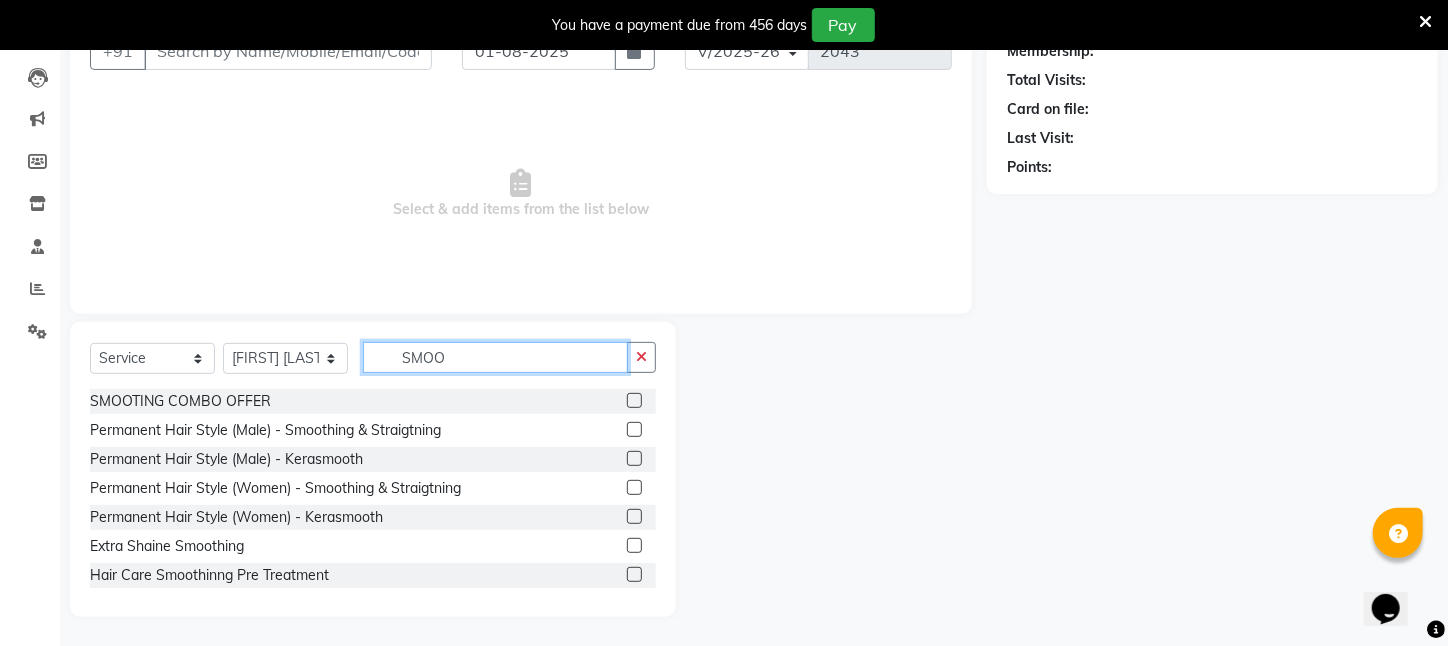 type on "SMOO" 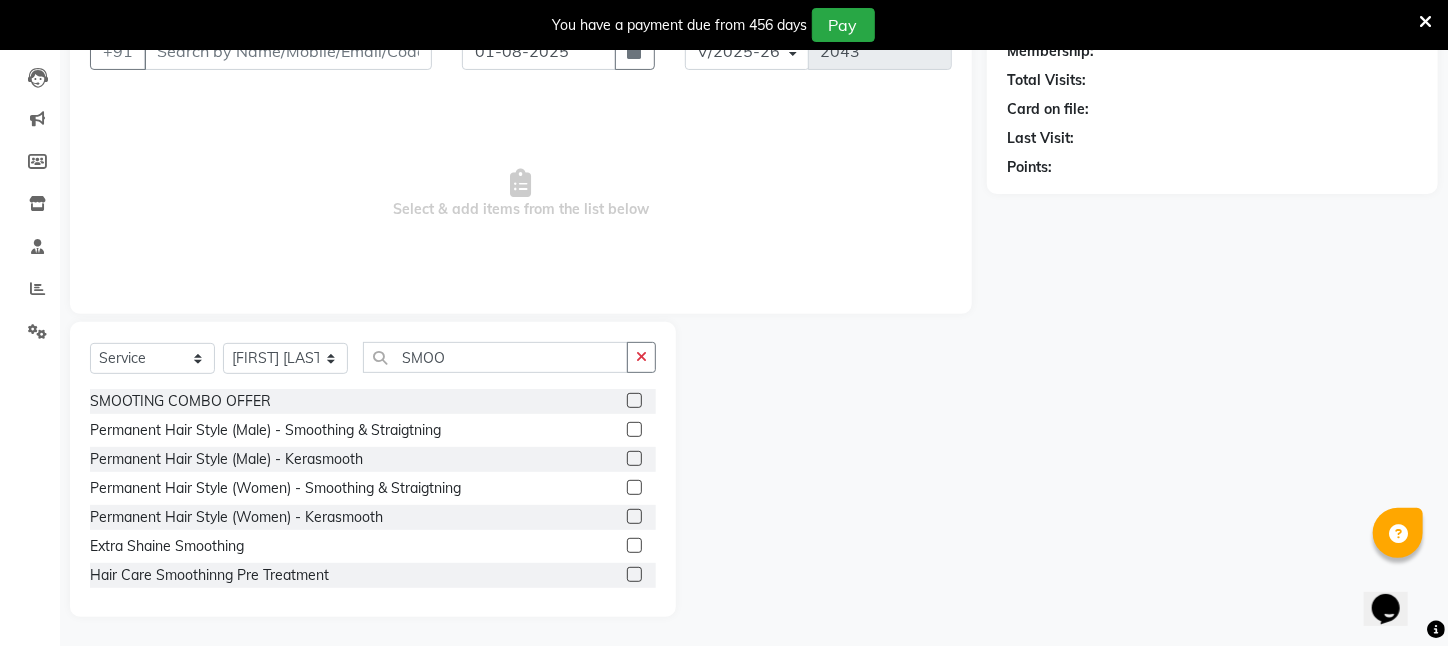 click on "SMOOTING COMBO OFFER" 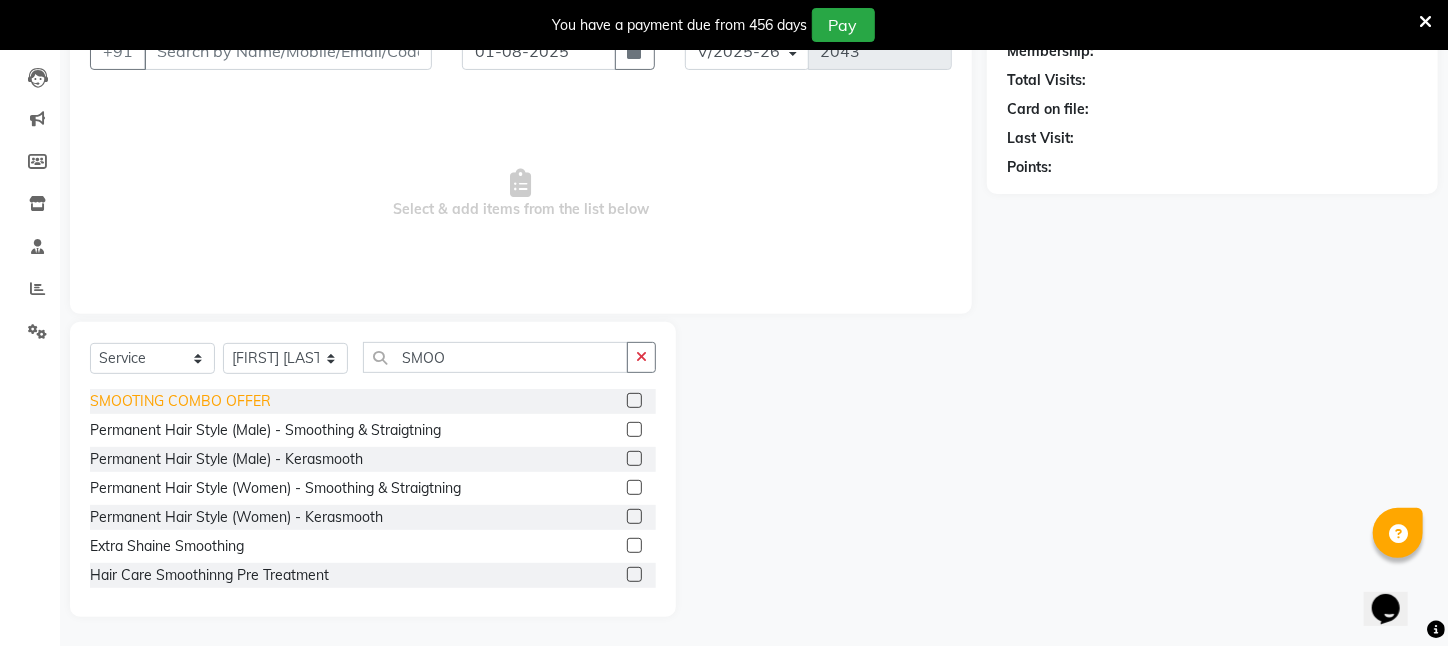 click on "SMOOTING COMBO OFFER" 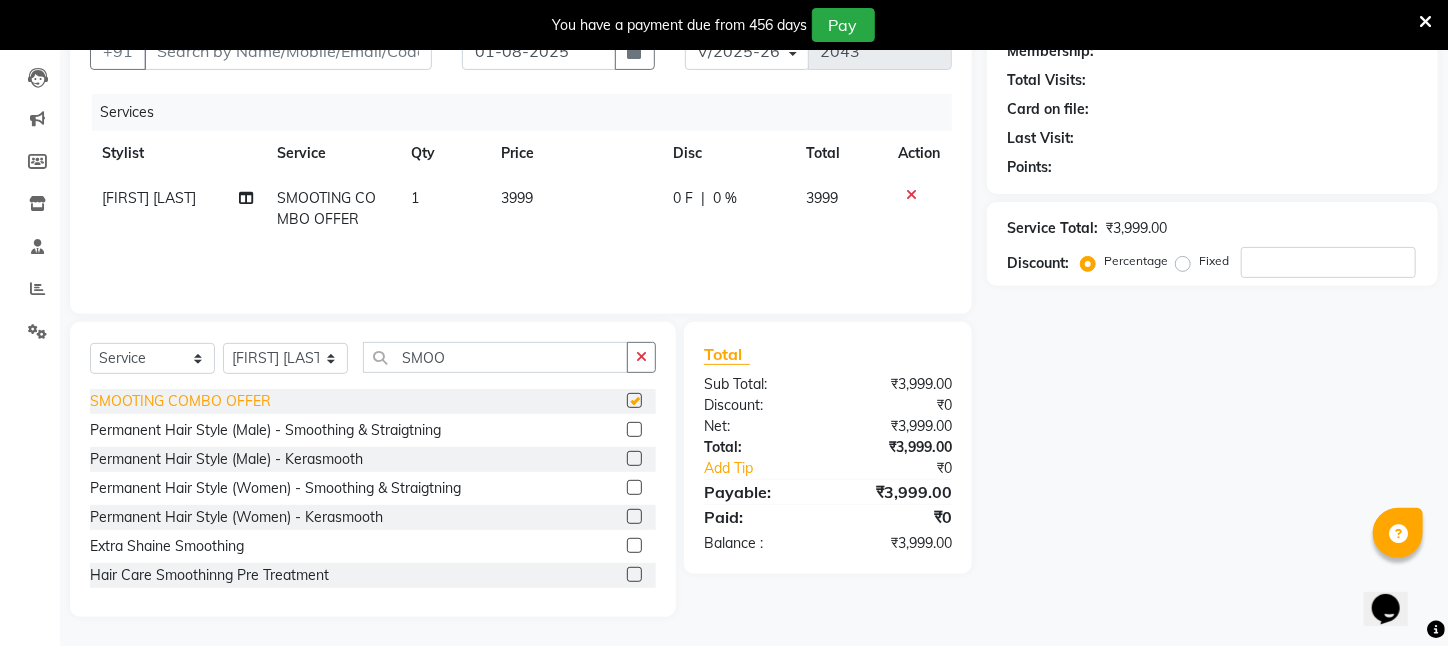 checkbox on "false" 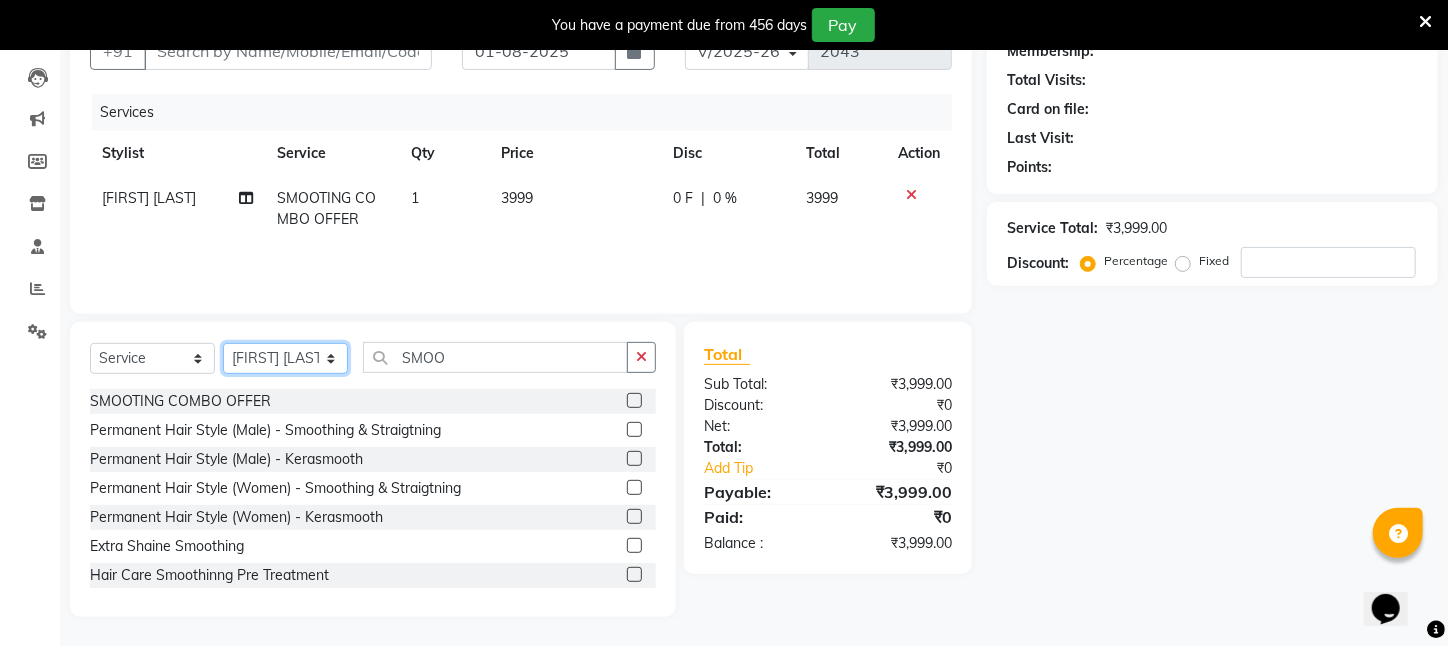 drag, startPoint x: 343, startPoint y: 357, endPoint x: 315, endPoint y: 344, distance: 30.870699 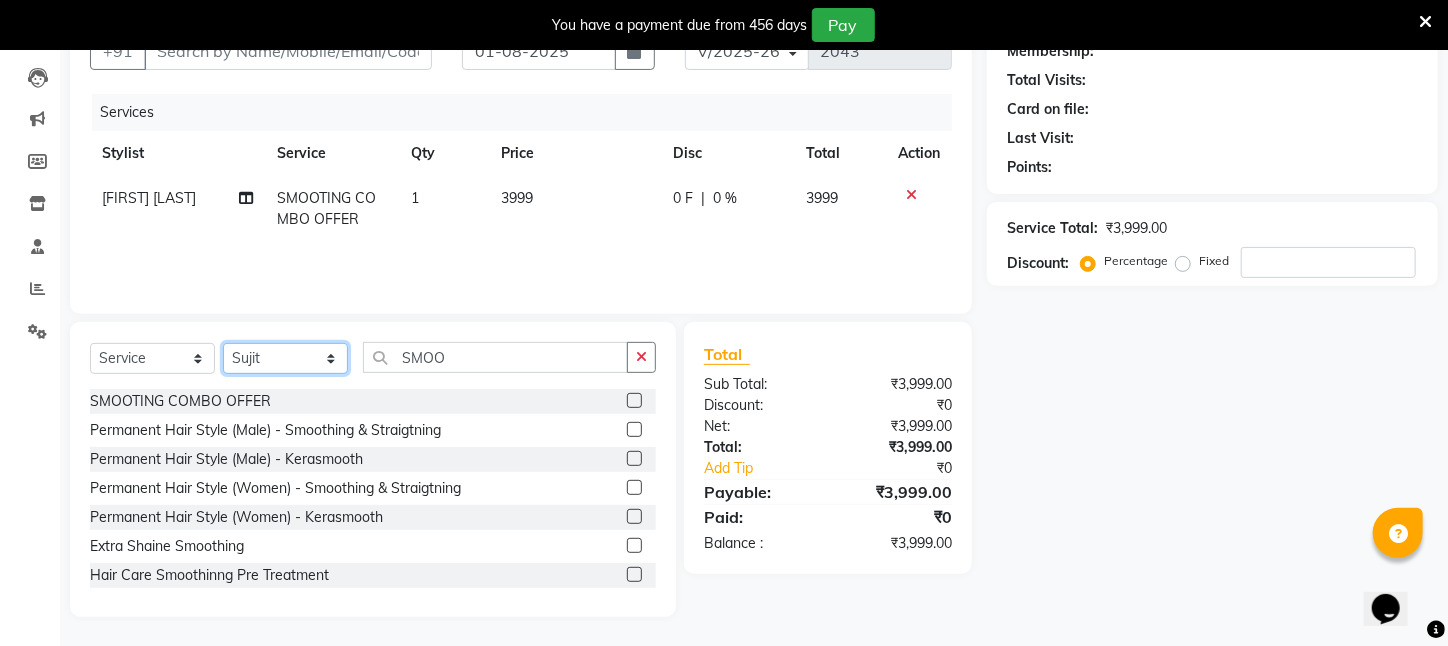 click on "Select Stylist [NAME] [LAST]  ARPITA DEEPIKA IMRAAN Injamam KESHAV [CITY] Mahadev Pal Manisha MOUMITA NEHA Rahim Ruma SAIMA Shibani Sujit Suman TINKU Venu" 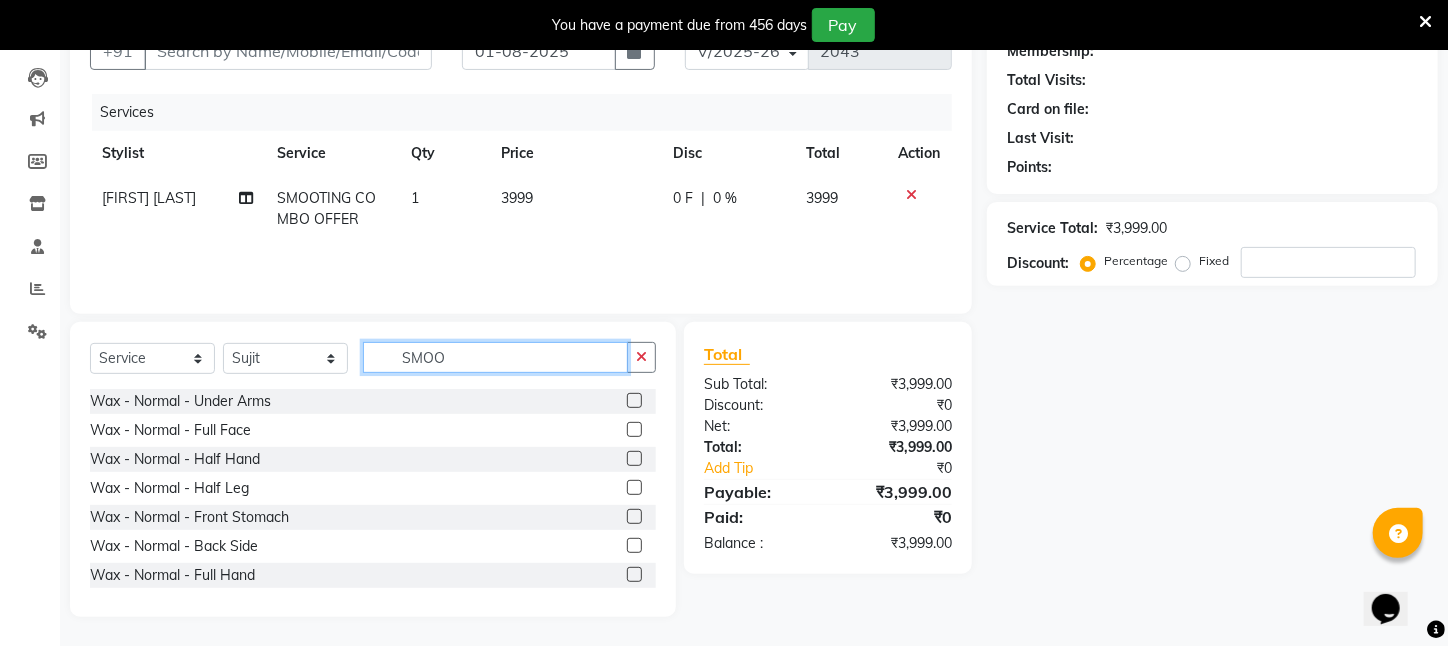 drag, startPoint x: 503, startPoint y: 361, endPoint x: 96, endPoint y: 366, distance: 407.0307 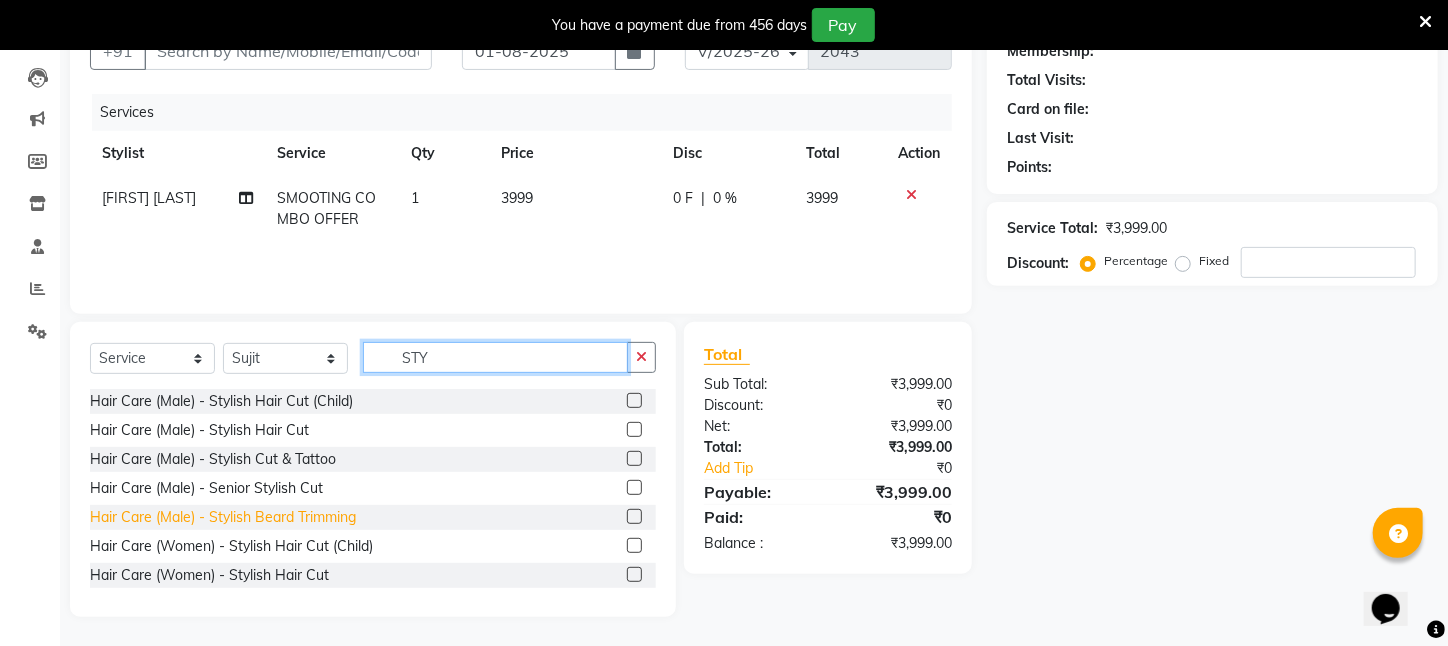 type on "STY" 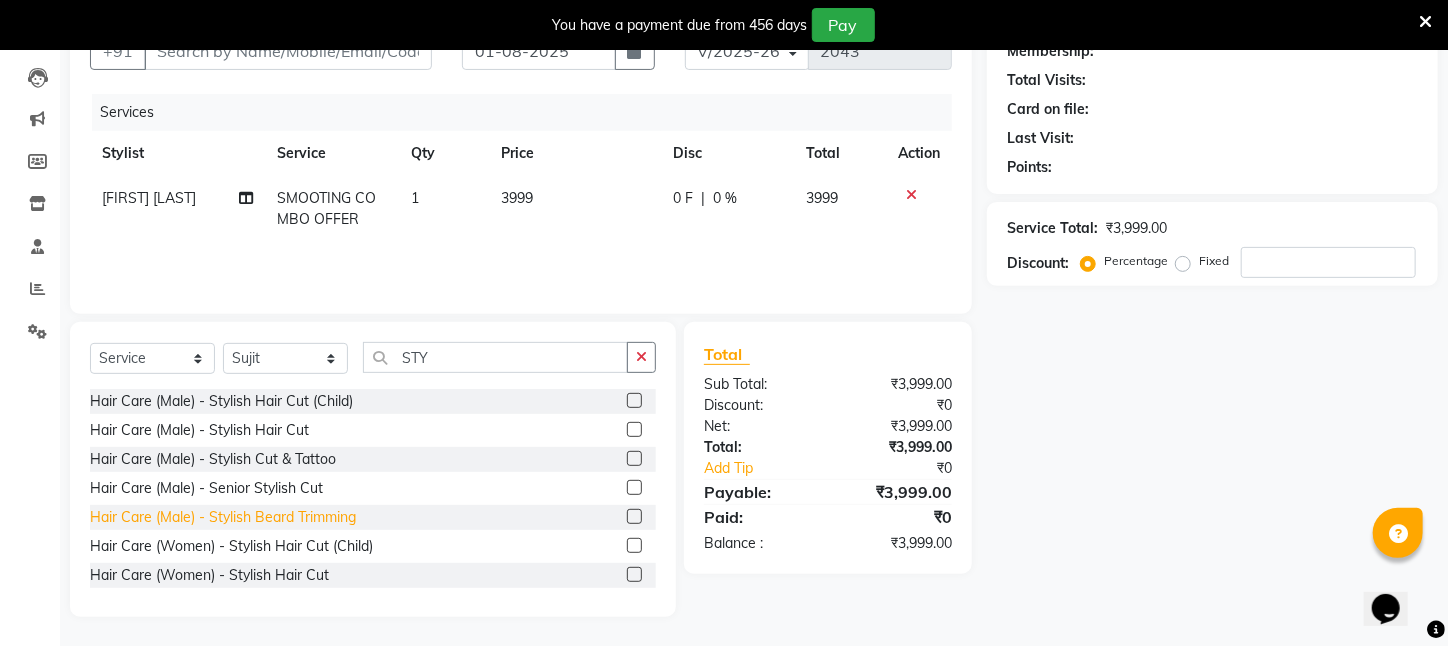 click on "Hair Care (Male)   -   Stylish Beard Trimming" 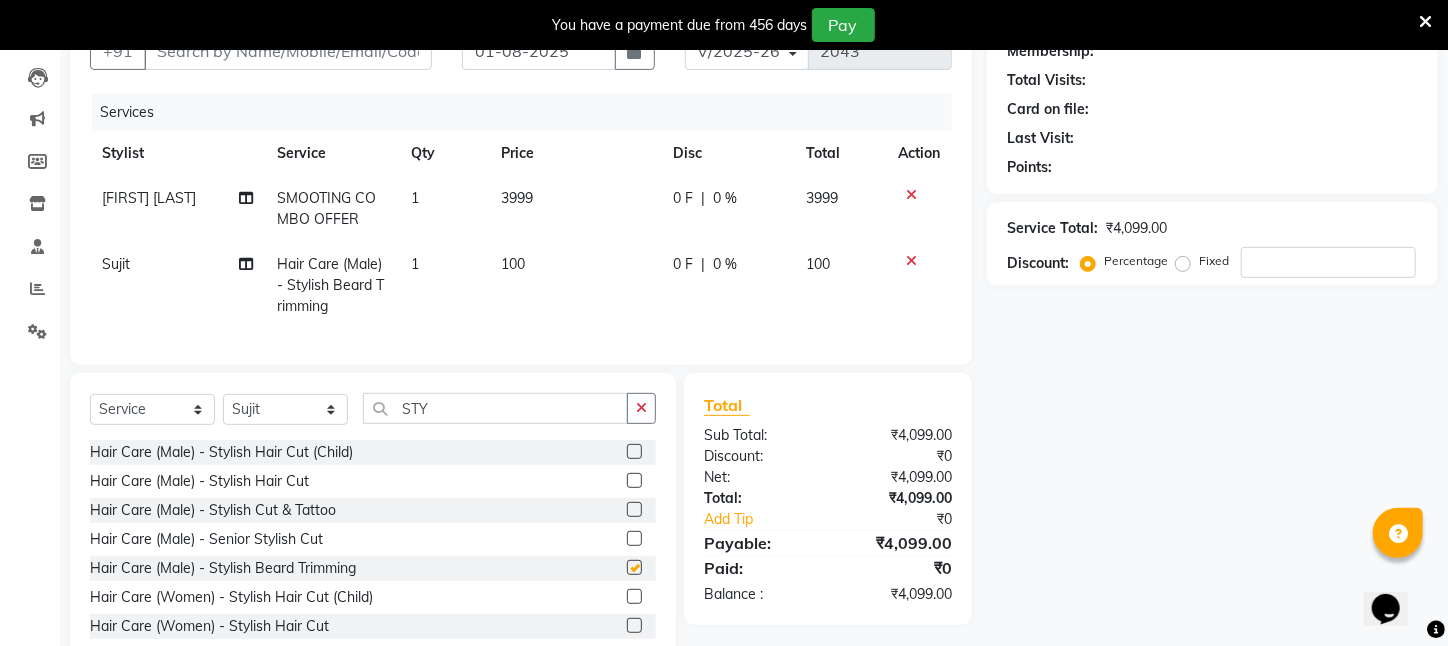checkbox on "false" 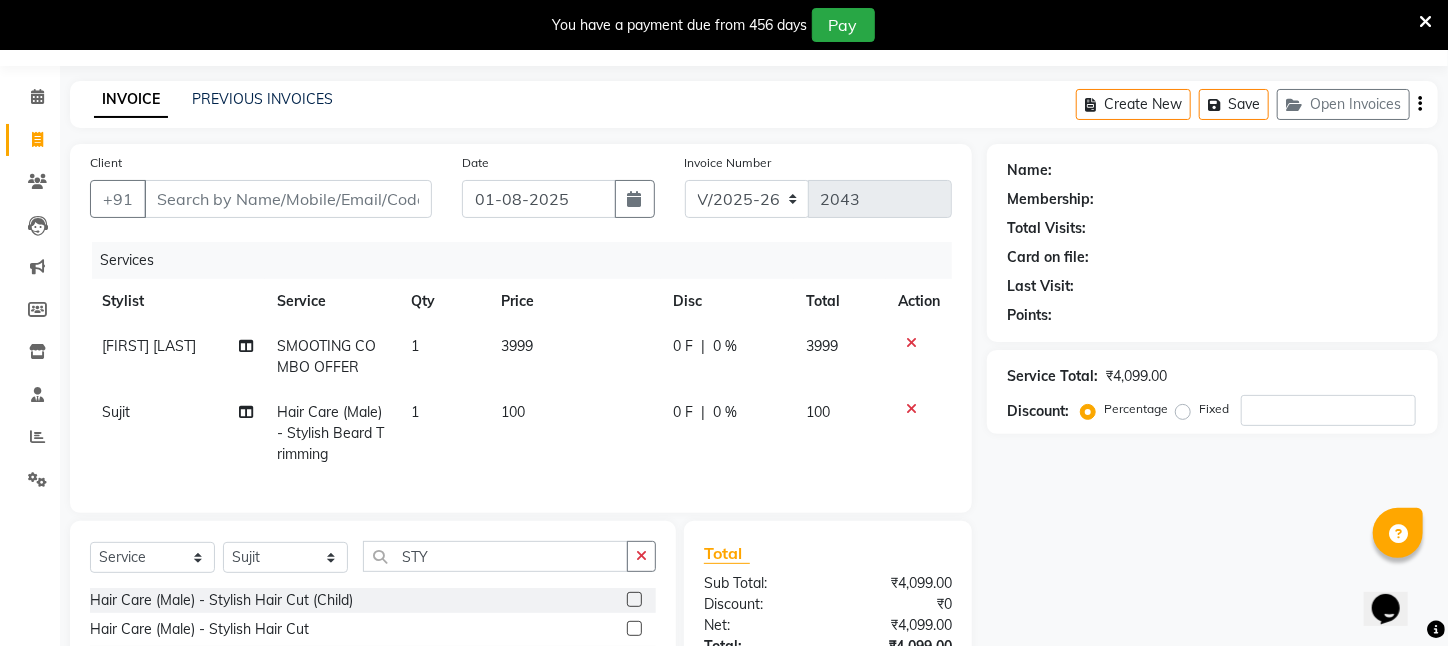 scroll, scrollTop: 0, scrollLeft: 0, axis: both 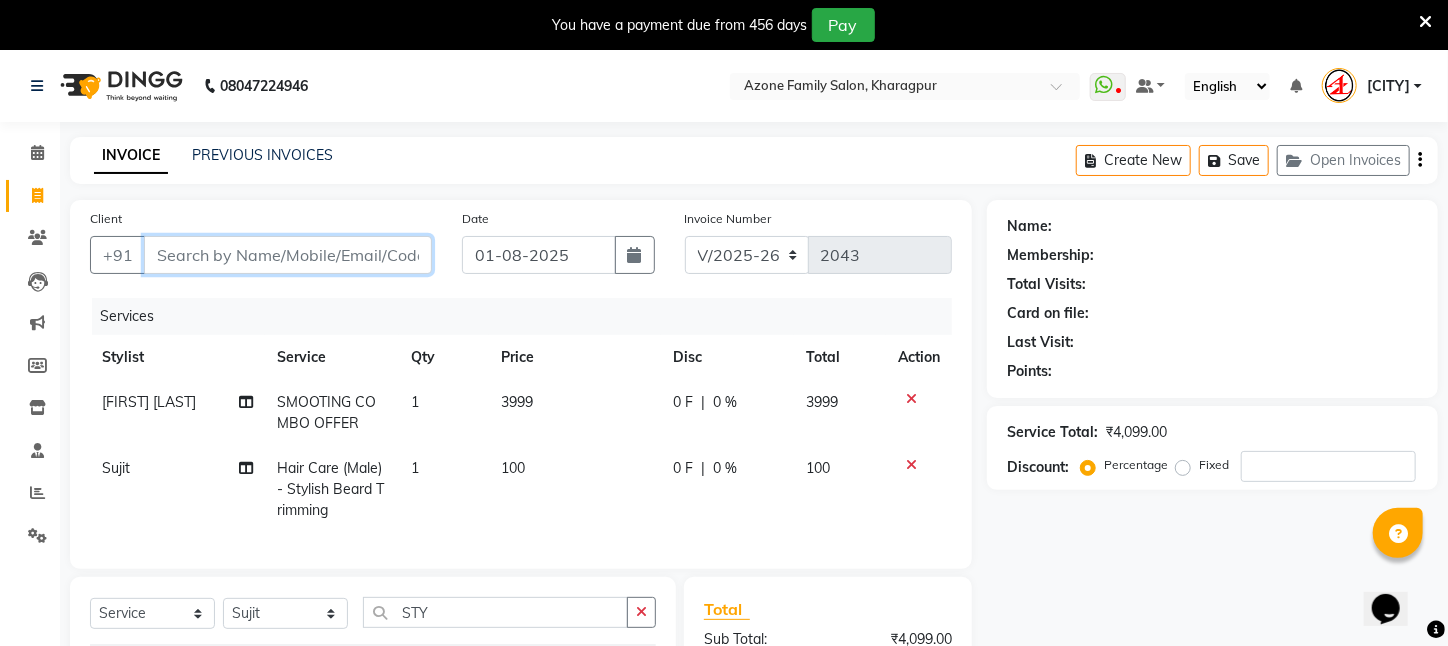 click on "Client" at bounding box center (288, 255) 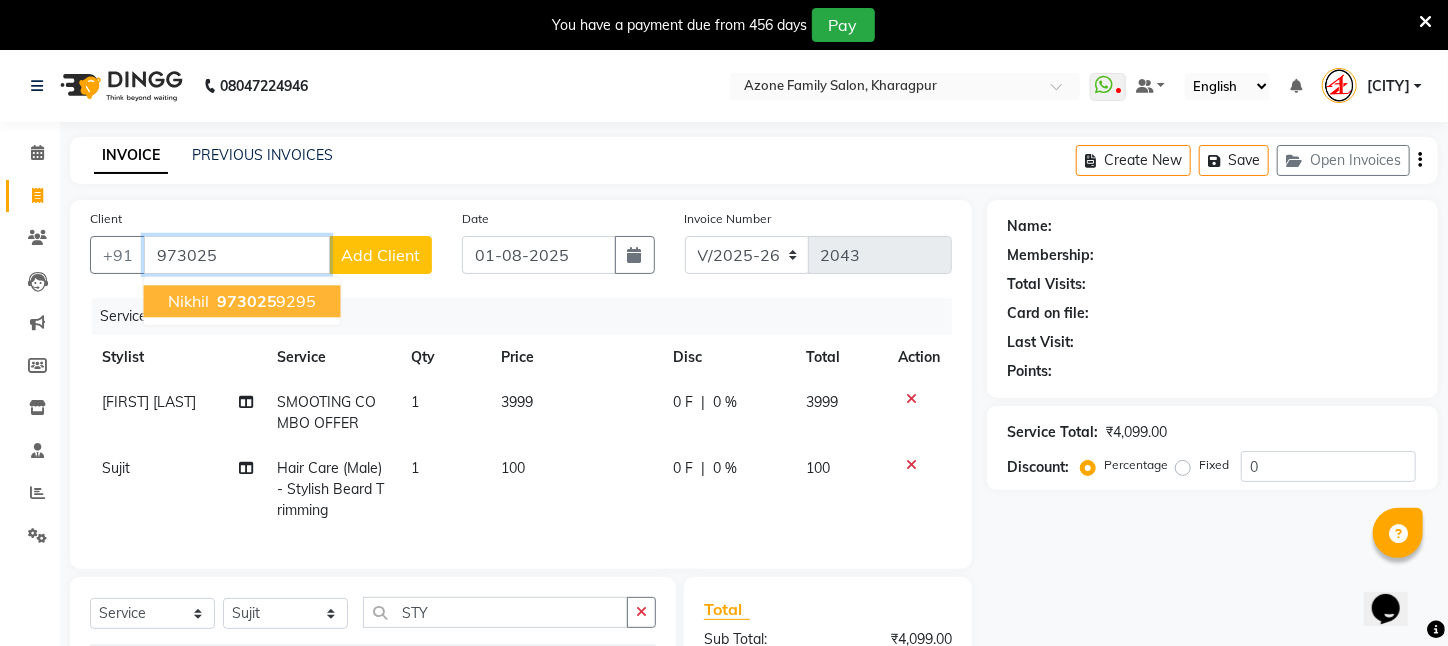 click on "[FIRST] [PHONE]" at bounding box center [242, 301] 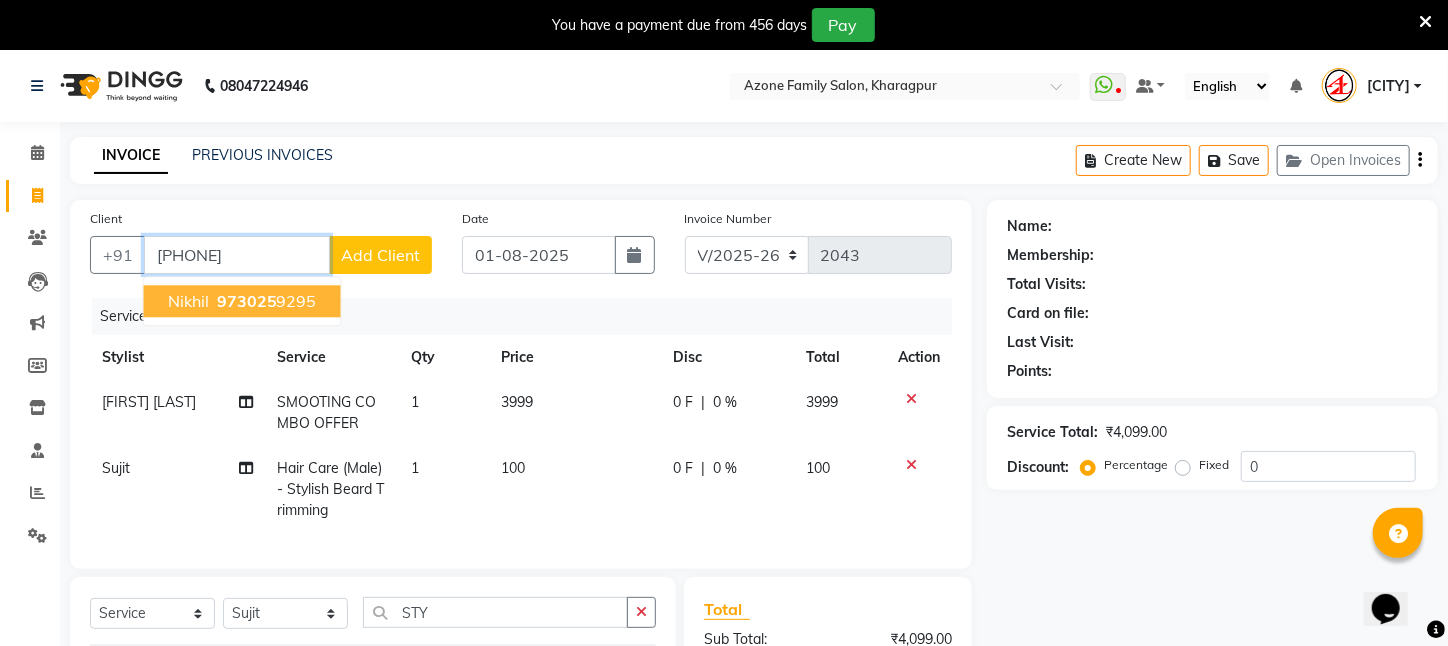 type on "[PHONE]" 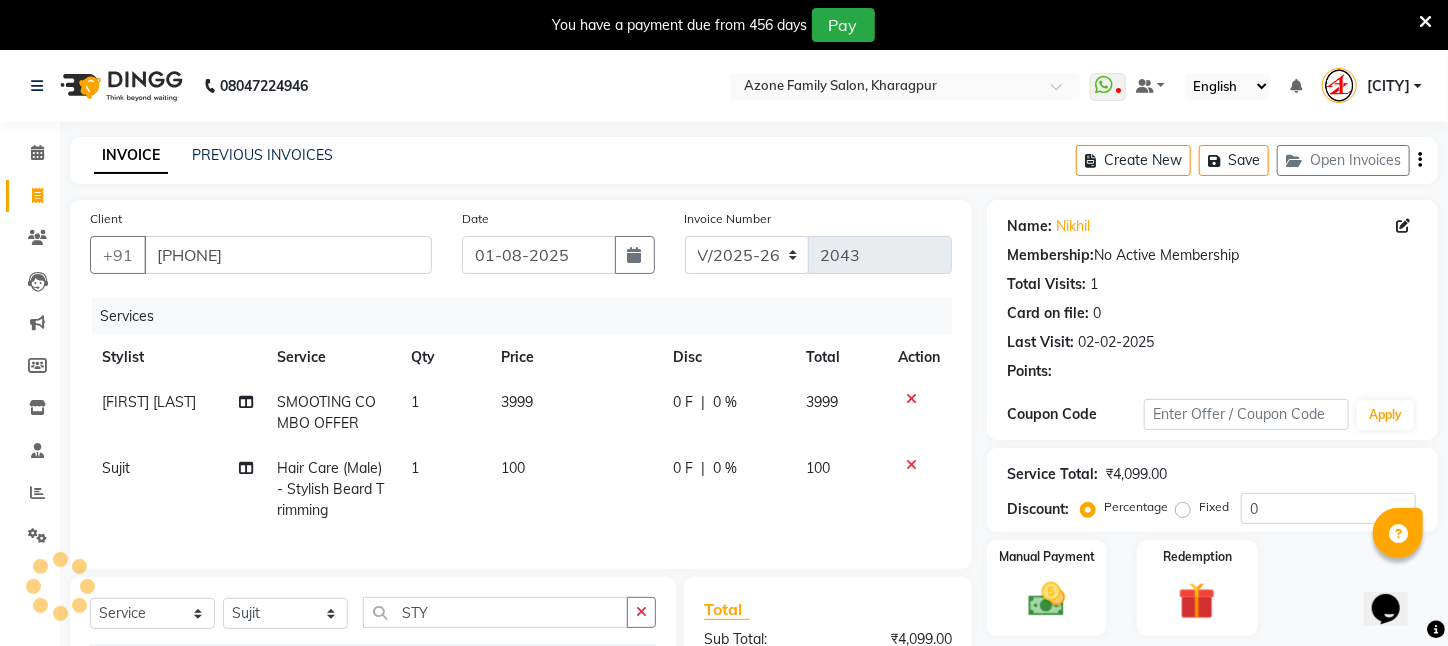 scroll, scrollTop: 271, scrollLeft: 0, axis: vertical 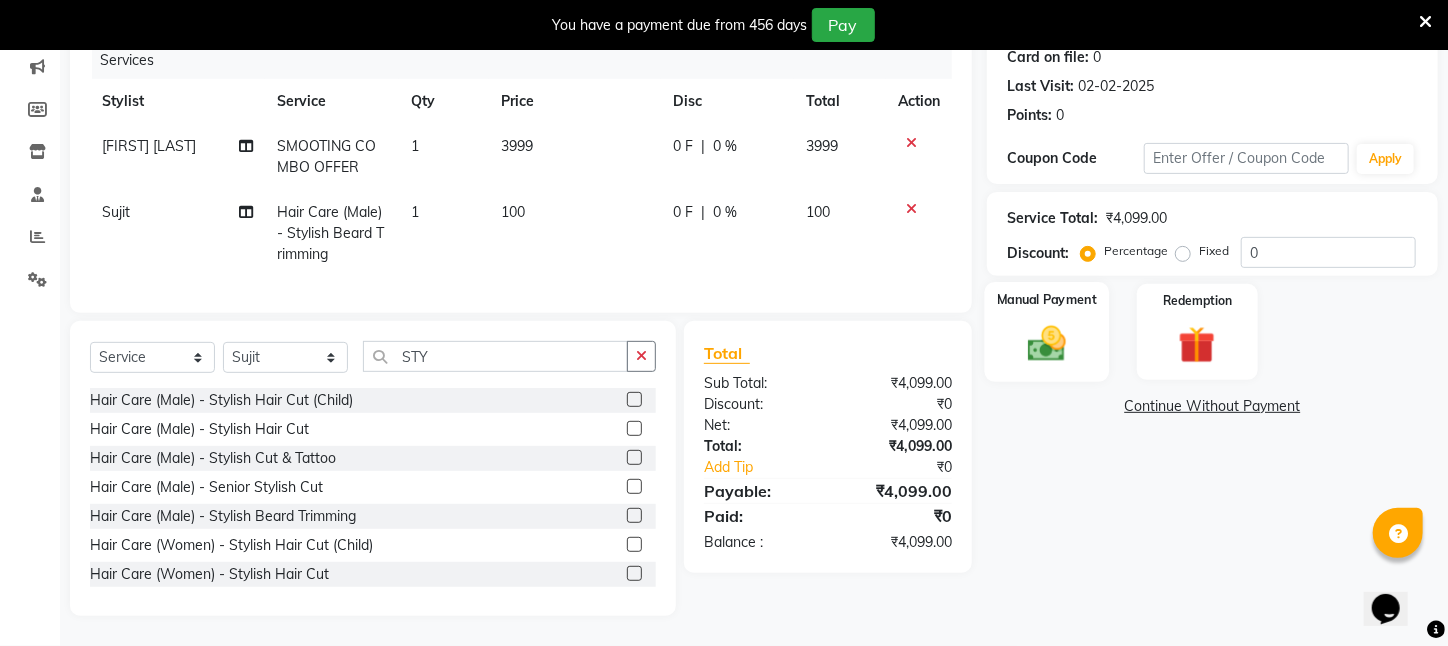 click on "Manual Payment" 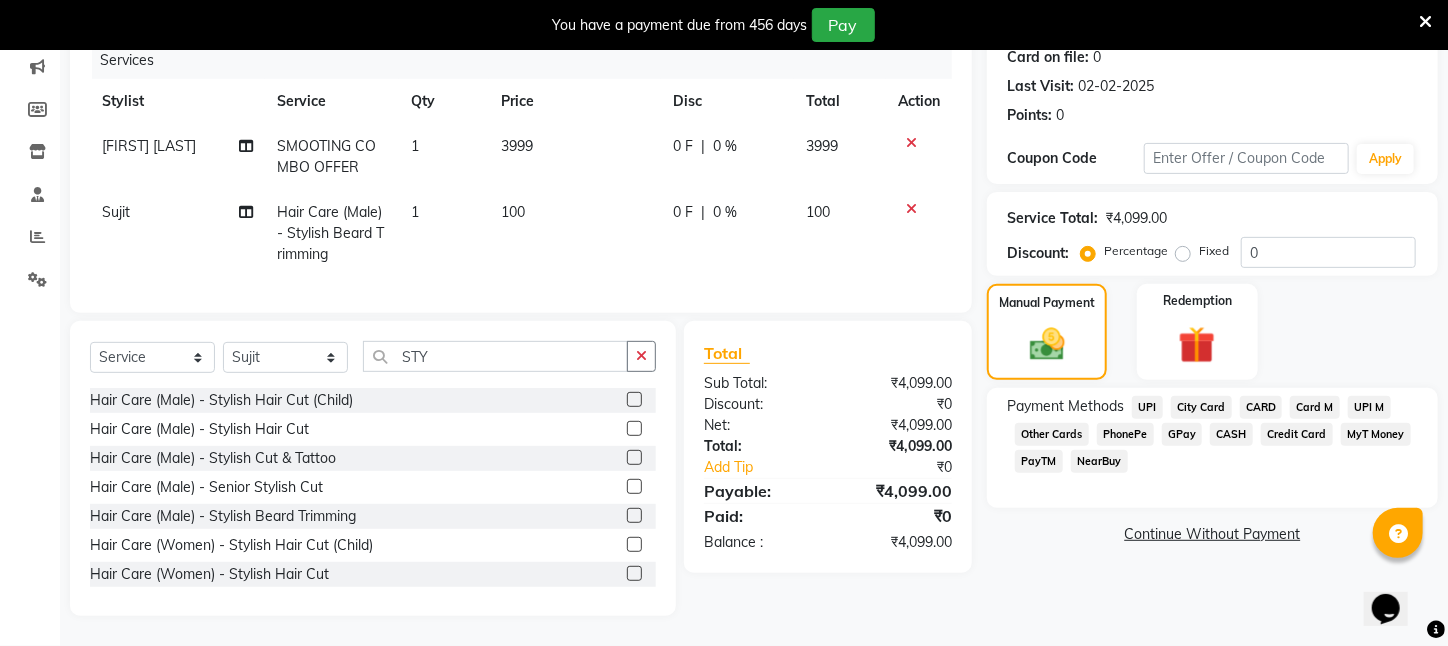 click on "PayTM" 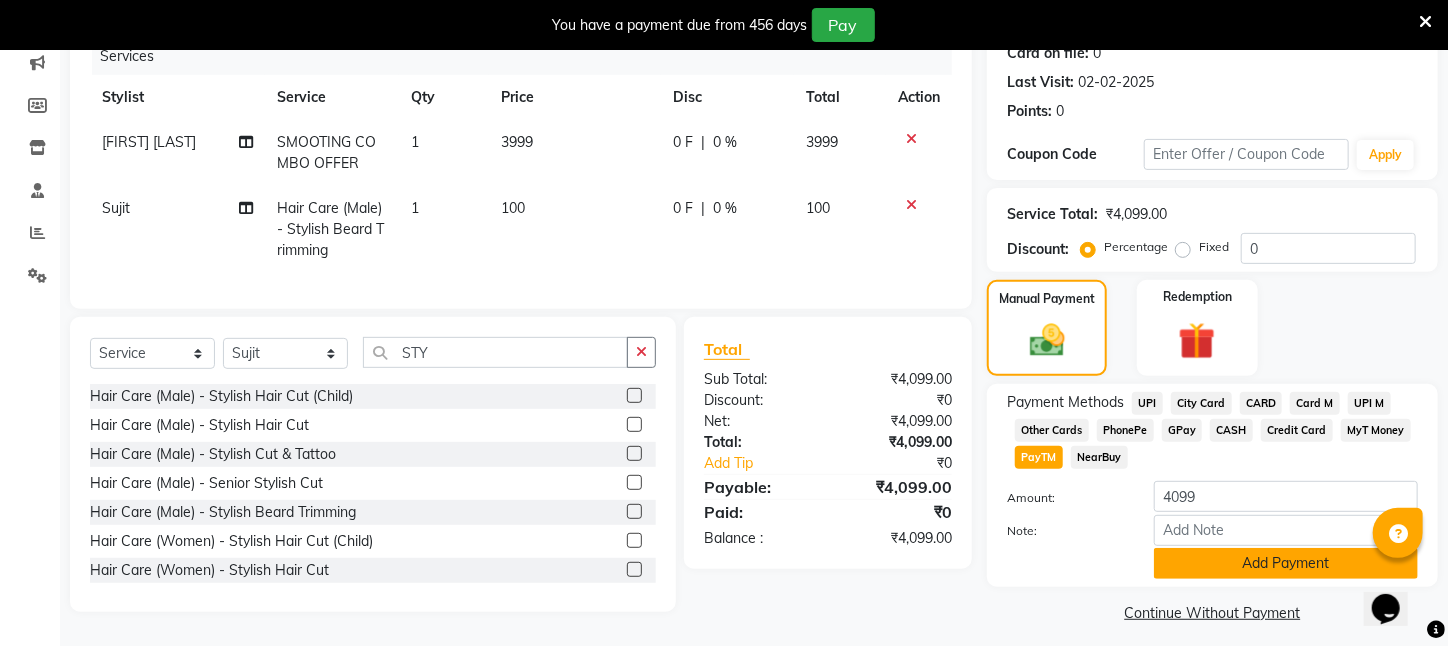 scroll, scrollTop: 293, scrollLeft: 0, axis: vertical 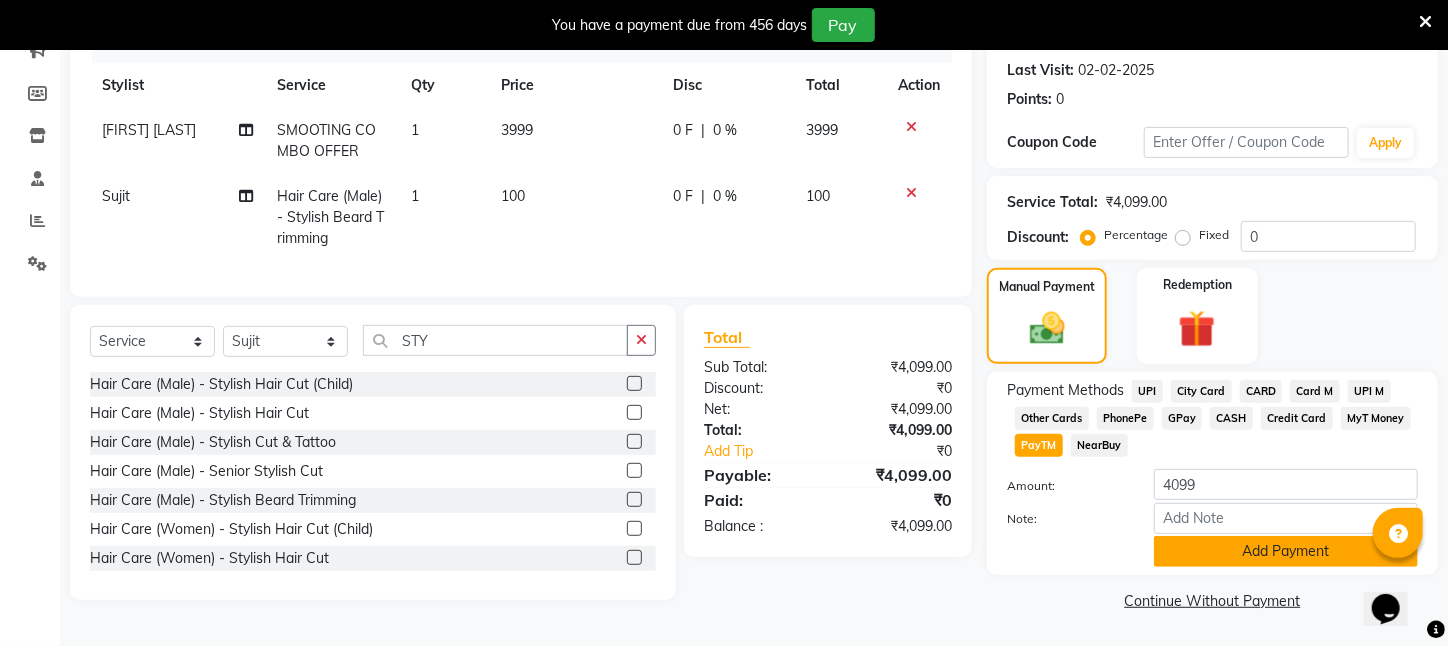 click on "Add Payment" 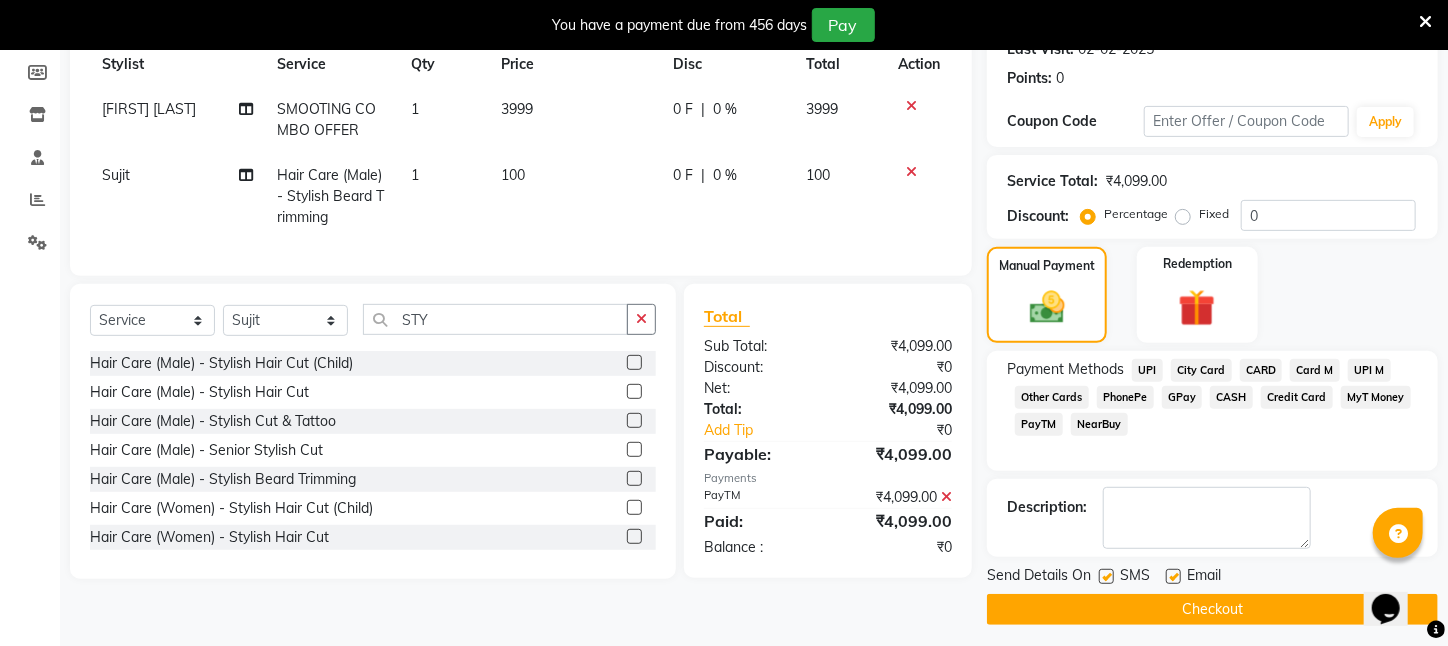 click on "Checkout" 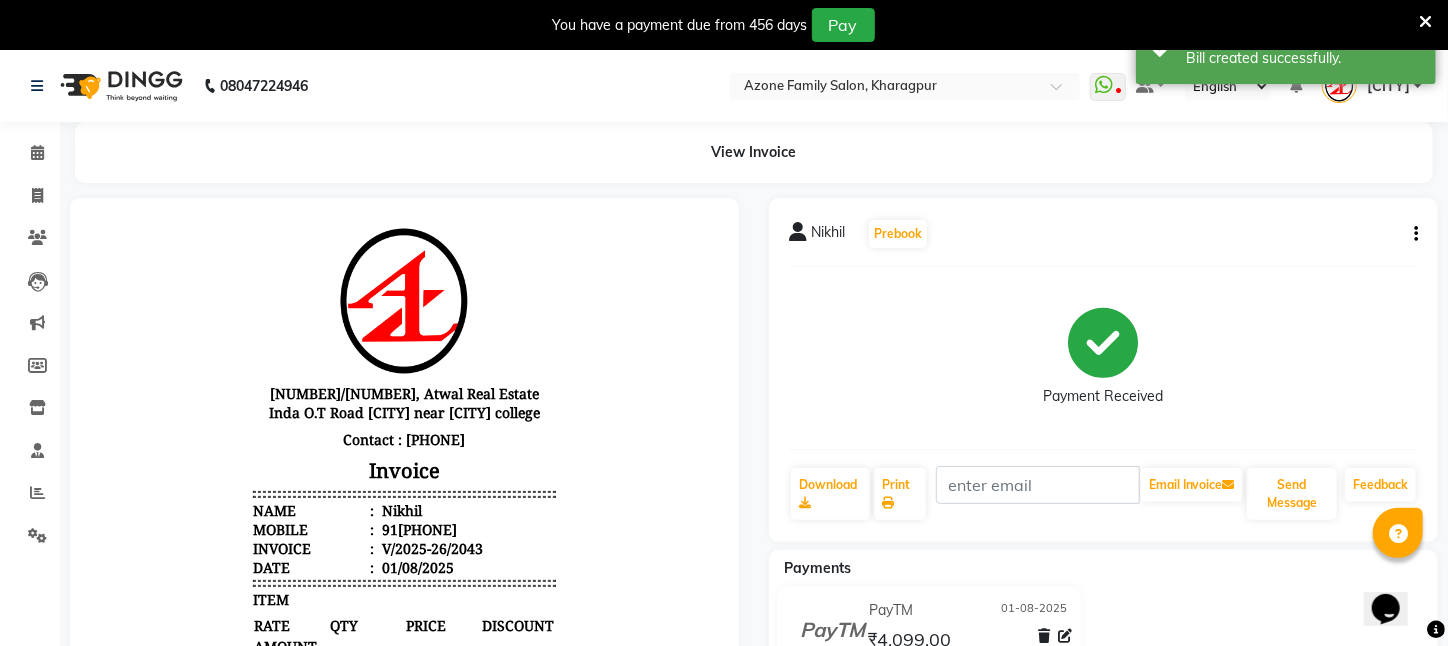 scroll, scrollTop: 16, scrollLeft: 0, axis: vertical 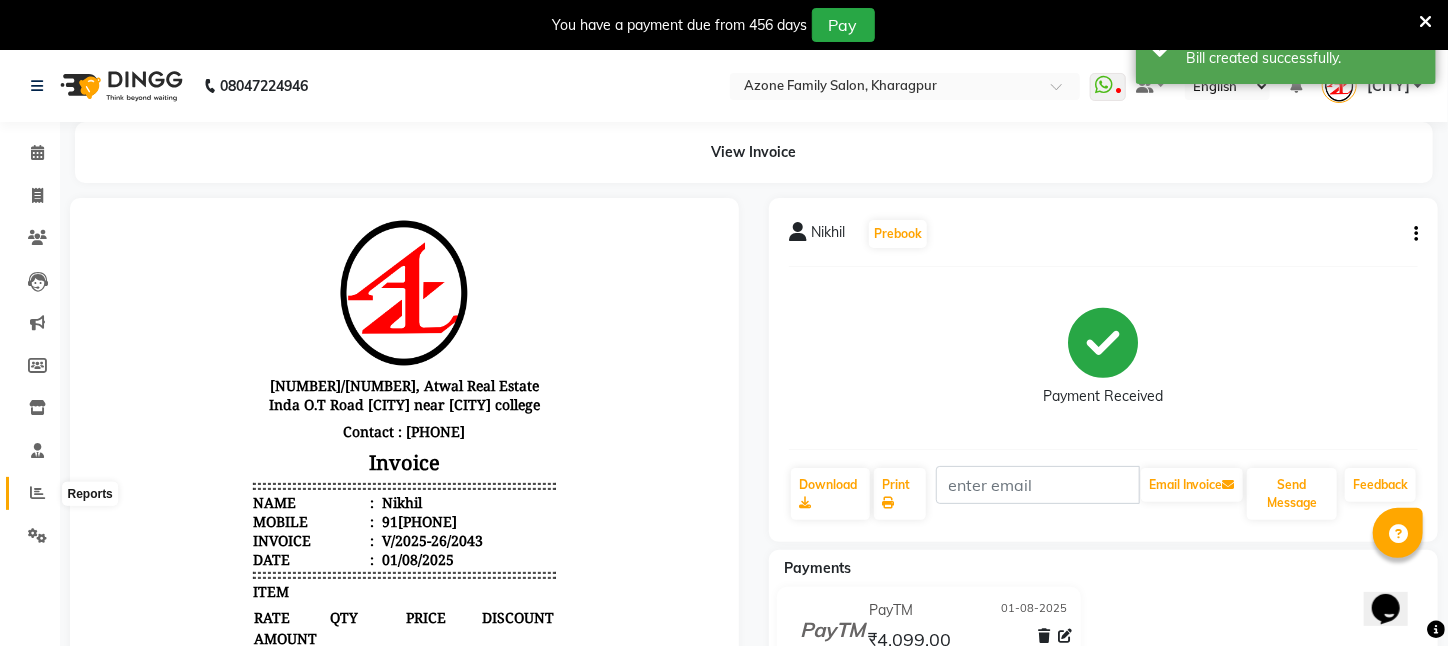 click 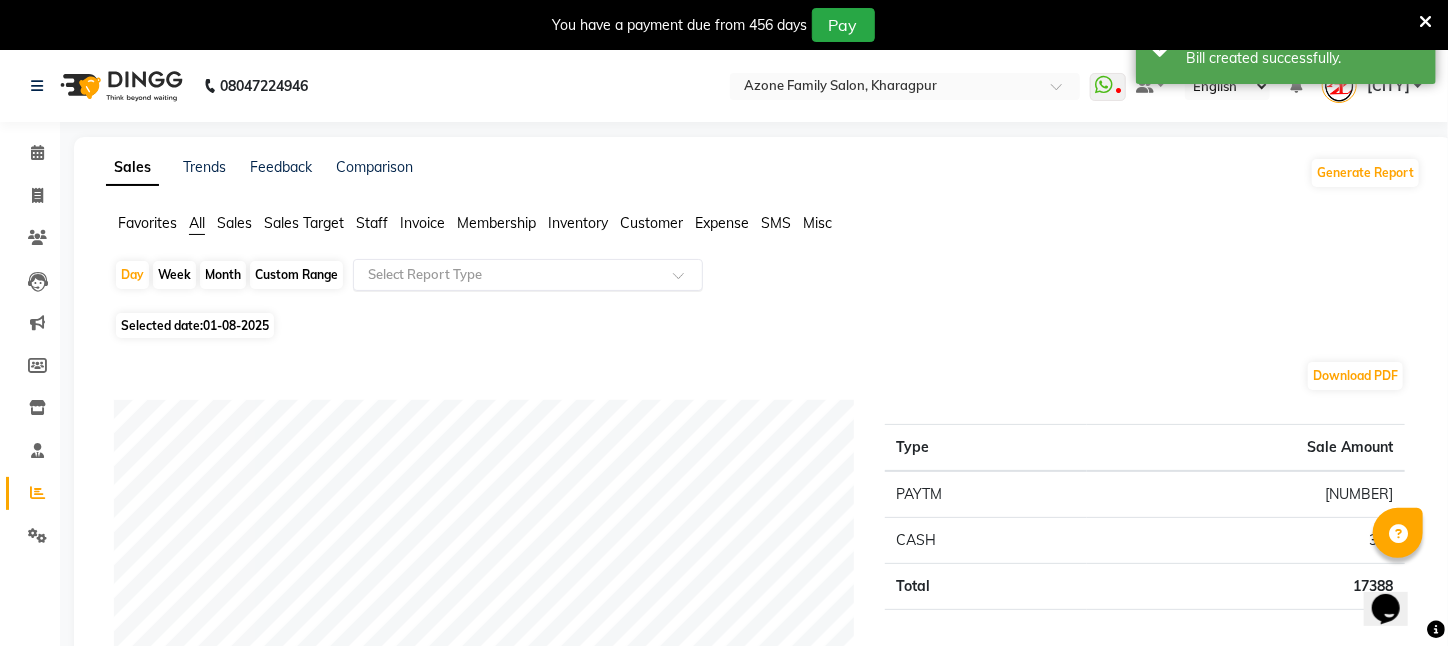 click 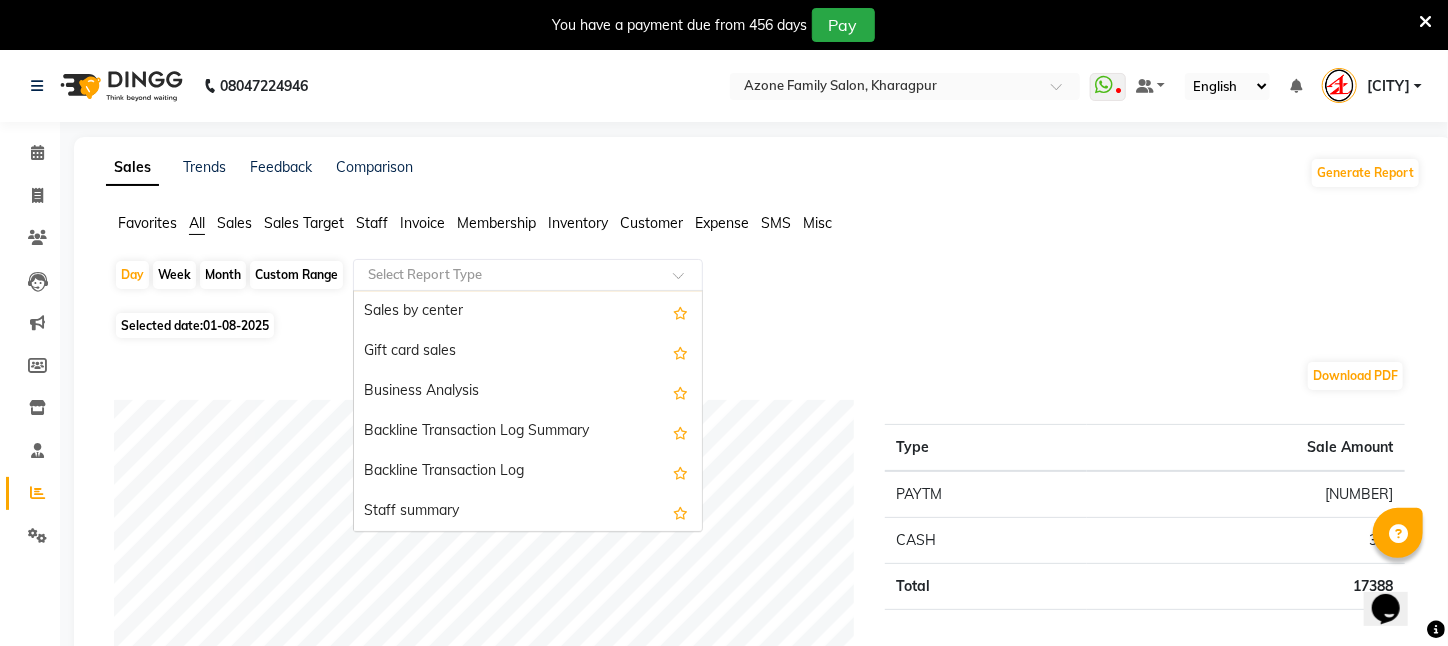 scroll, scrollTop: 600, scrollLeft: 0, axis: vertical 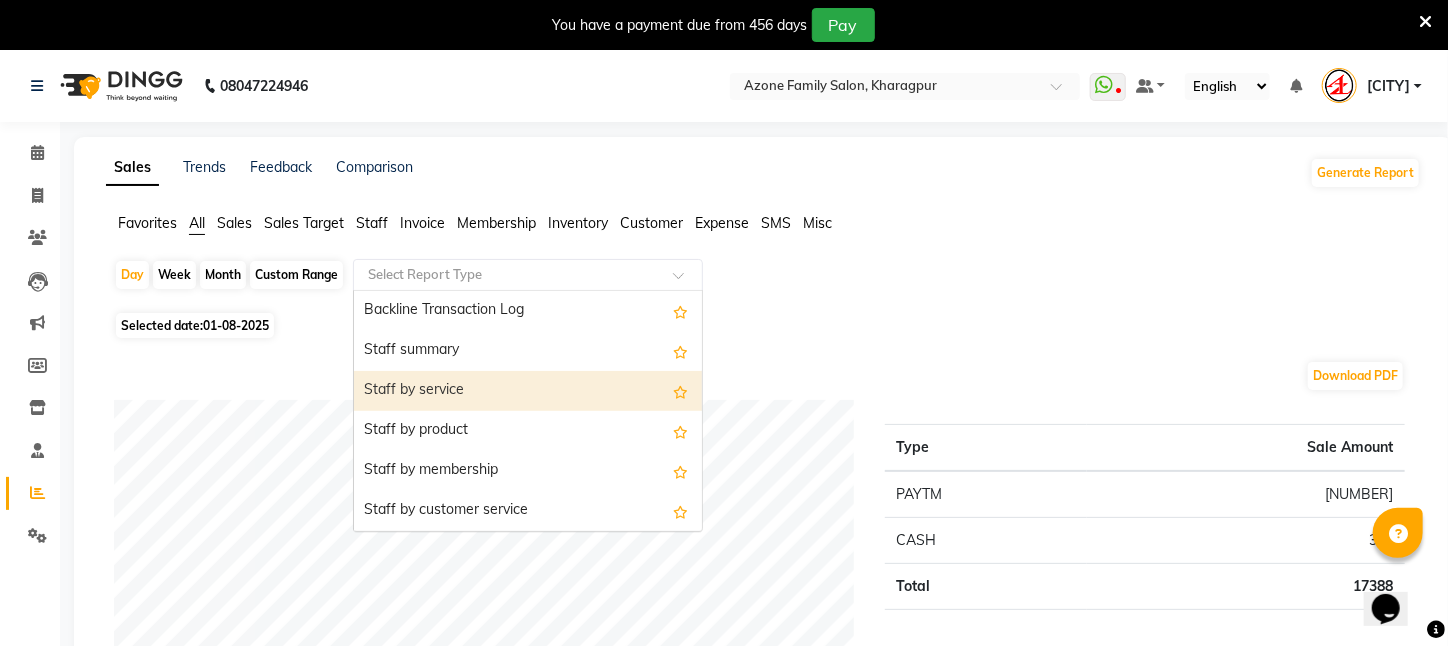 click on "Staff by service" at bounding box center (528, 391) 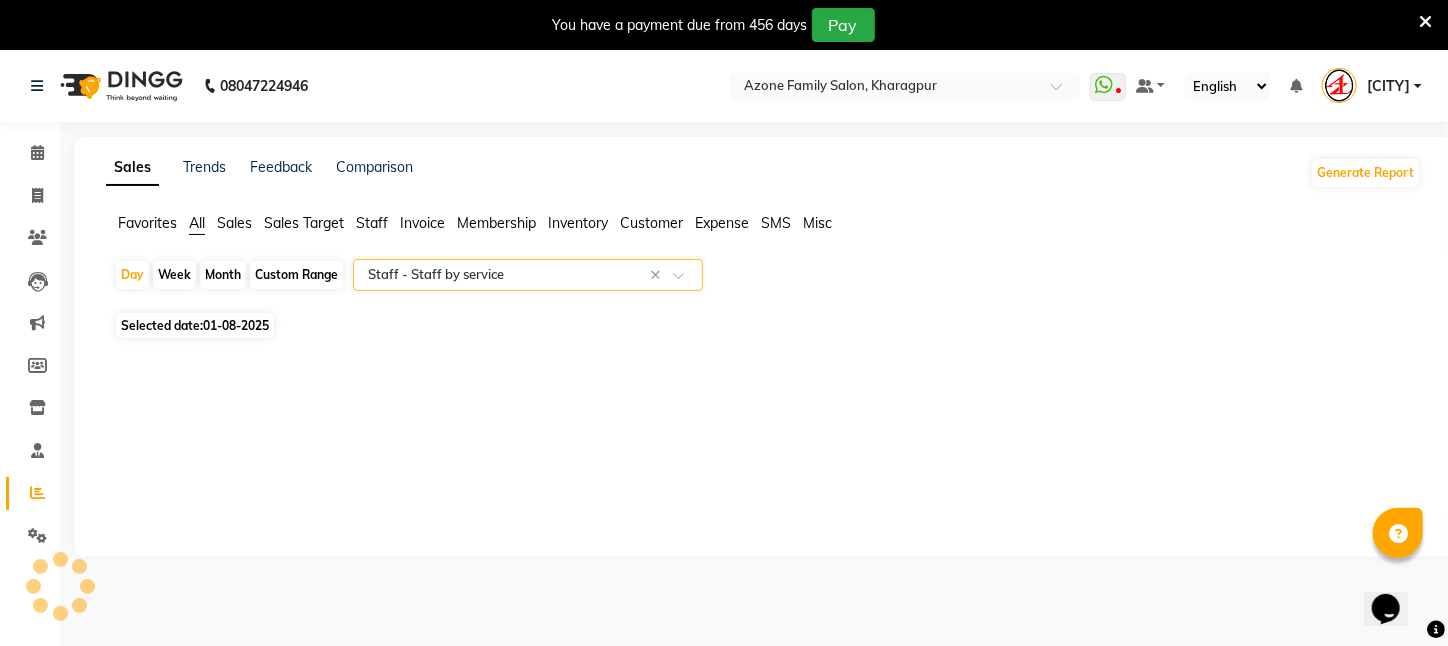 select on "filtered_report" 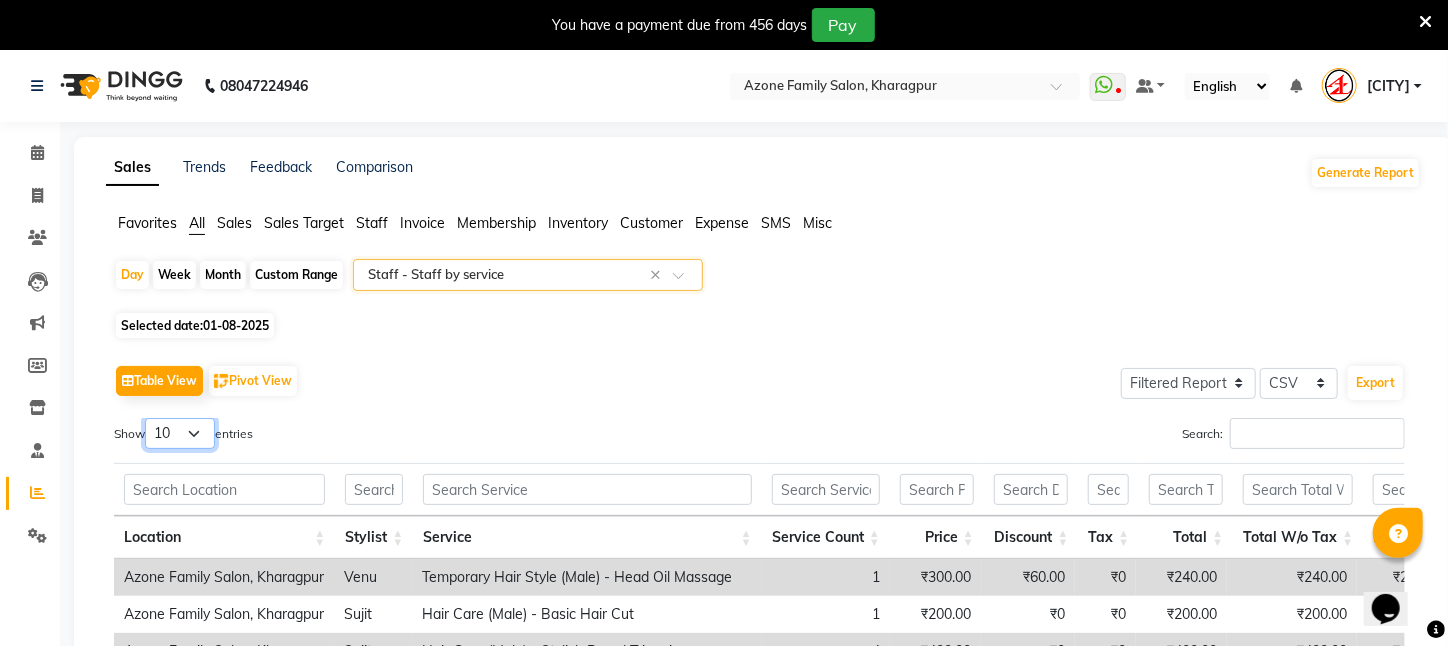 click on "10 25 50 100" at bounding box center [180, 433] 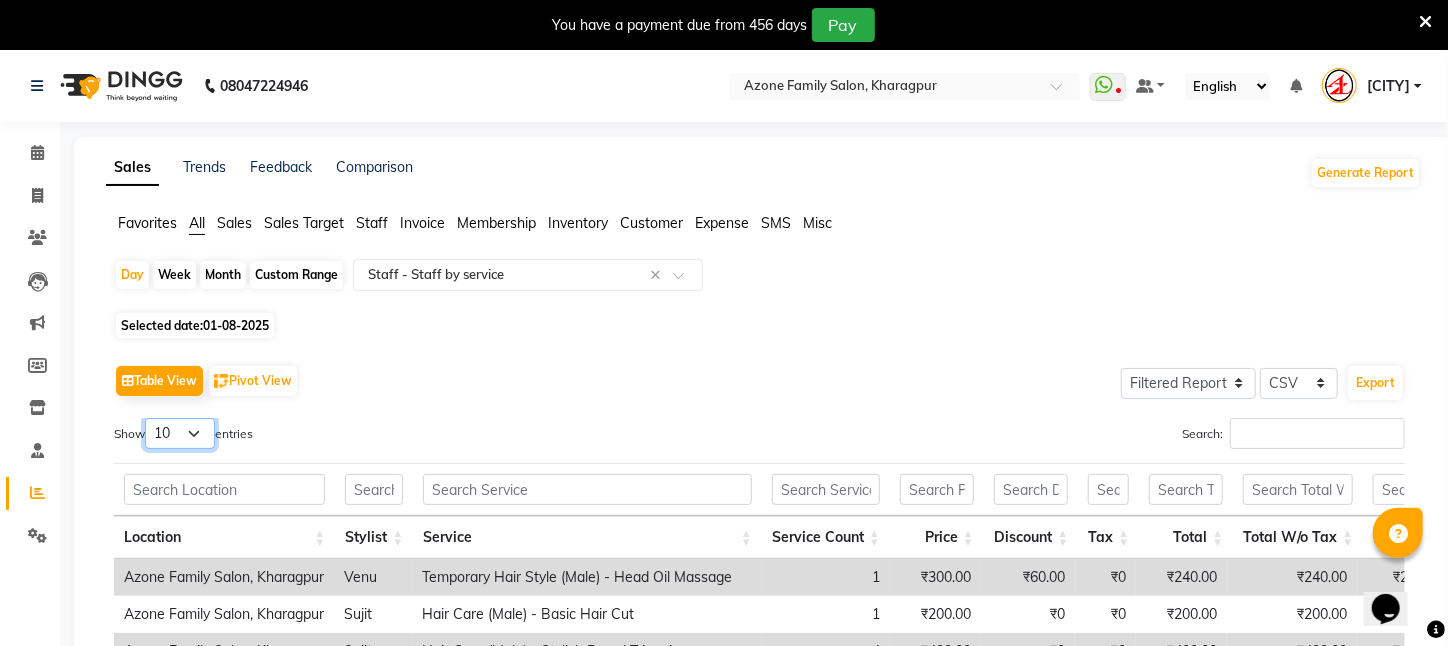 select on "100" 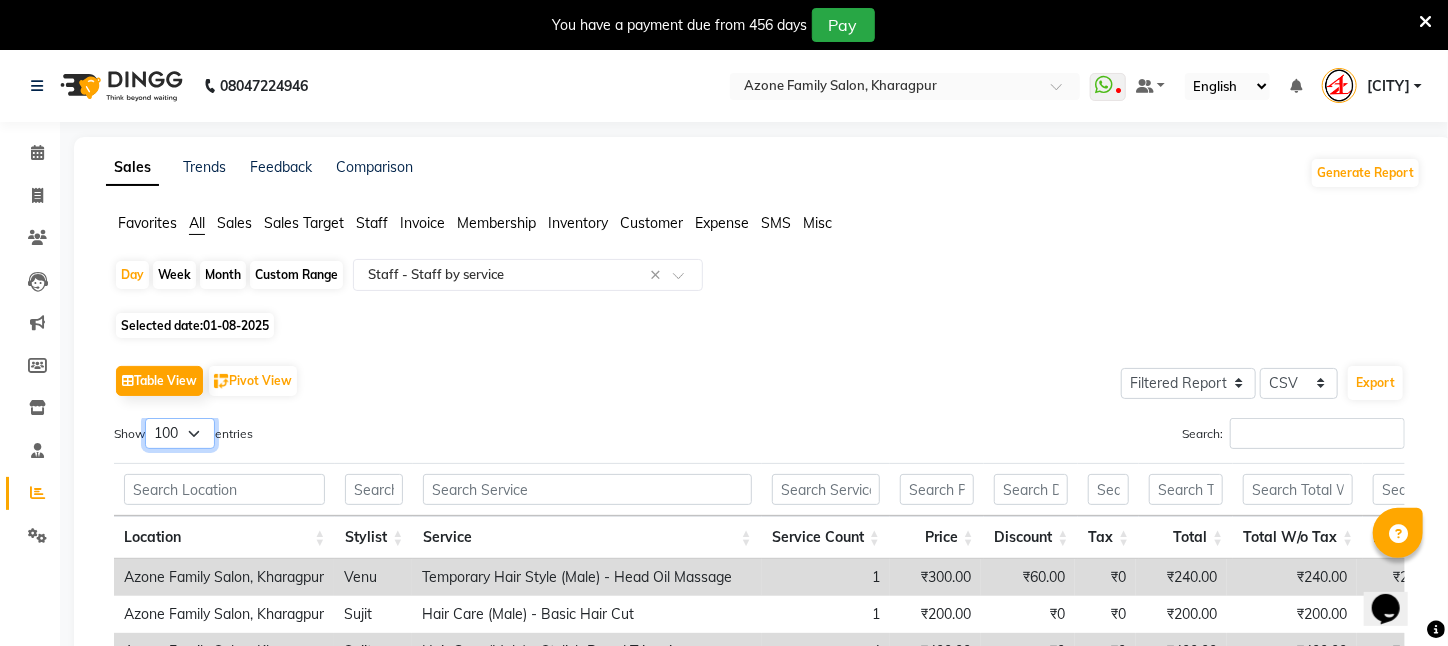 click on "10 25 50 100" at bounding box center (180, 433) 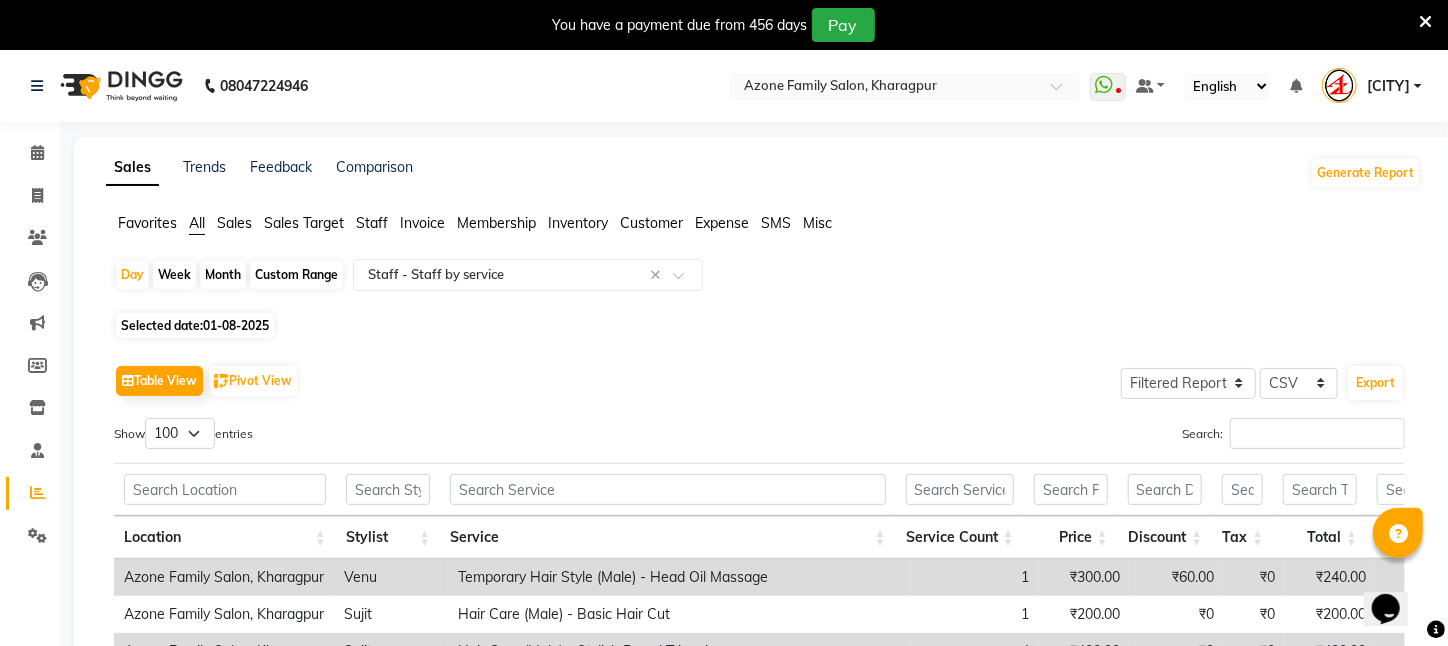 click on "Search:" at bounding box center [1293, 433] 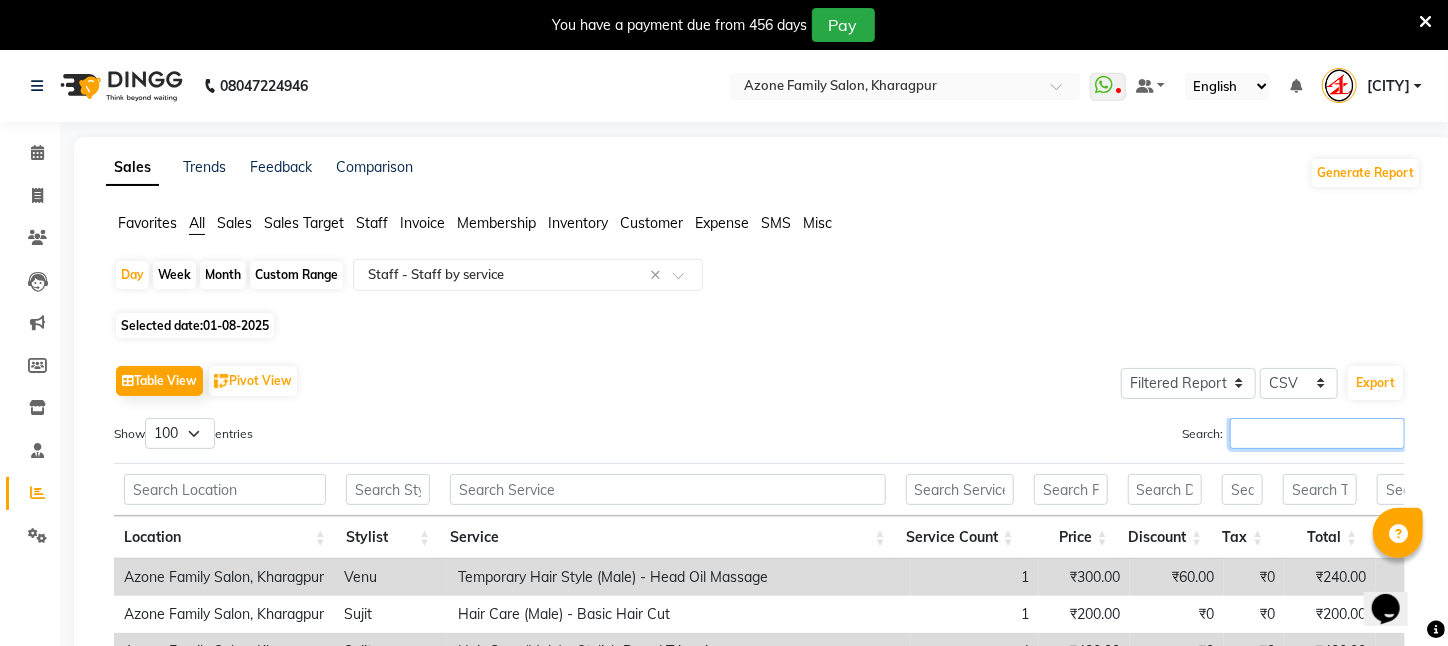 click on "Search:" at bounding box center [1317, 433] 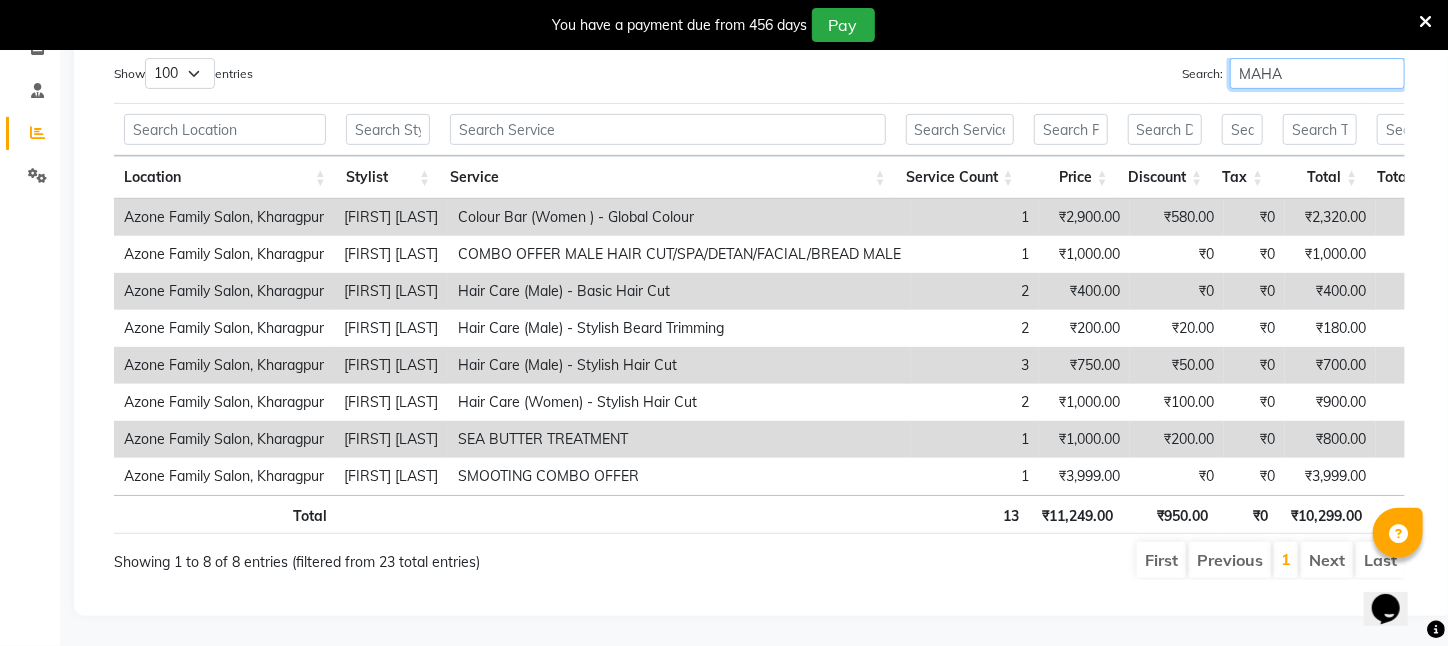 scroll, scrollTop: 87, scrollLeft: 0, axis: vertical 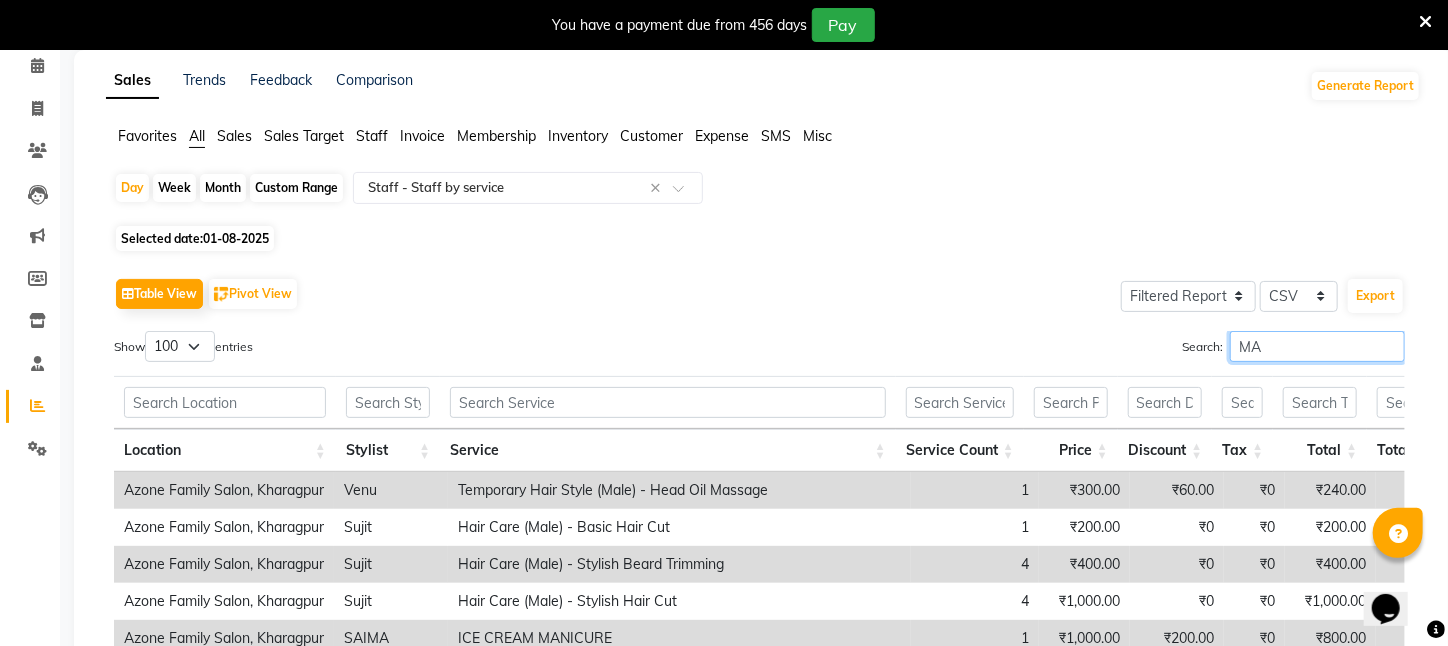 type on "M" 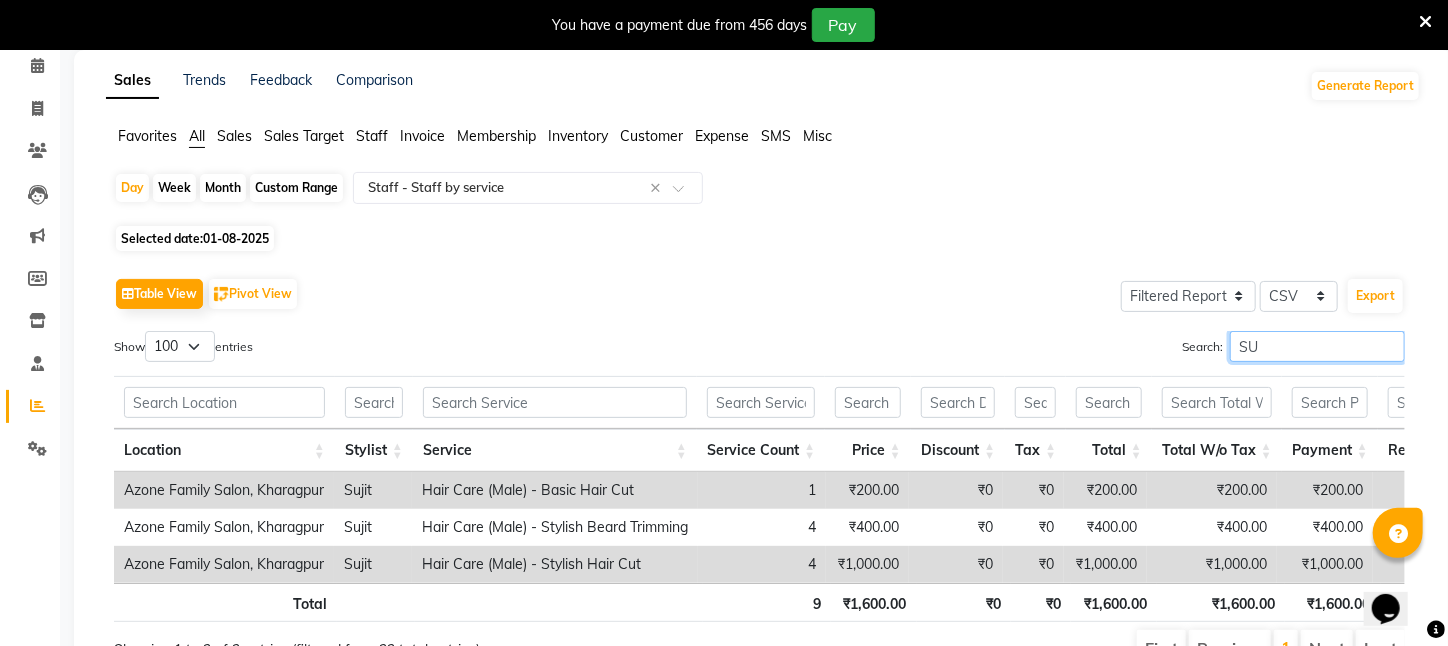 type on "S" 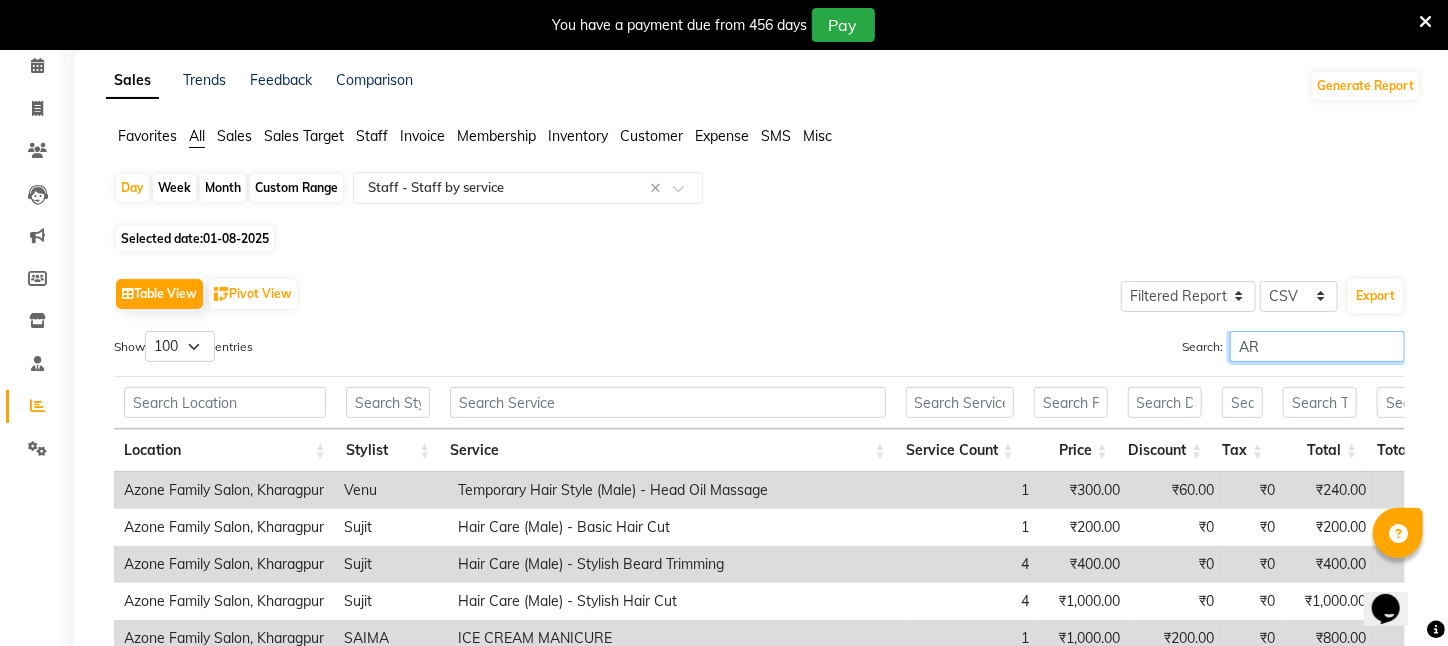 type on "A" 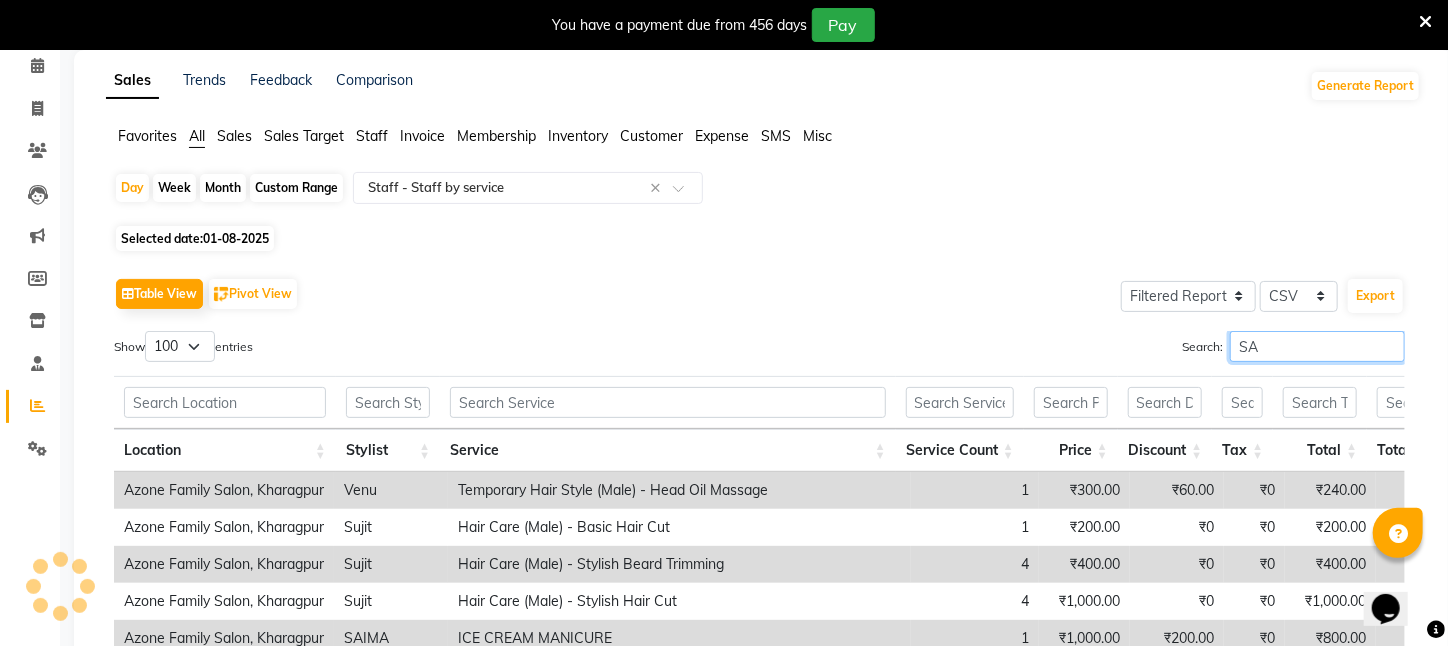 type on "S" 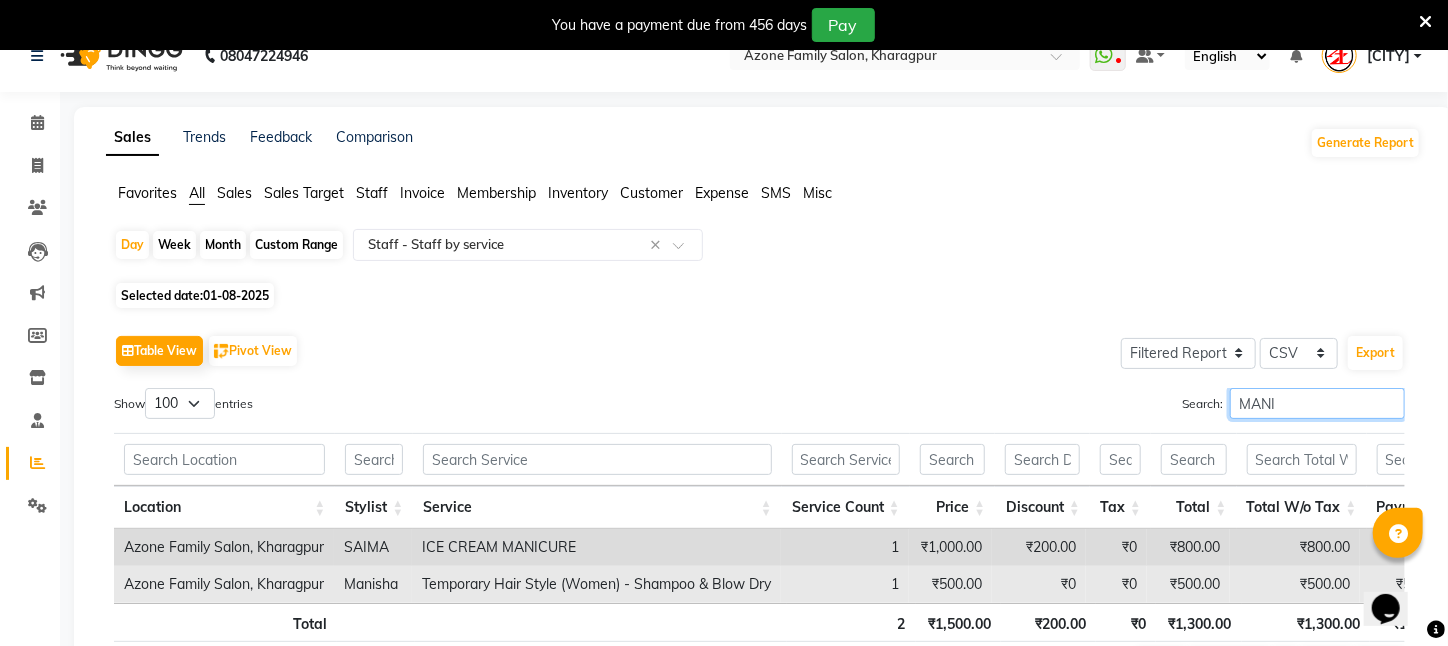 scroll, scrollTop: 0, scrollLeft: 0, axis: both 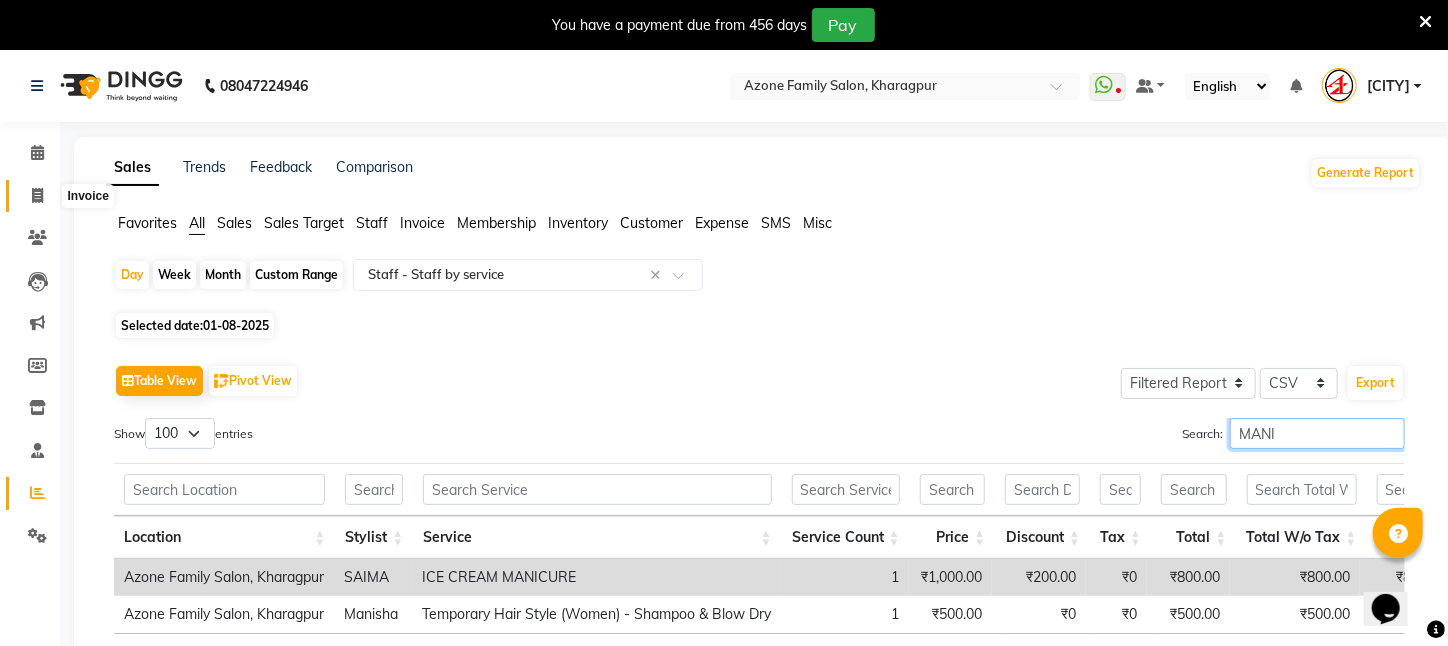type on "MANI" 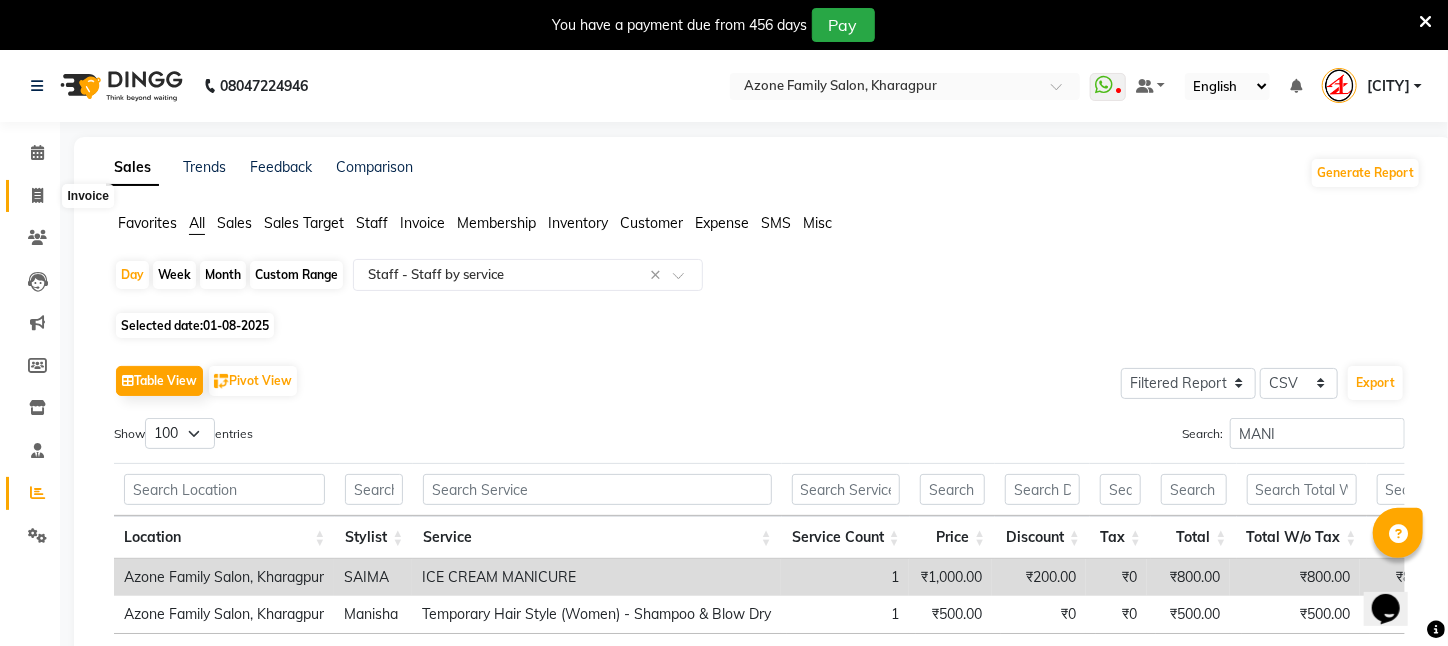click 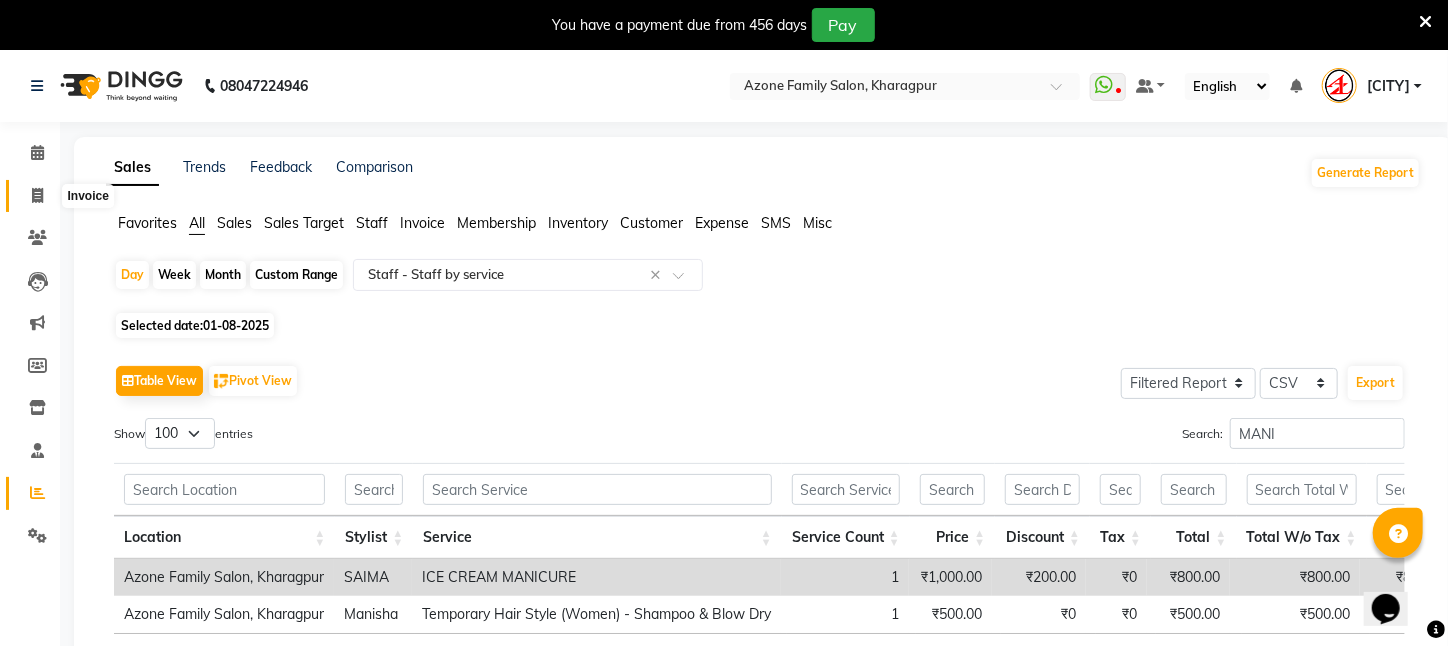 select on "service" 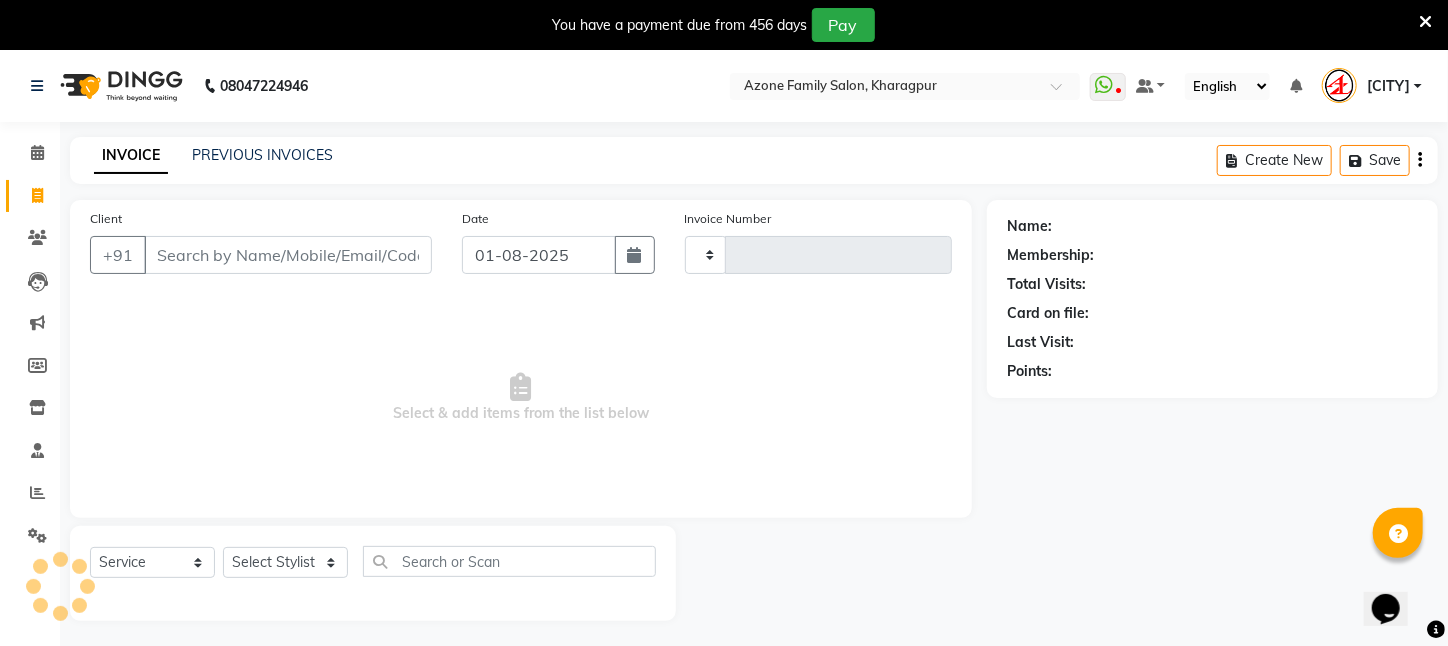 type on "2044" 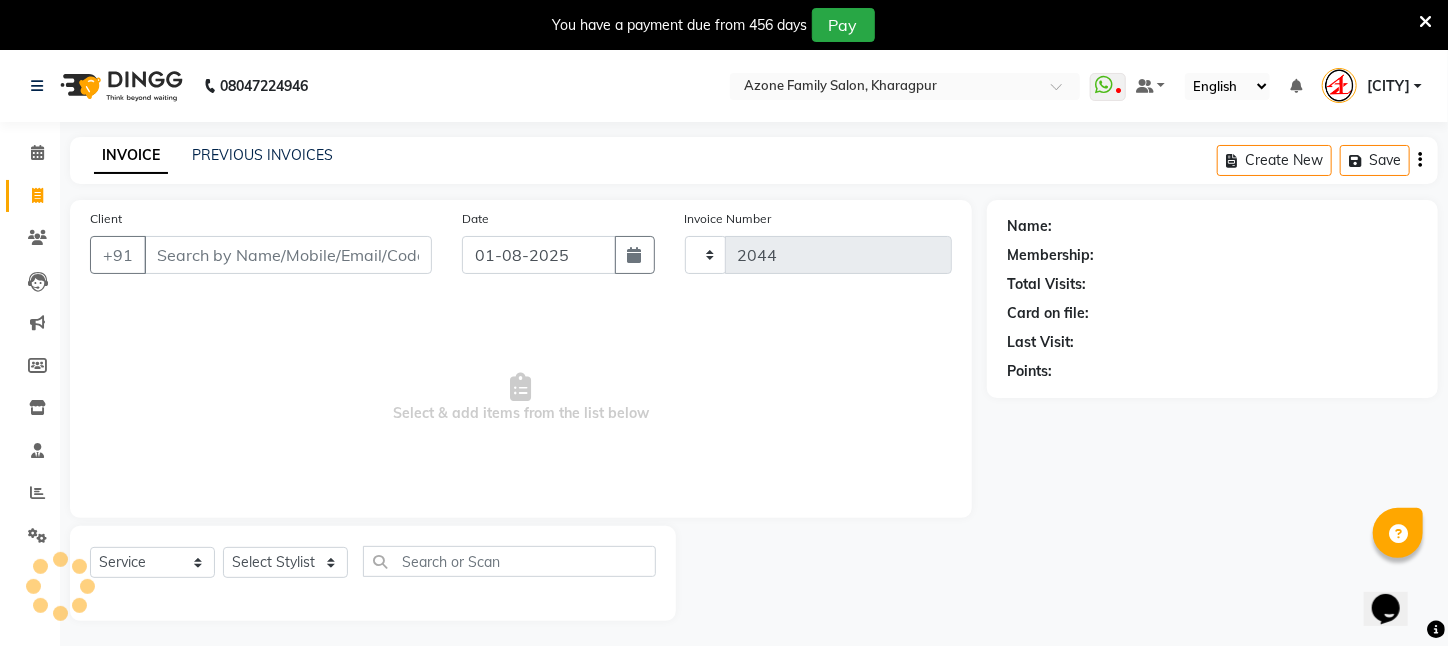 scroll, scrollTop: 50, scrollLeft: 0, axis: vertical 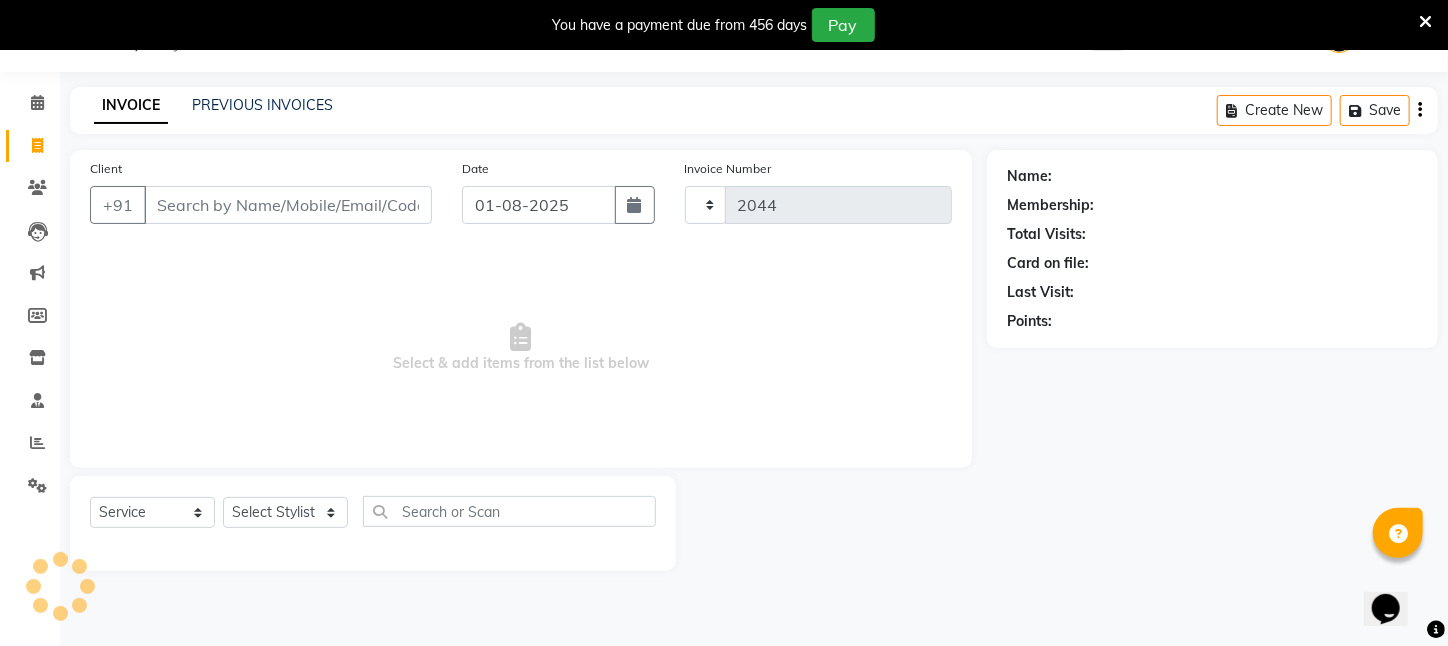 select on "4296" 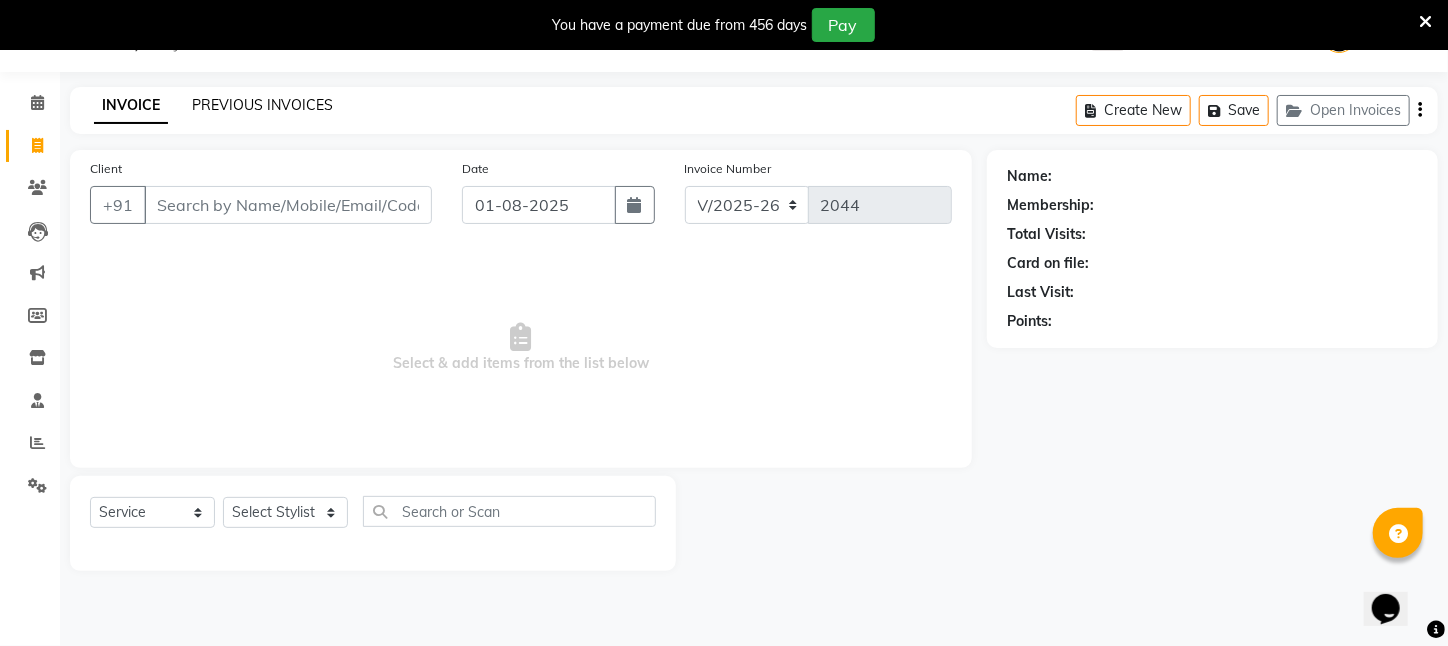click on "PREVIOUS INVOICES" 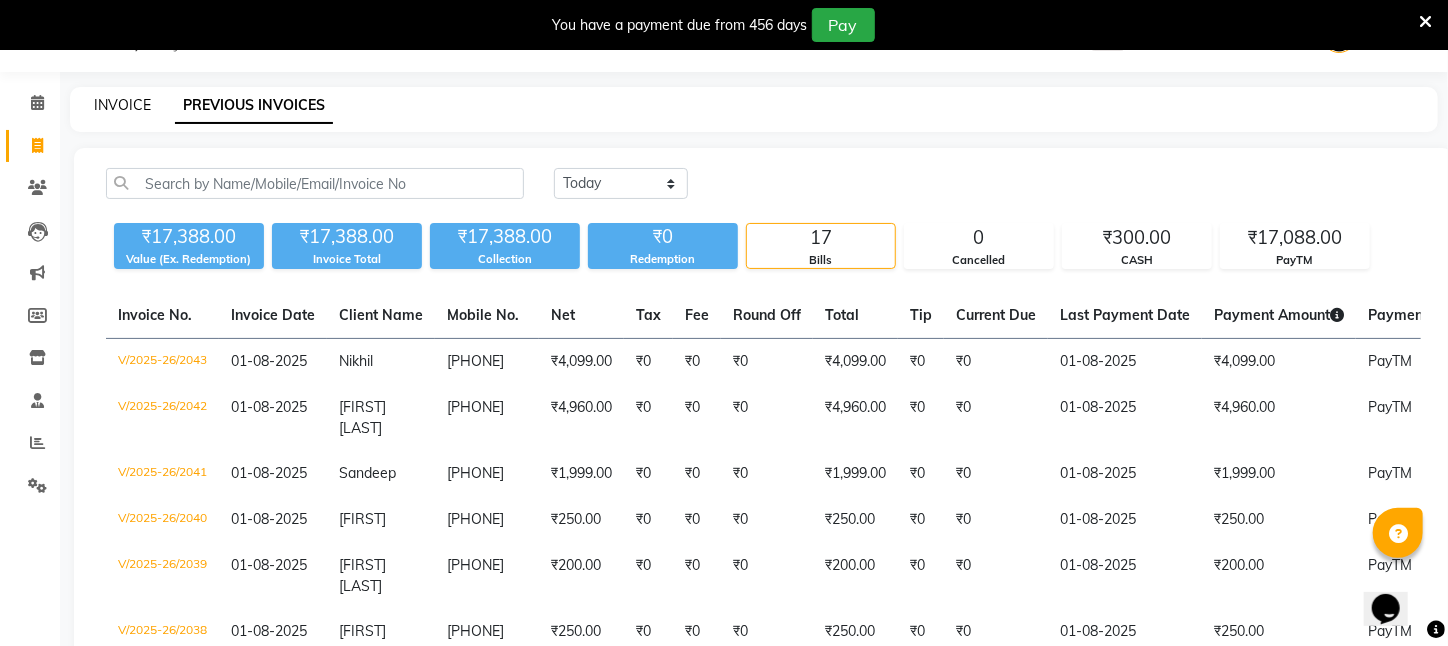 click on "INVOICE" 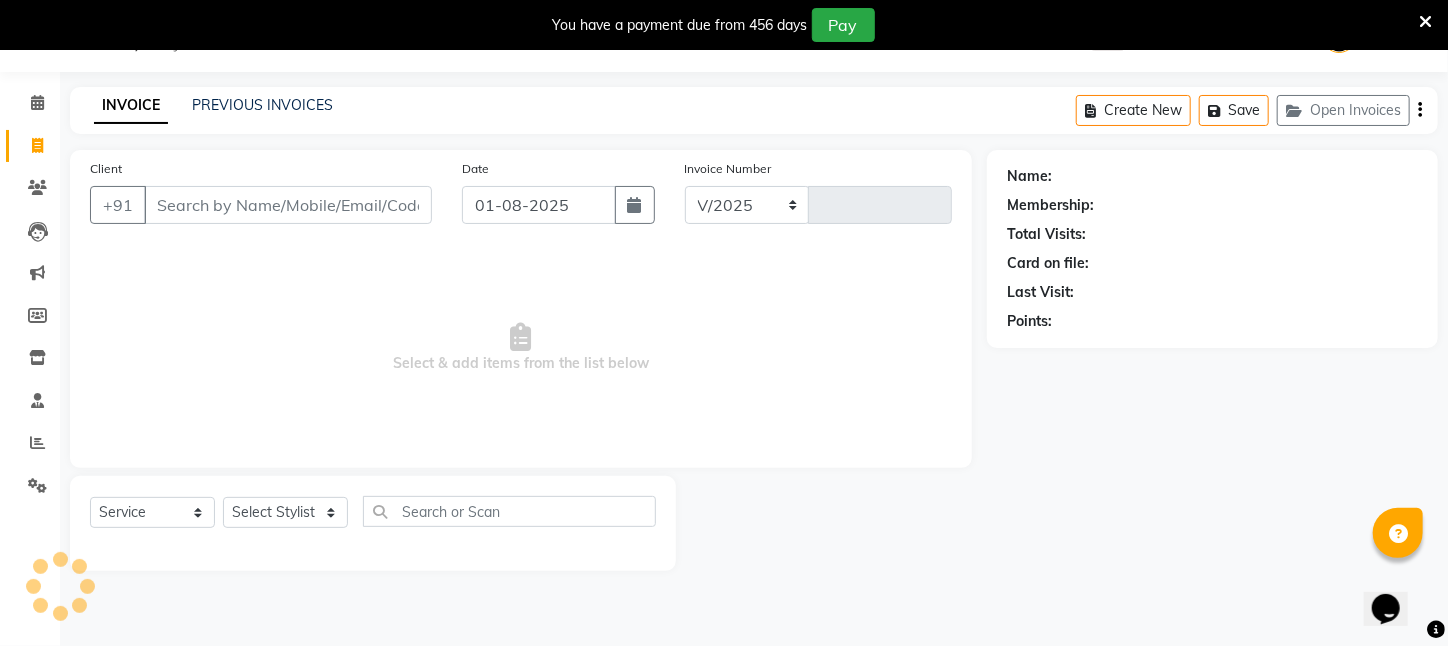 select on "4296" 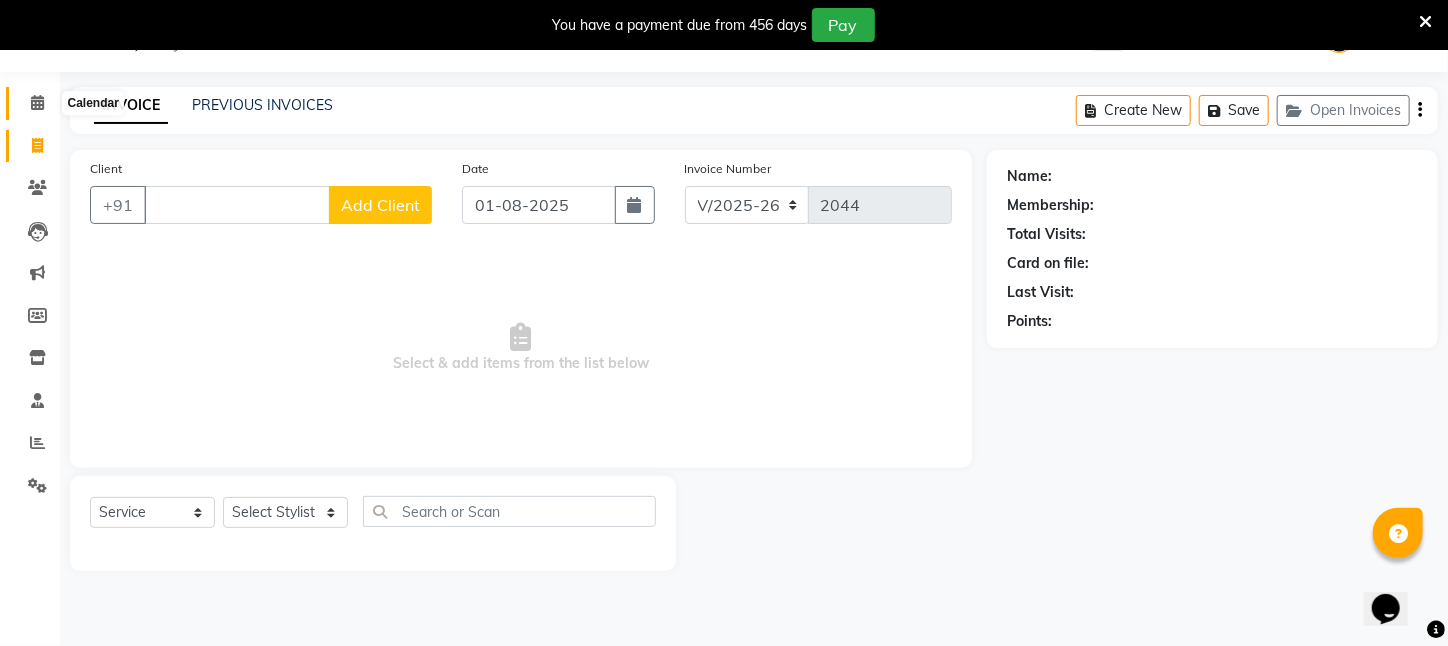 type 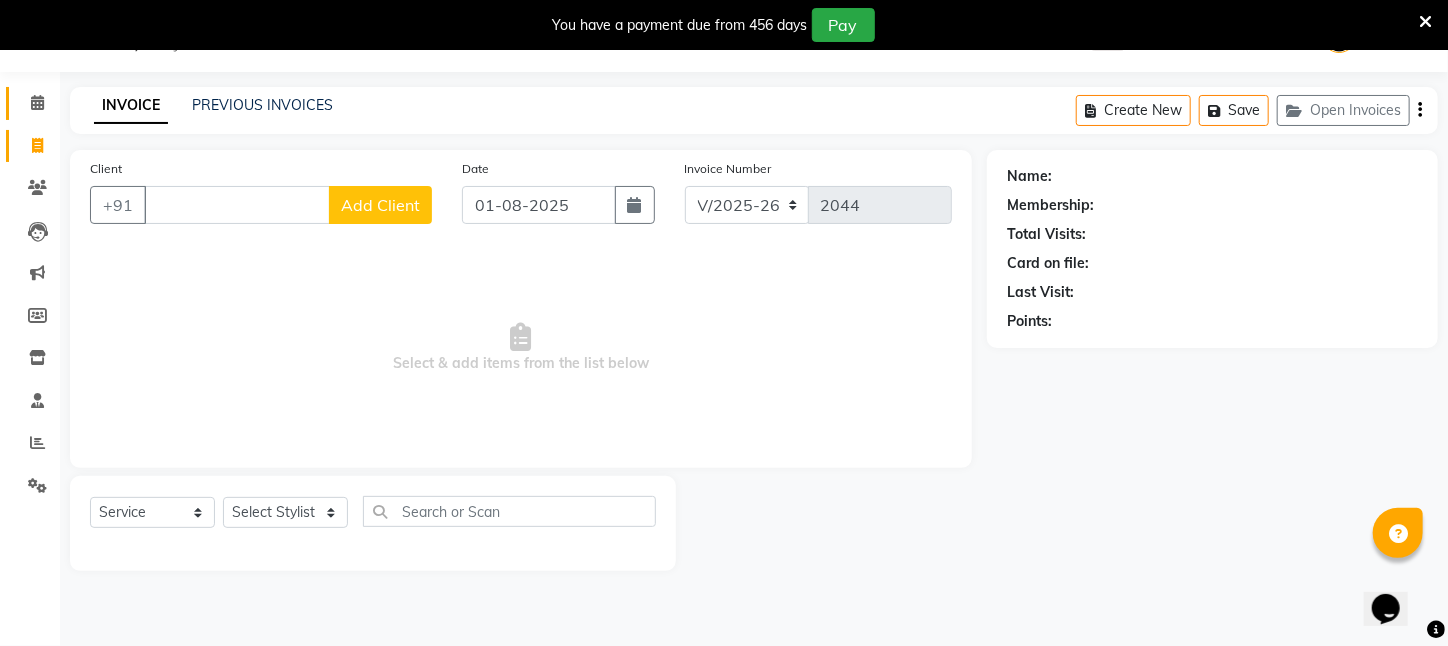 click on "Calendar" 